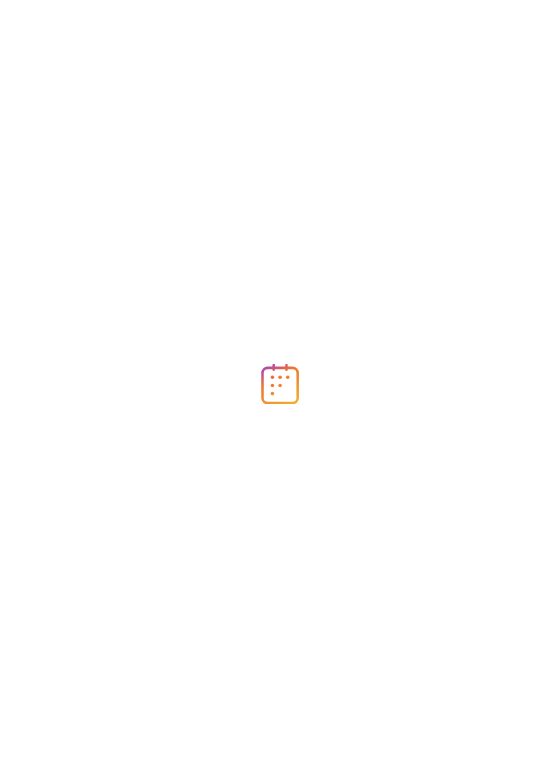 scroll, scrollTop: 0, scrollLeft: 0, axis: both 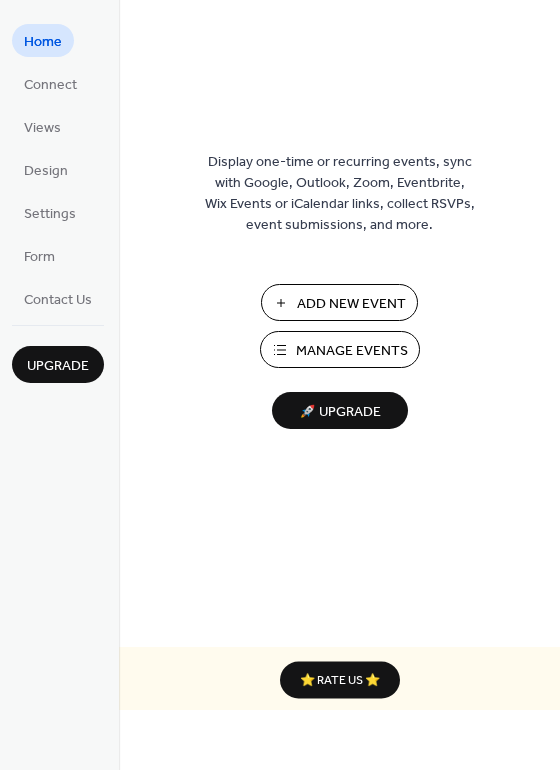 click on "Manage Events" at bounding box center [352, 351] 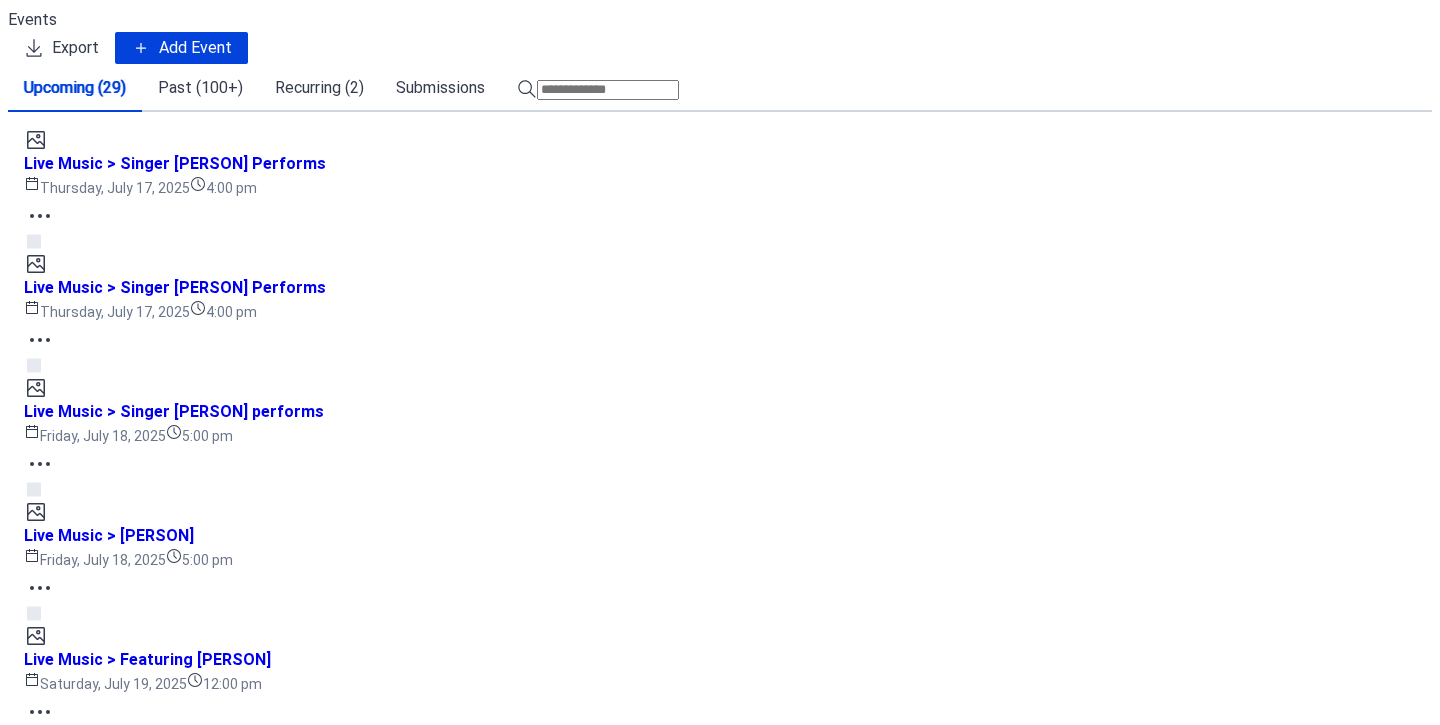 scroll, scrollTop: 0, scrollLeft: 0, axis: both 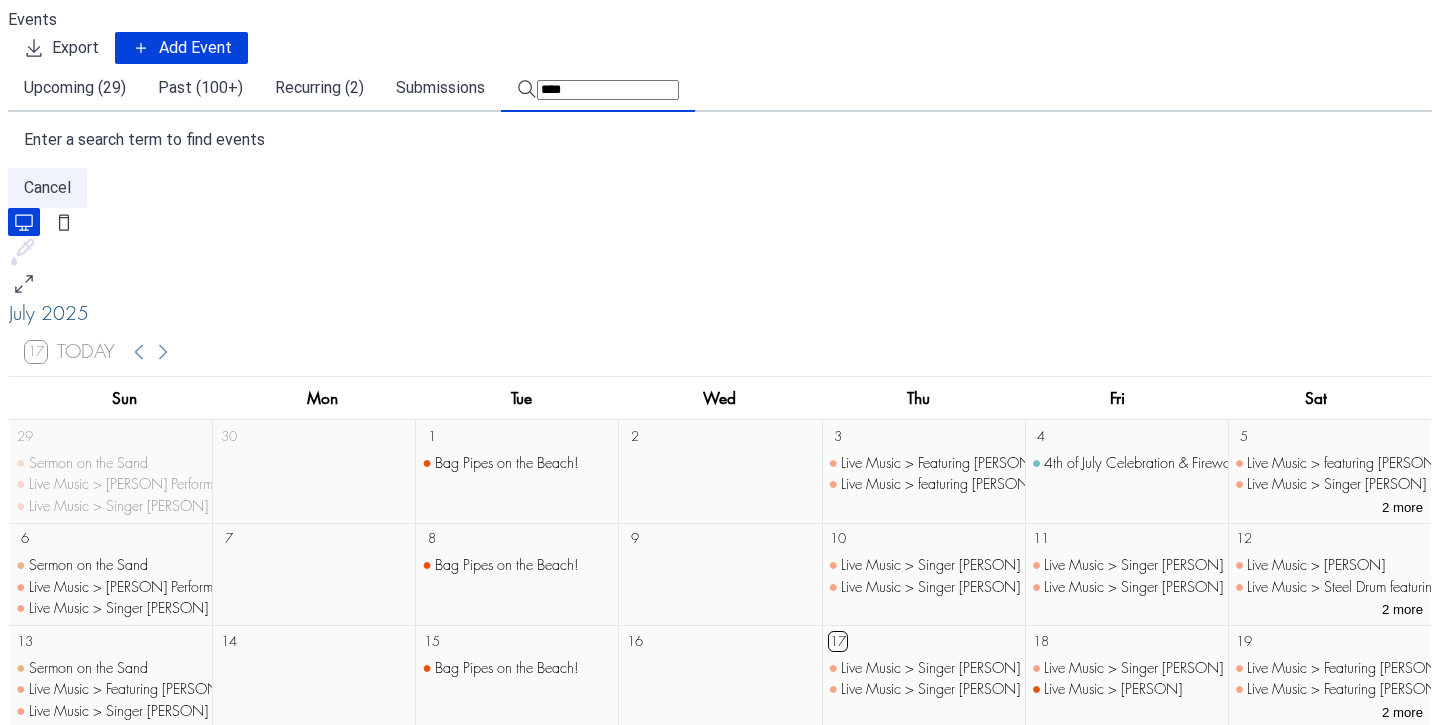 click on "****" at bounding box center (598, 88) 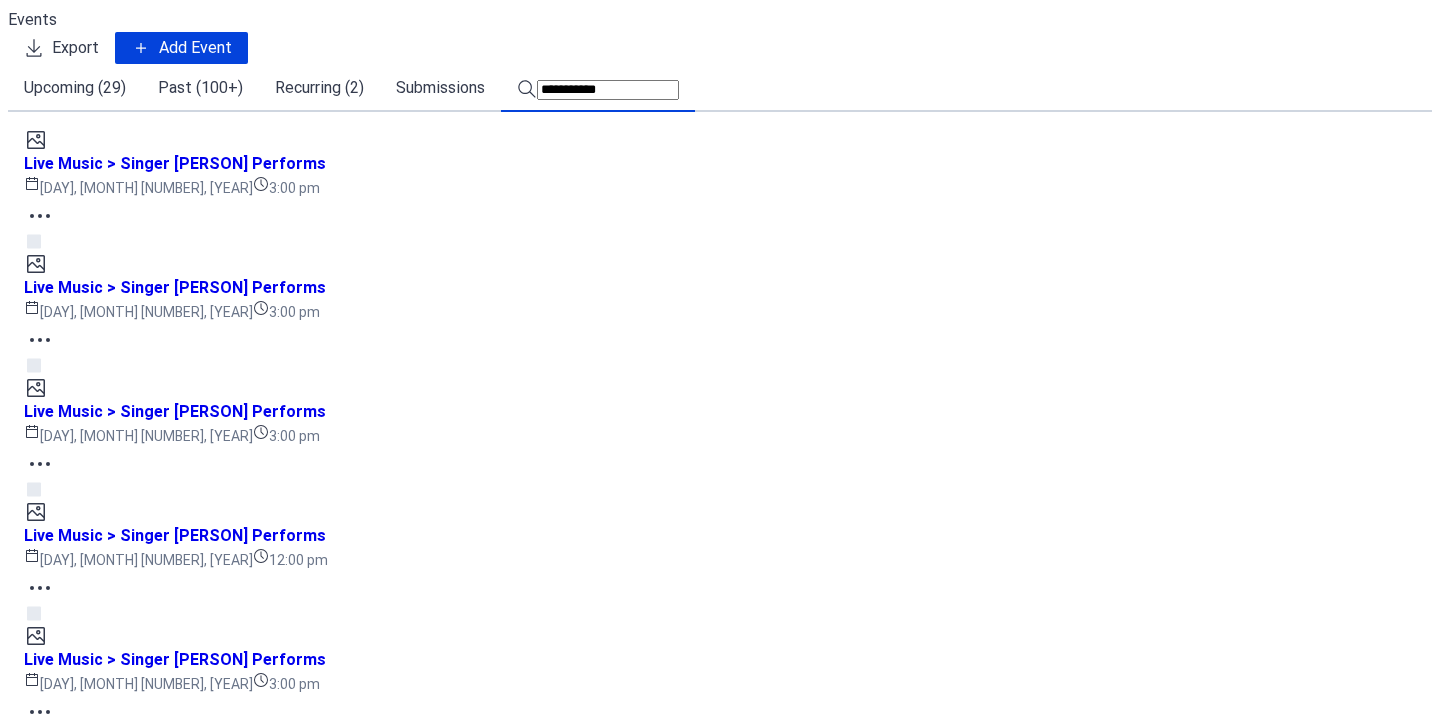 scroll, scrollTop: 7121, scrollLeft: 0, axis: vertical 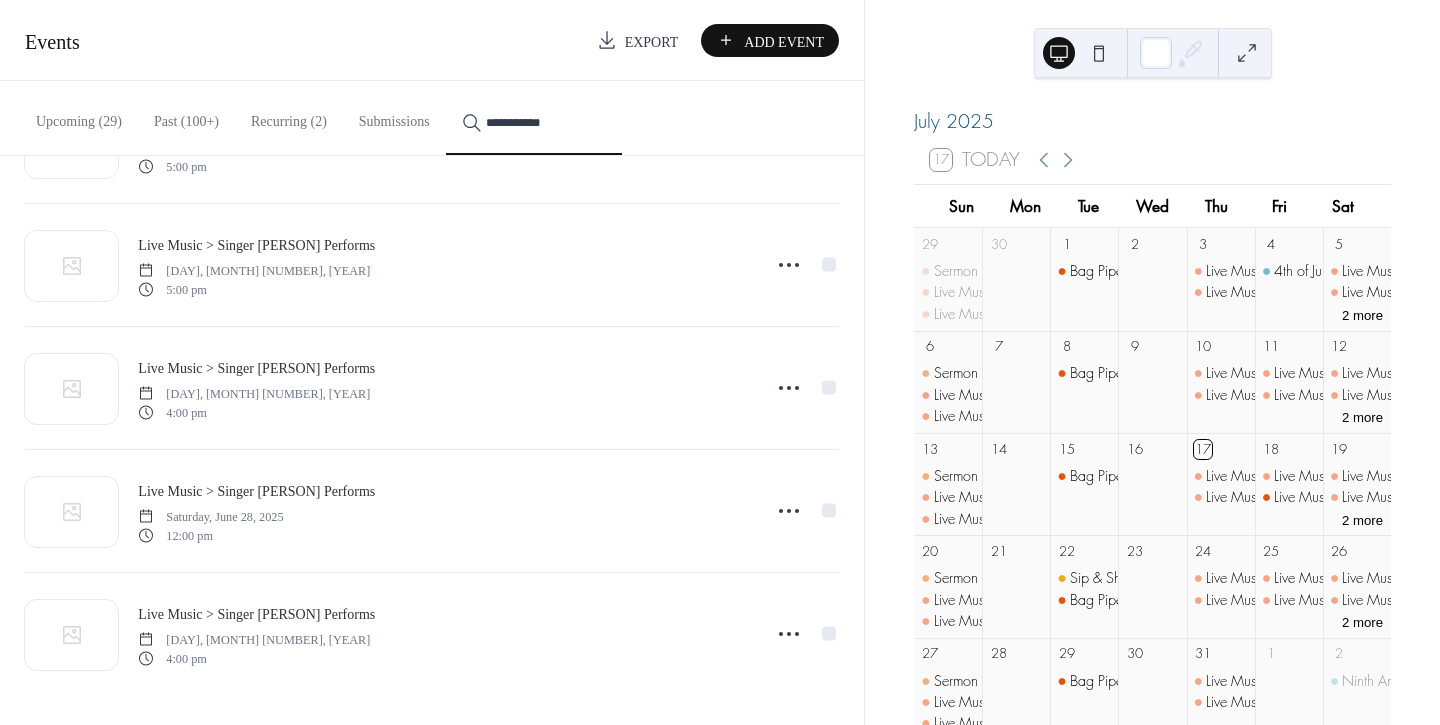 type on "**********" 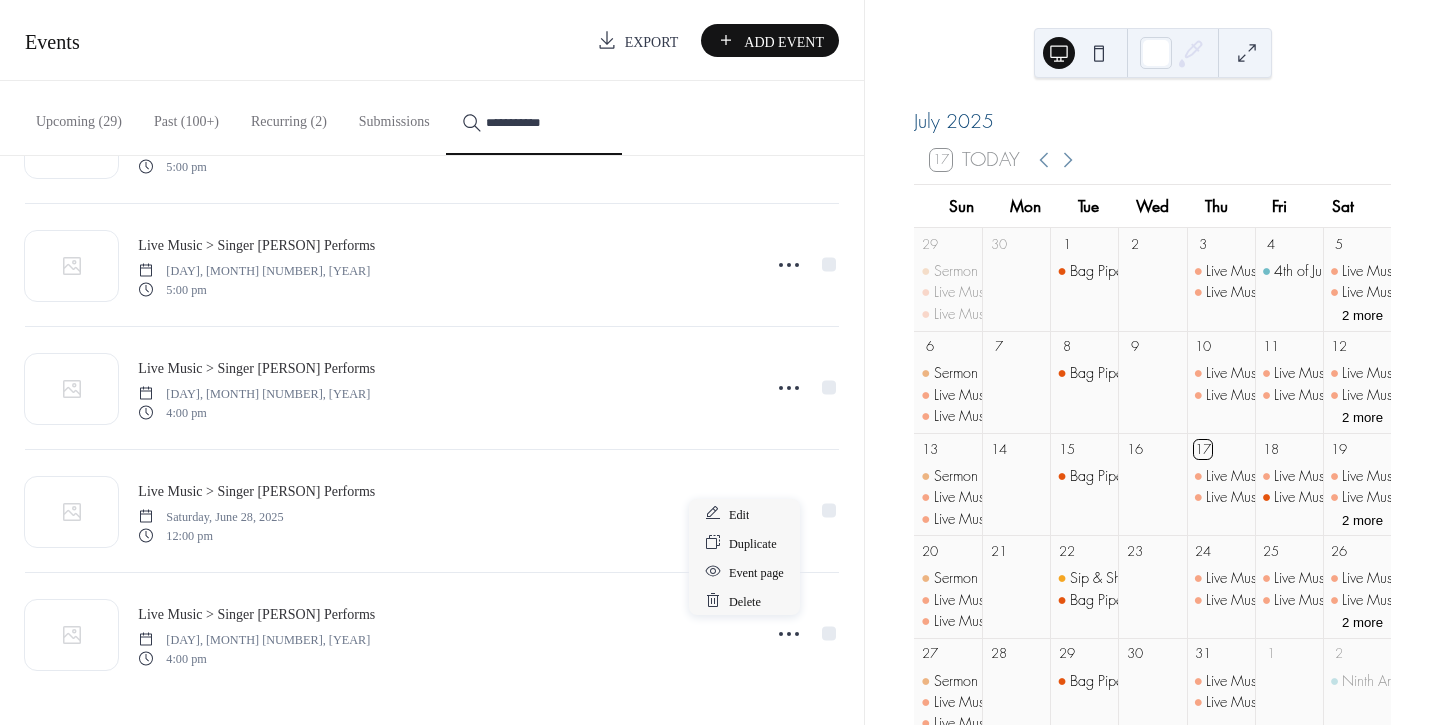 click 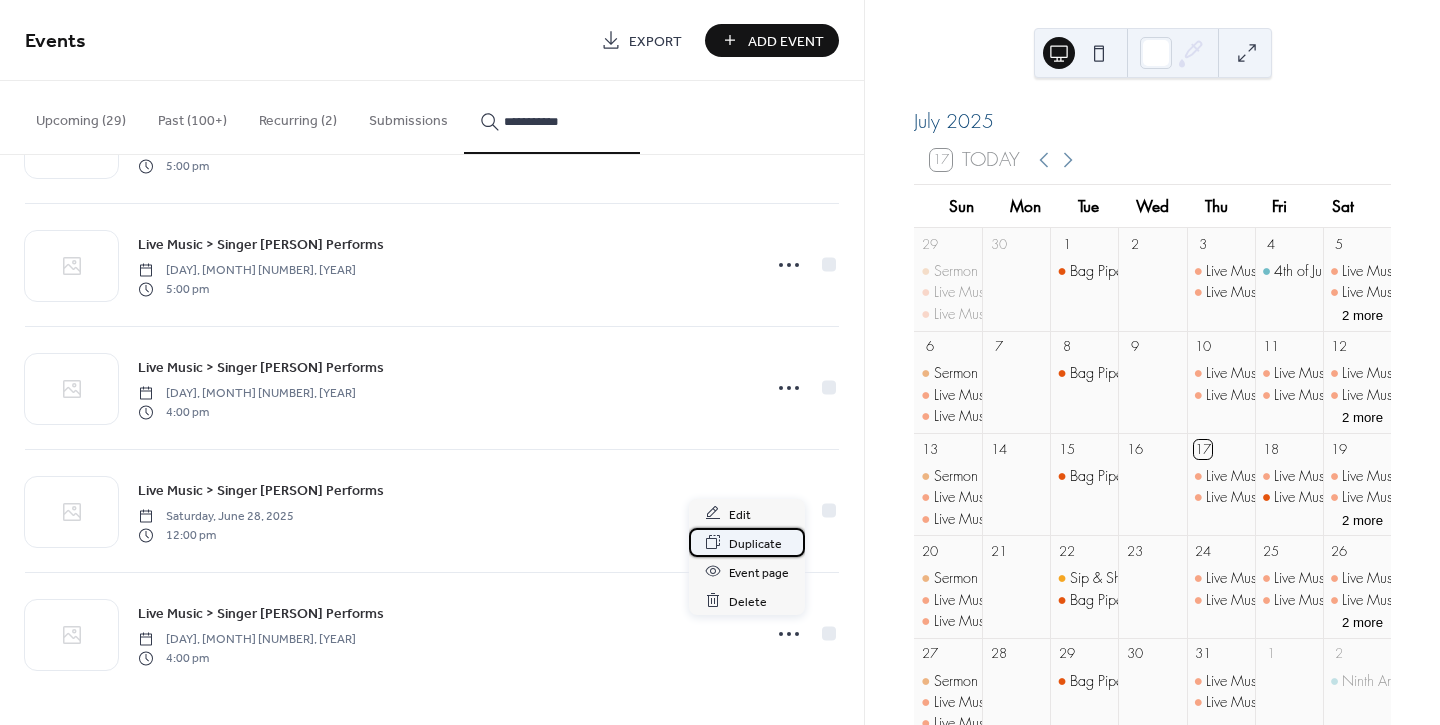 click on "Duplicate" at bounding box center (755, 543) 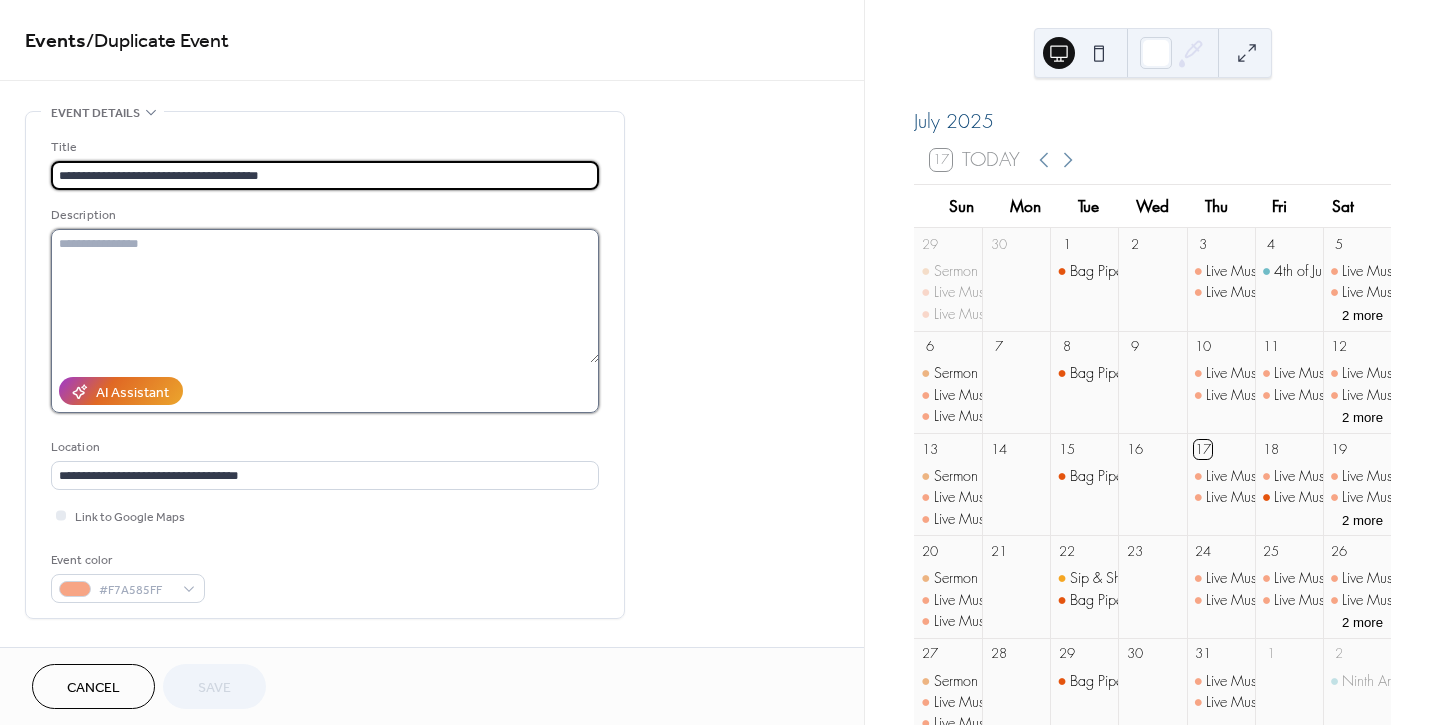 click at bounding box center (325, 296) 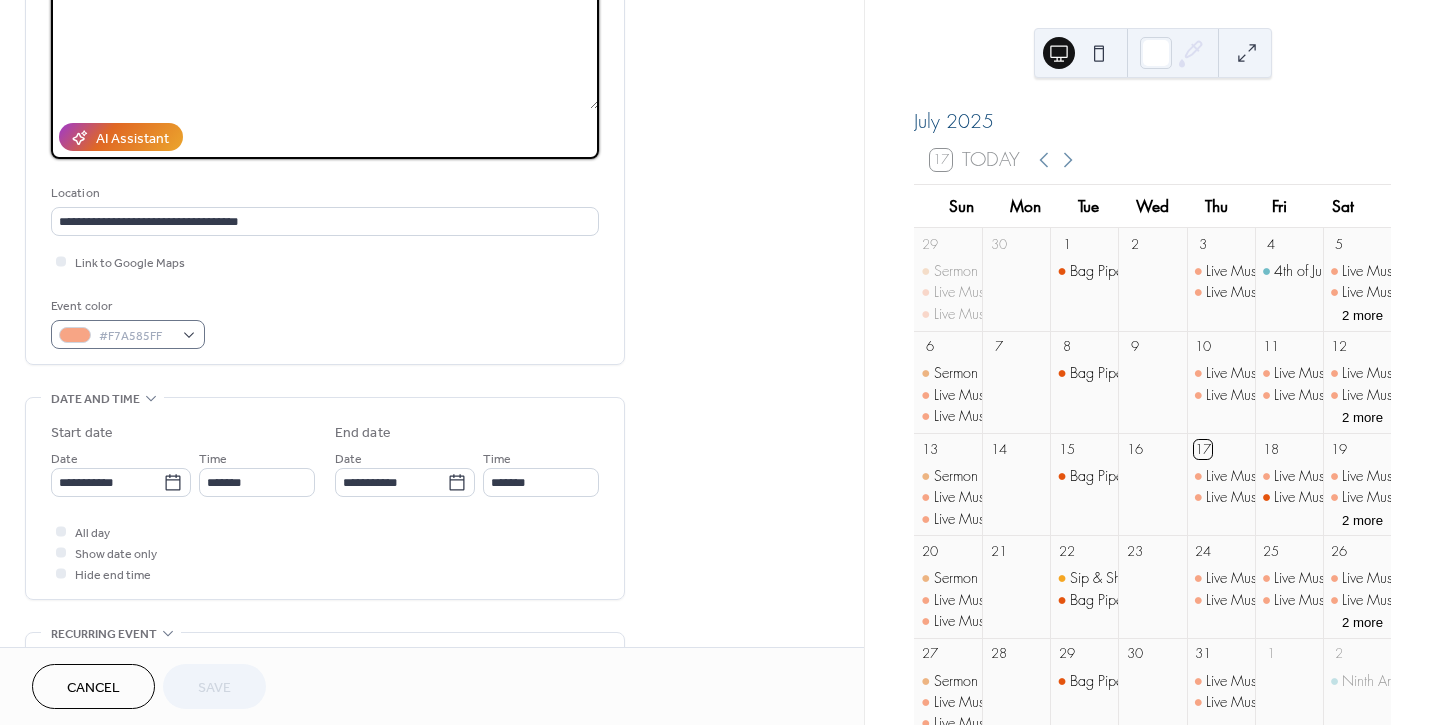 scroll, scrollTop: 333, scrollLeft: 0, axis: vertical 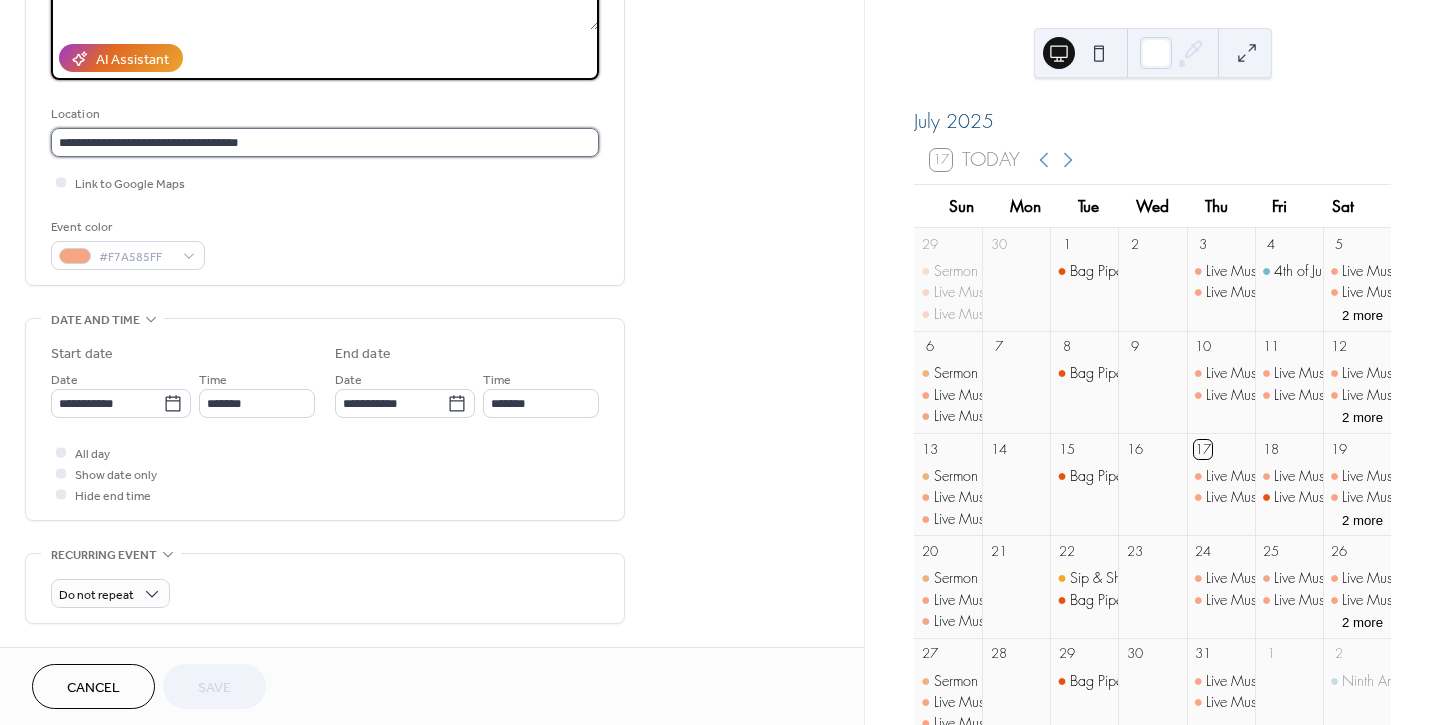 click on "**********" at bounding box center (325, 142) 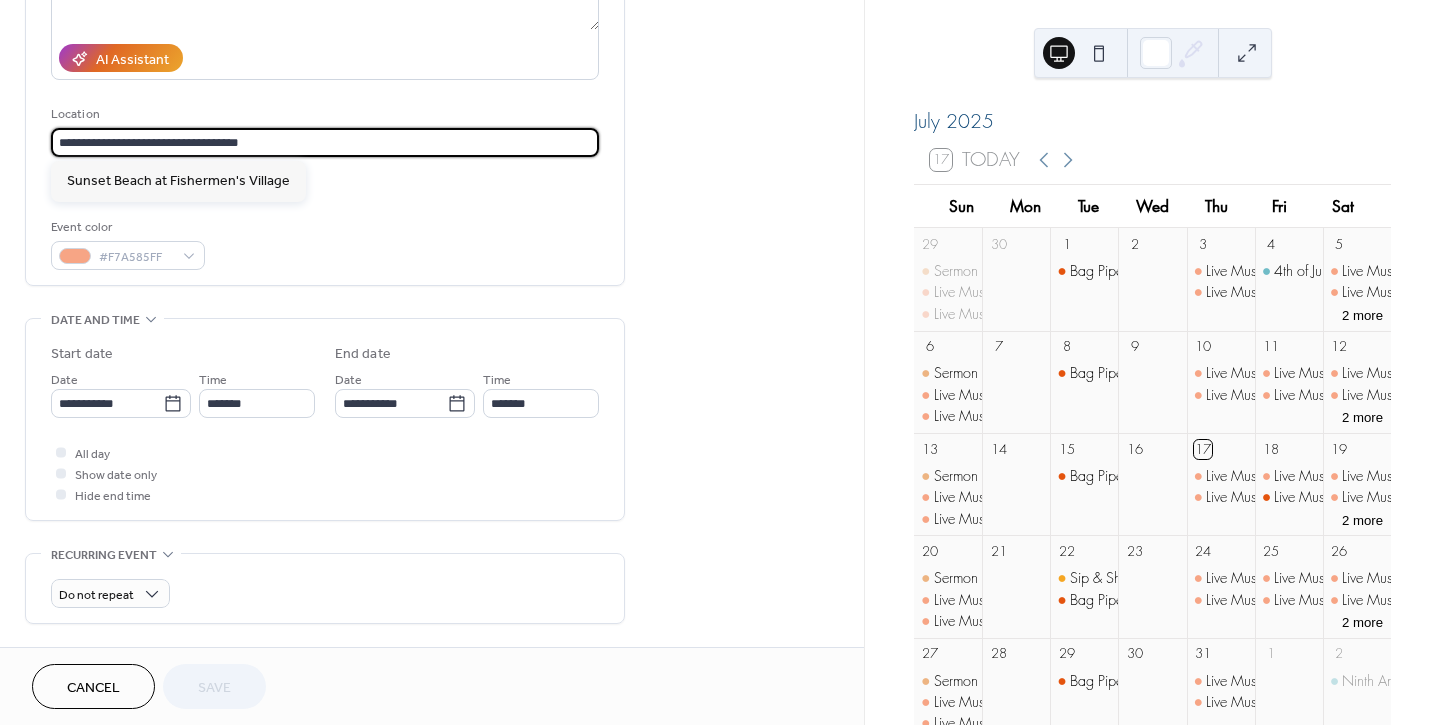 drag, startPoint x: 128, startPoint y: 138, endPoint x: 143, endPoint y: 134, distance: 15.524175 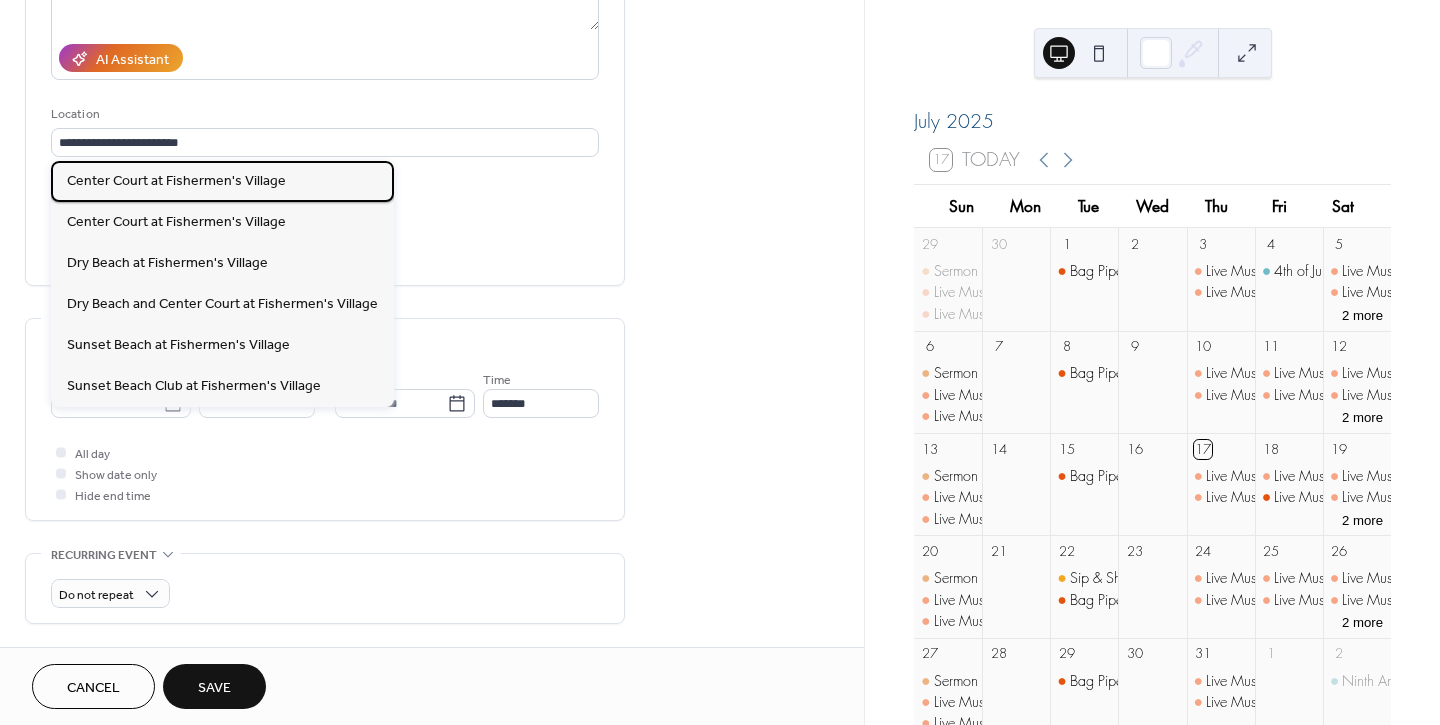 click on "Center Court at Fishermen's Village" at bounding box center (176, 180) 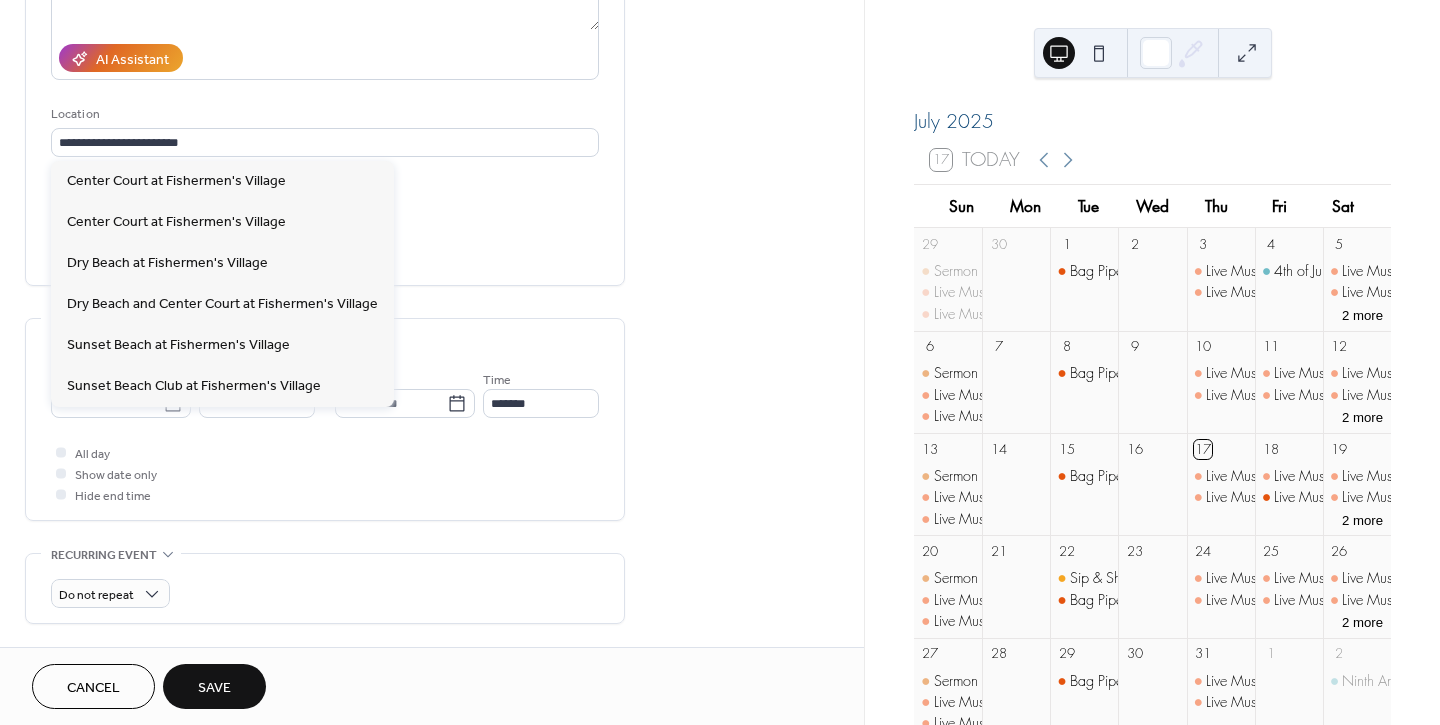 type on "**********" 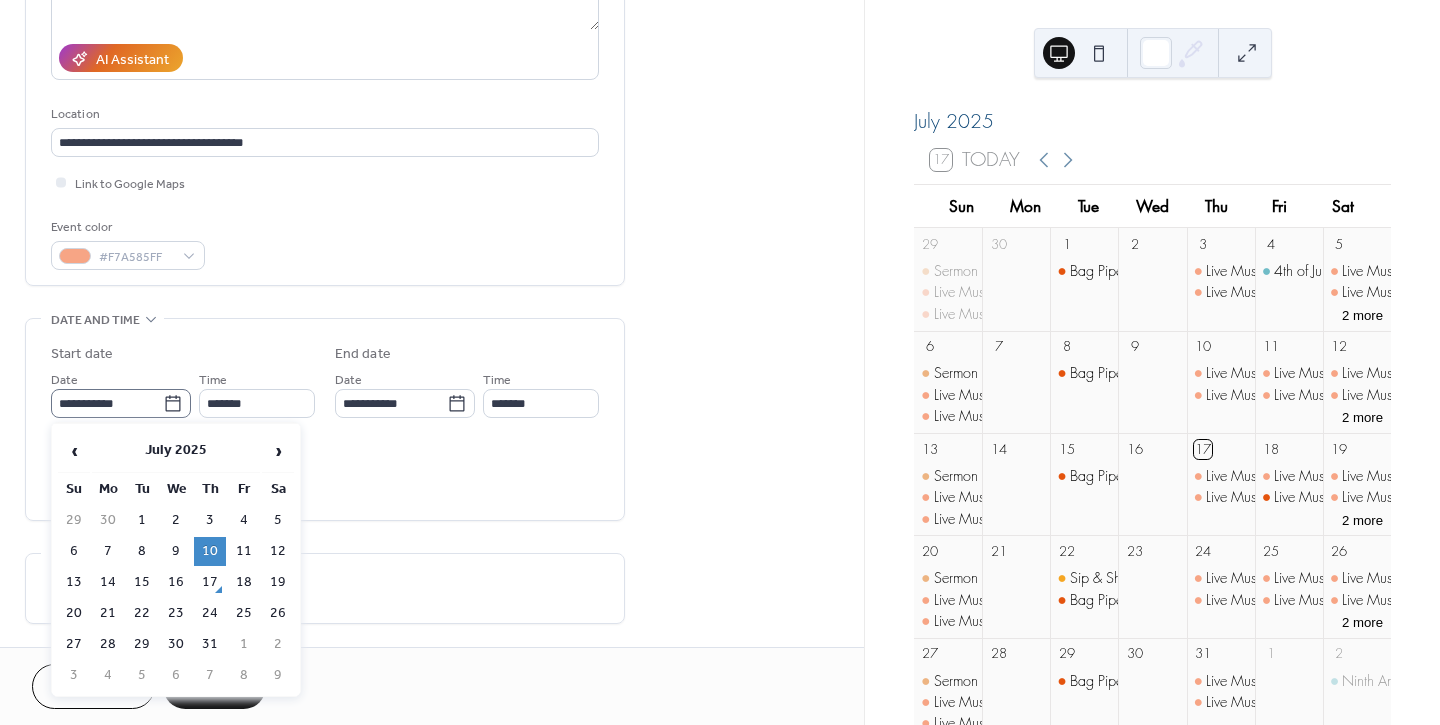 click 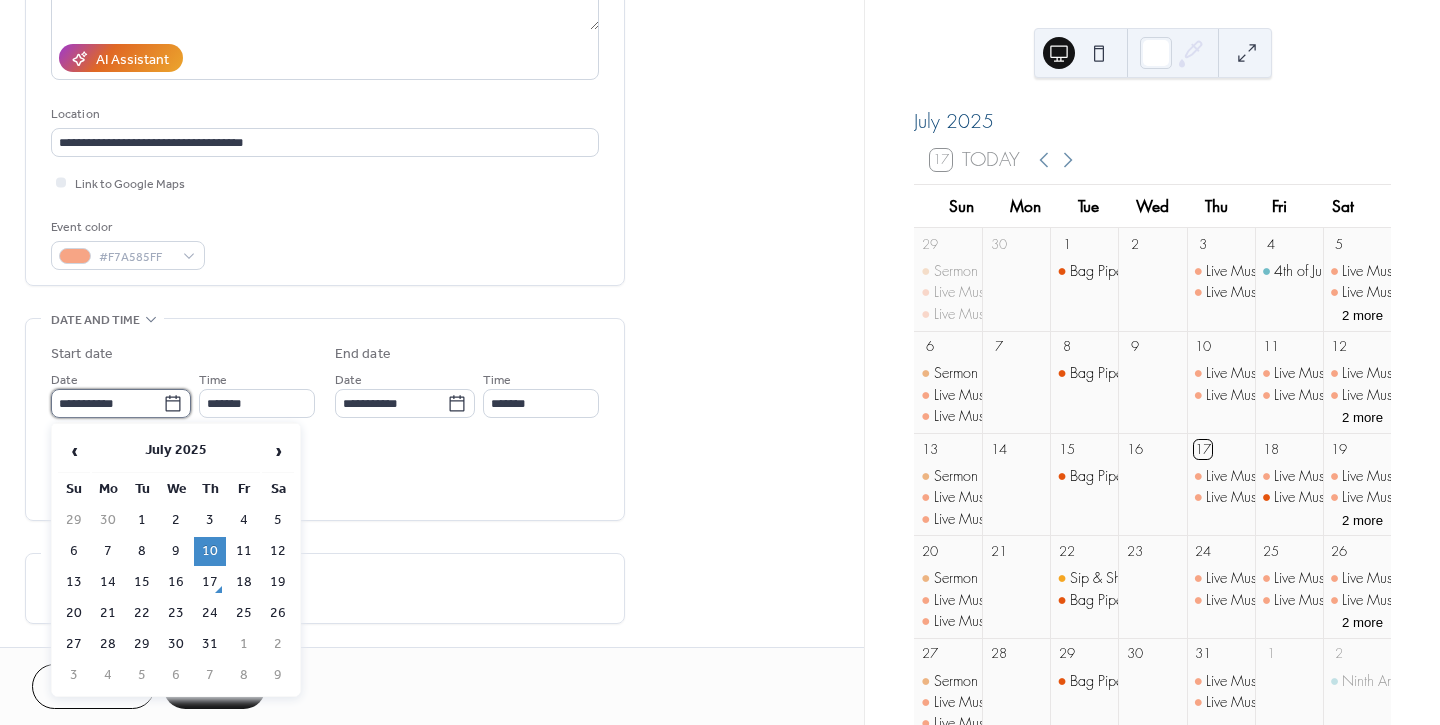 click on "**********" at bounding box center (107, 403) 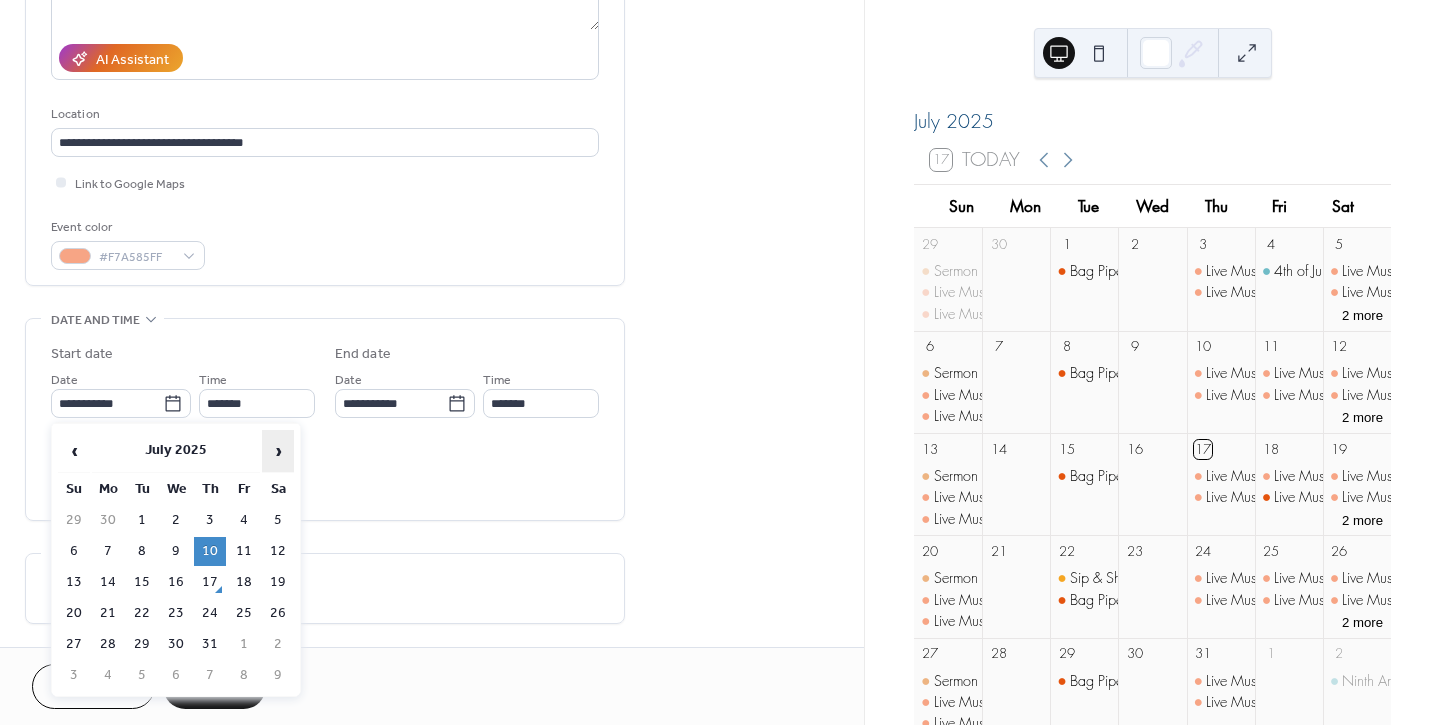 click on "›" at bounding box center (278, 451) 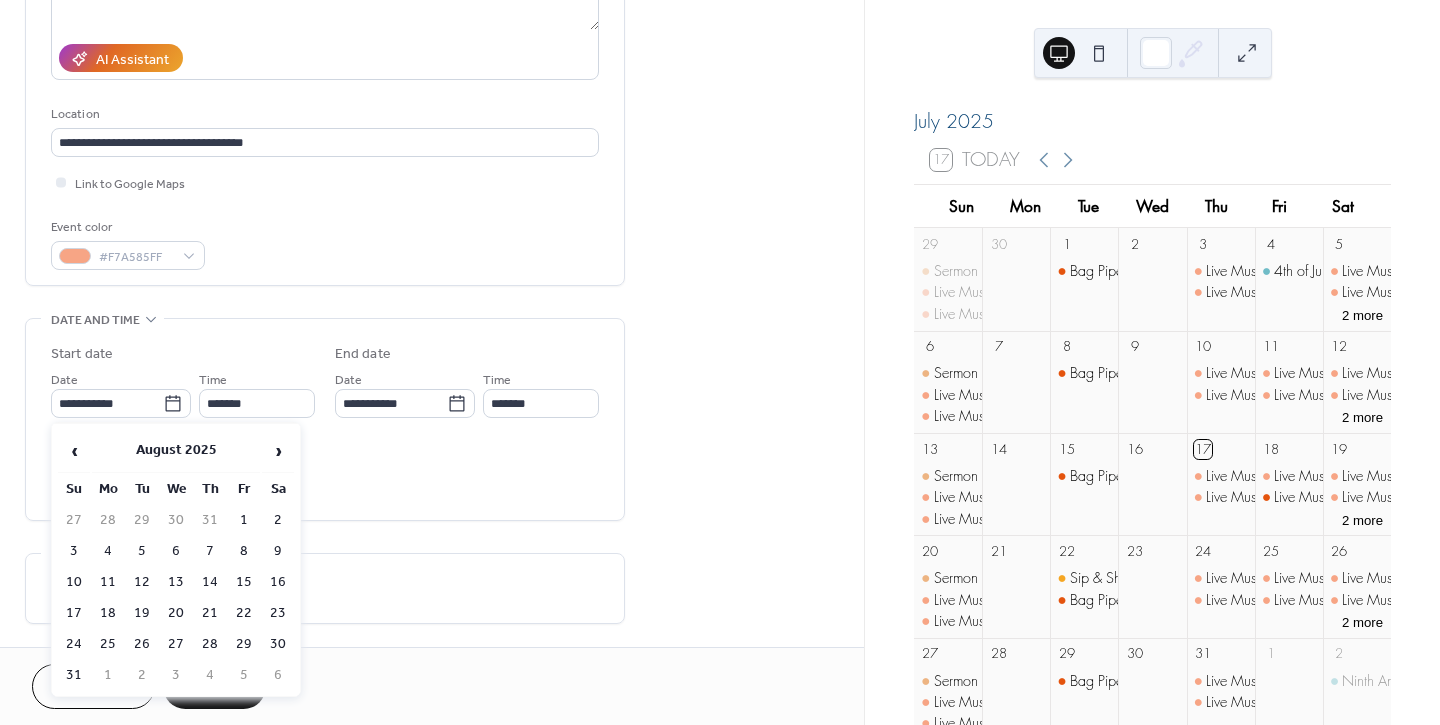click on "1" at bounding box center (244, 520) 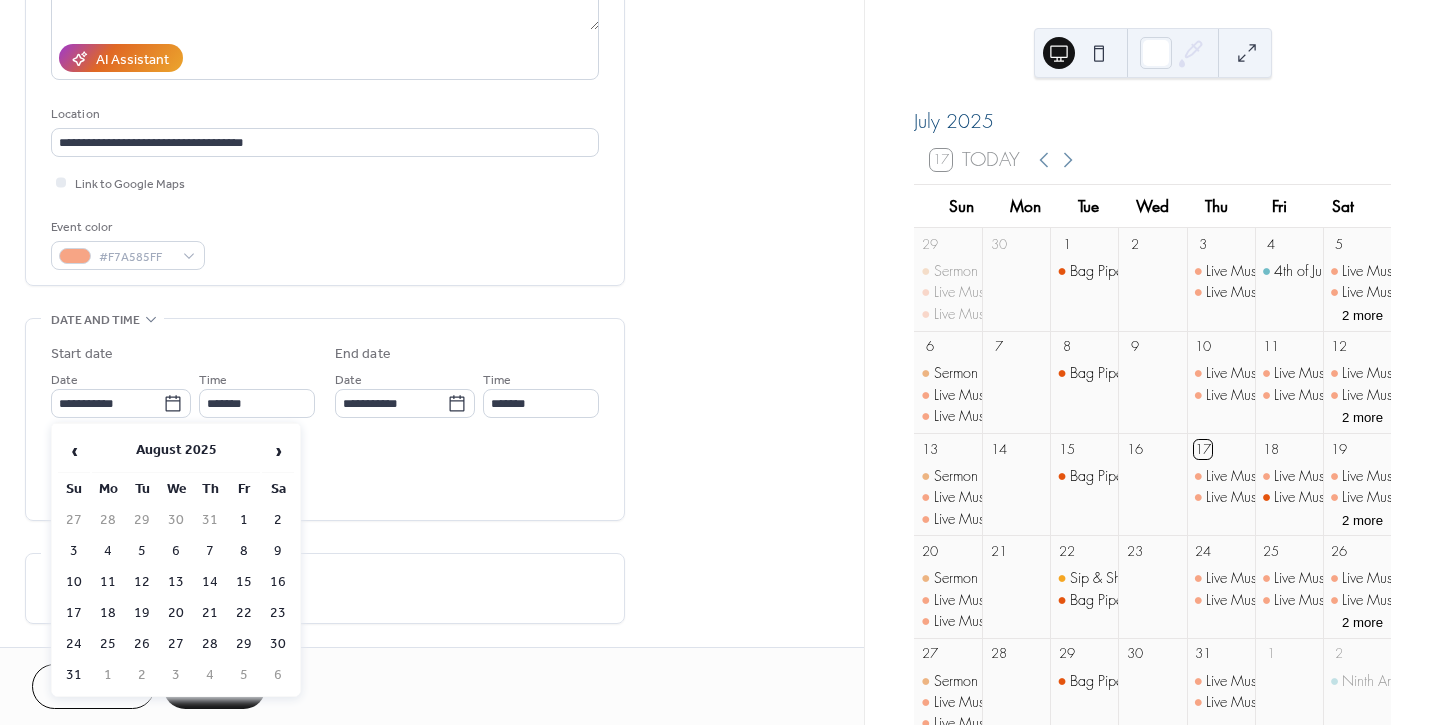 type on "**********" 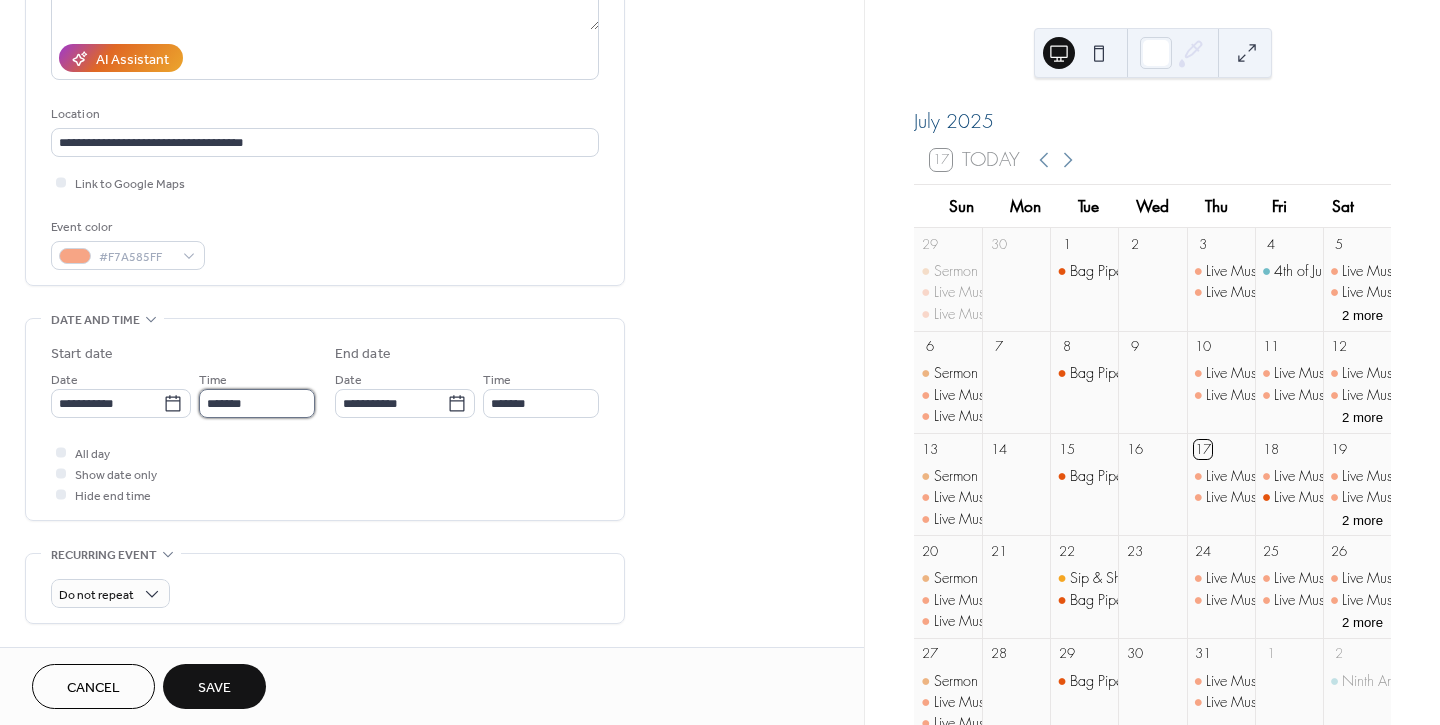 click on "*******" at bounding box center (257, 403) 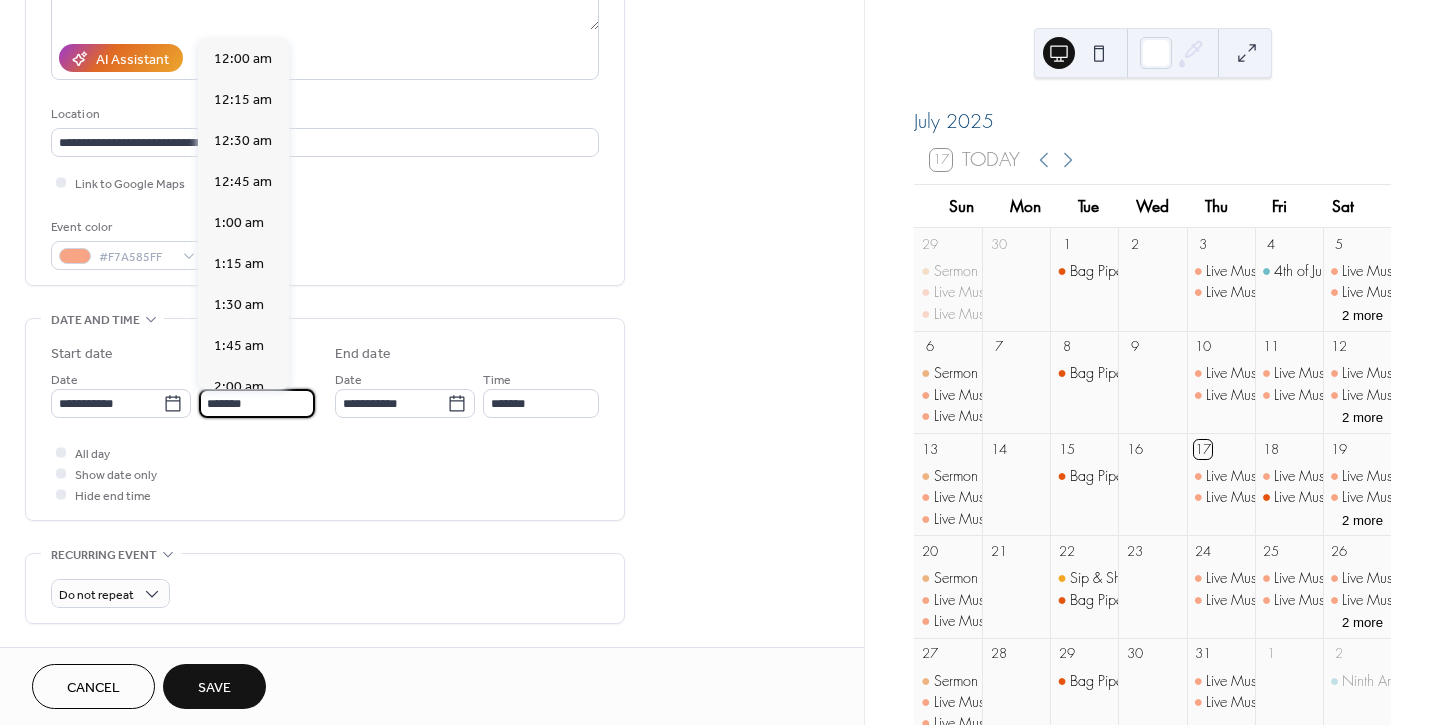 scroll, scrollTop: 2651, scrollLeft: 0, axis: vertical 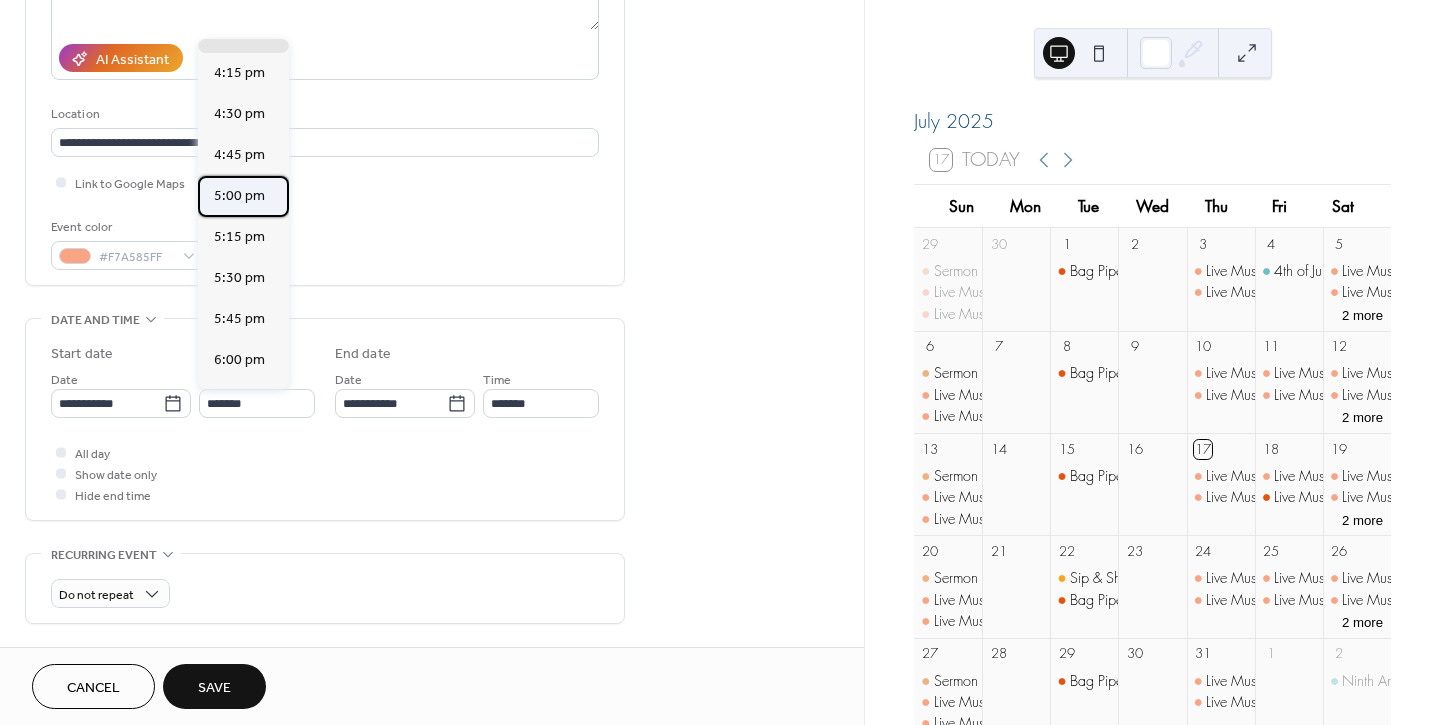 click on "5:00 pm" at bounding box center (243, 196) 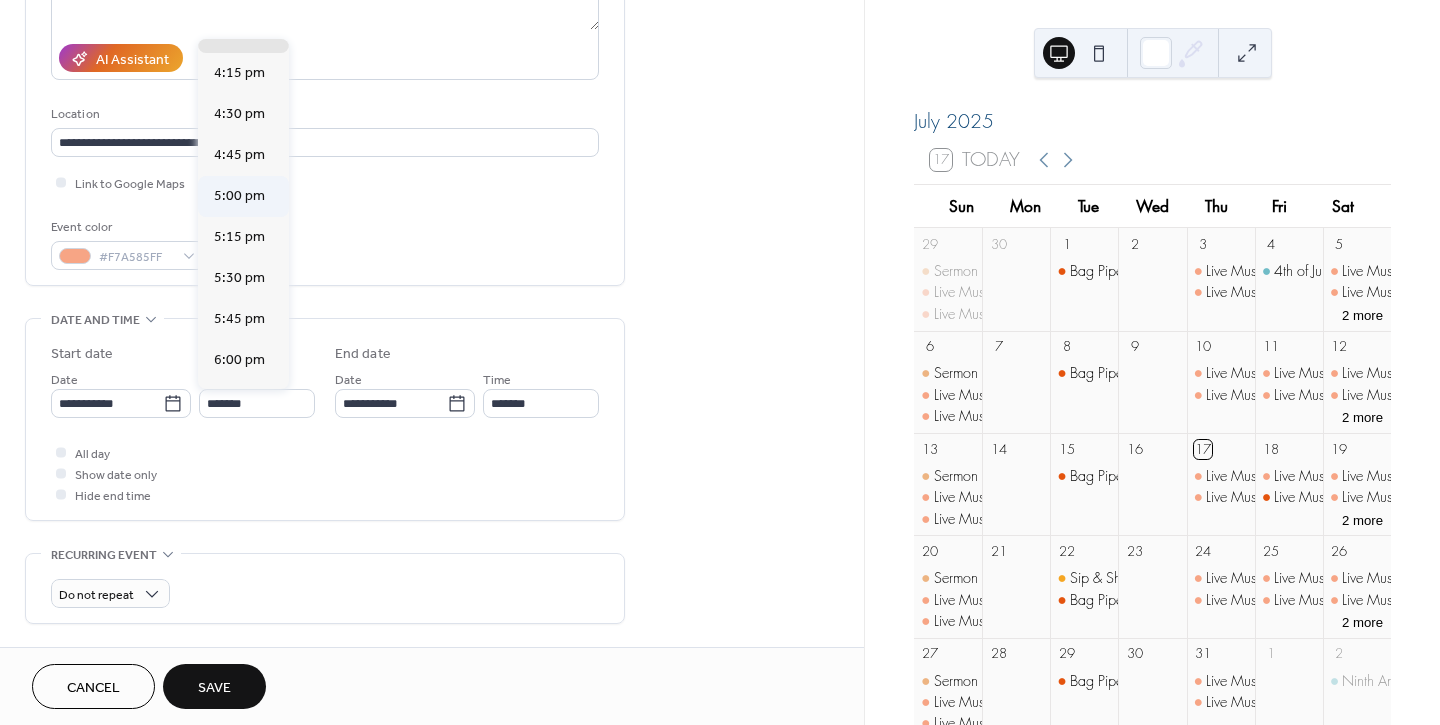 type on "*******" 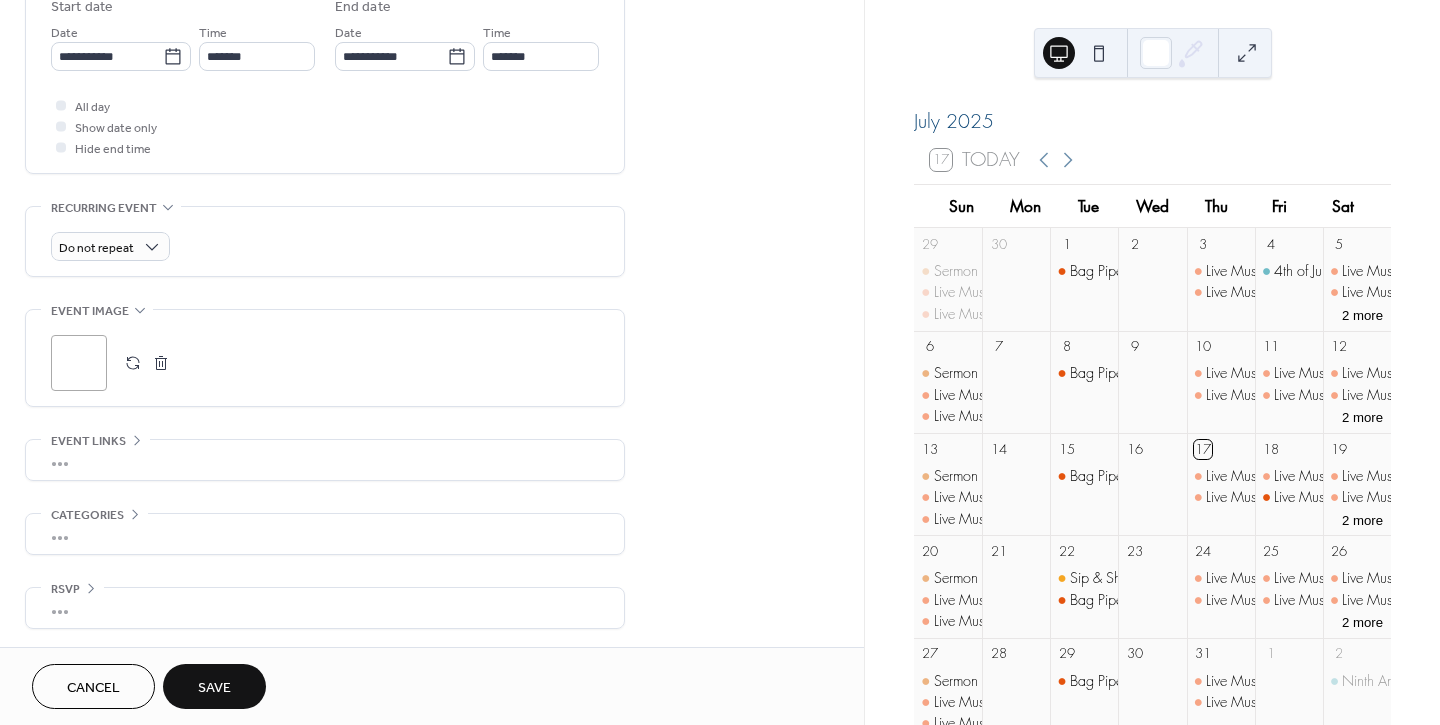 scroll, scrollTop: 682, scrollLeft: 0, axis: vertical 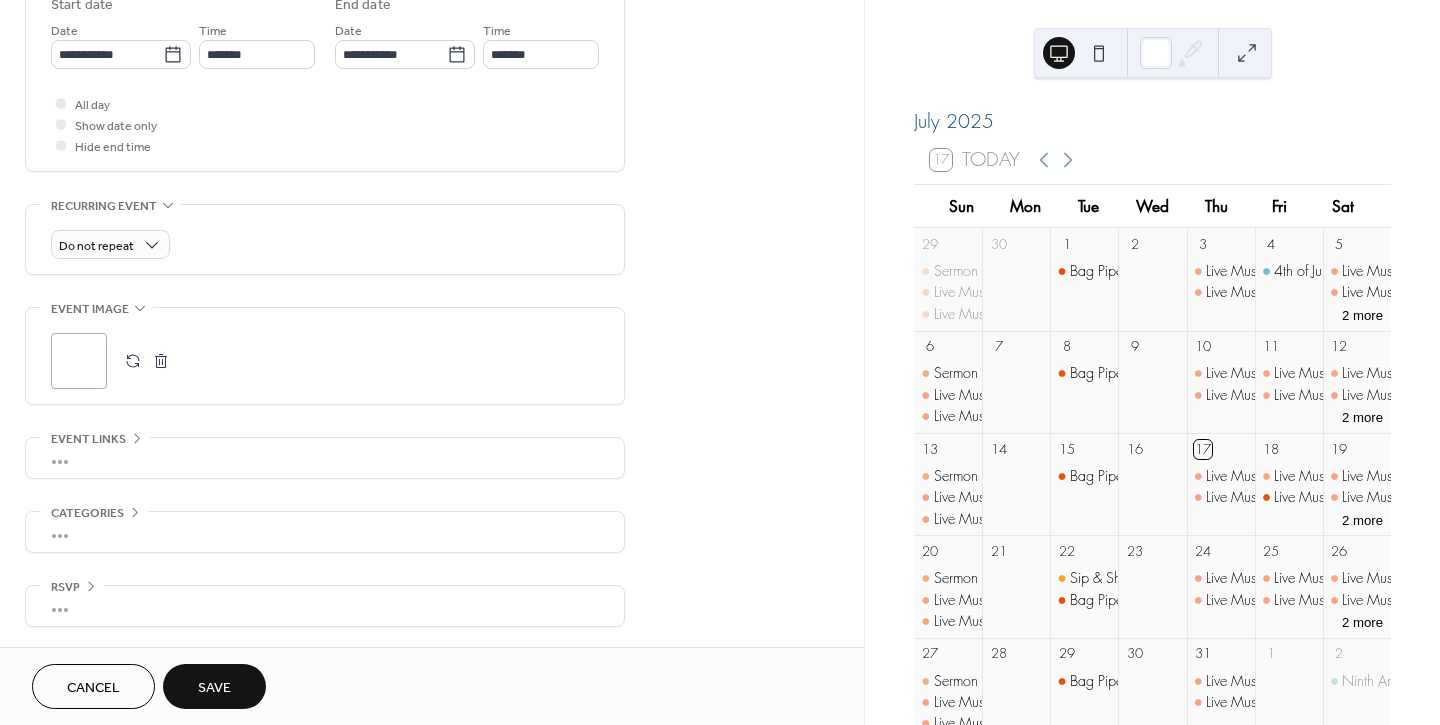 click on "Save" at bounding box center [214, 688] 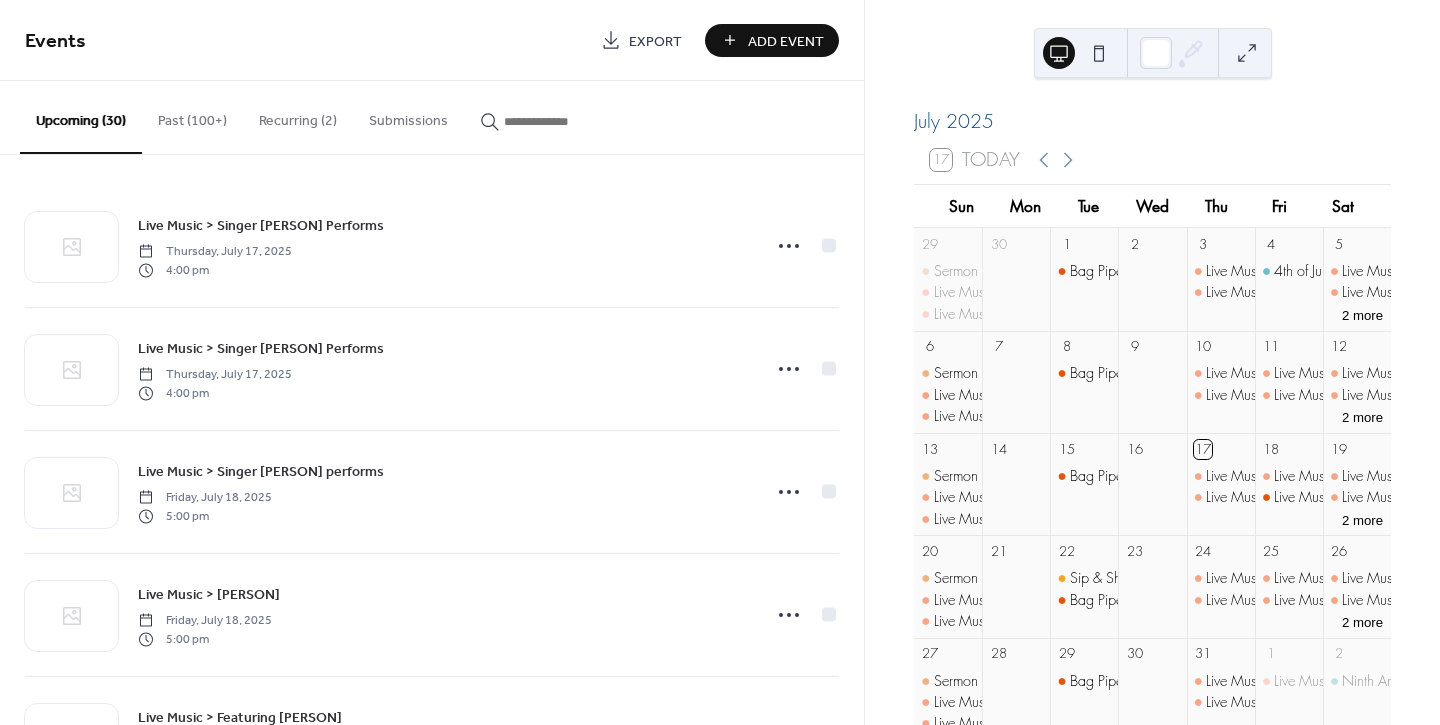 click at bounding box center (564, 121) 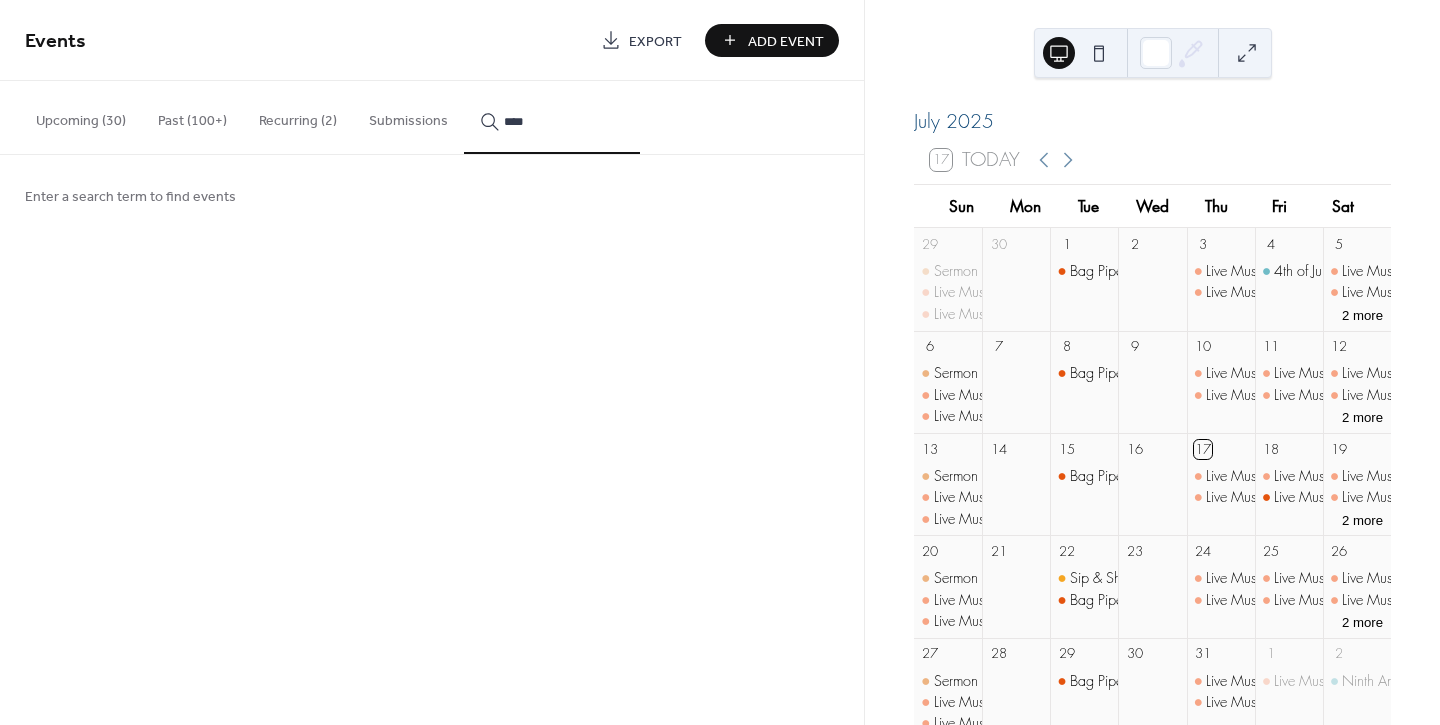 click on "****" at bounding box center [552, 117] 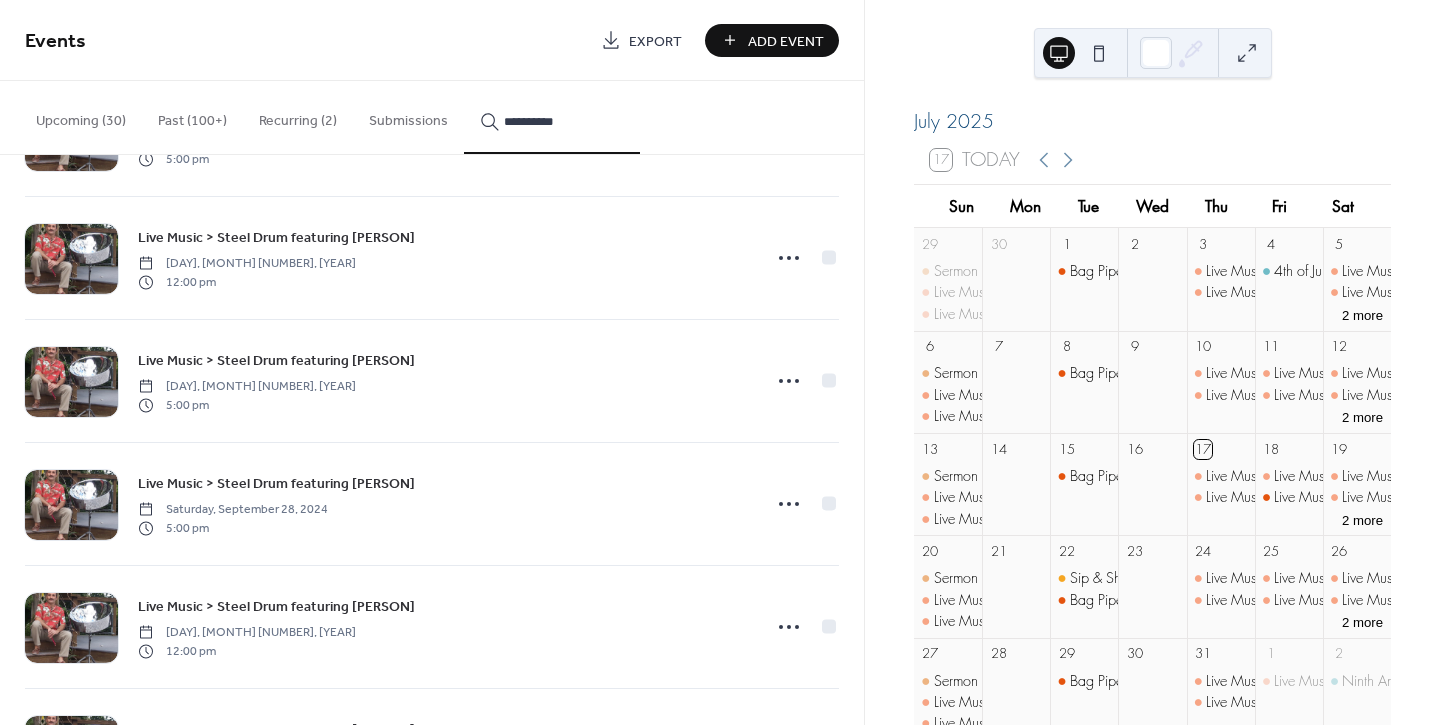 scroll, scrollTop: 8967, scrollLeft: 0, axis: vertical 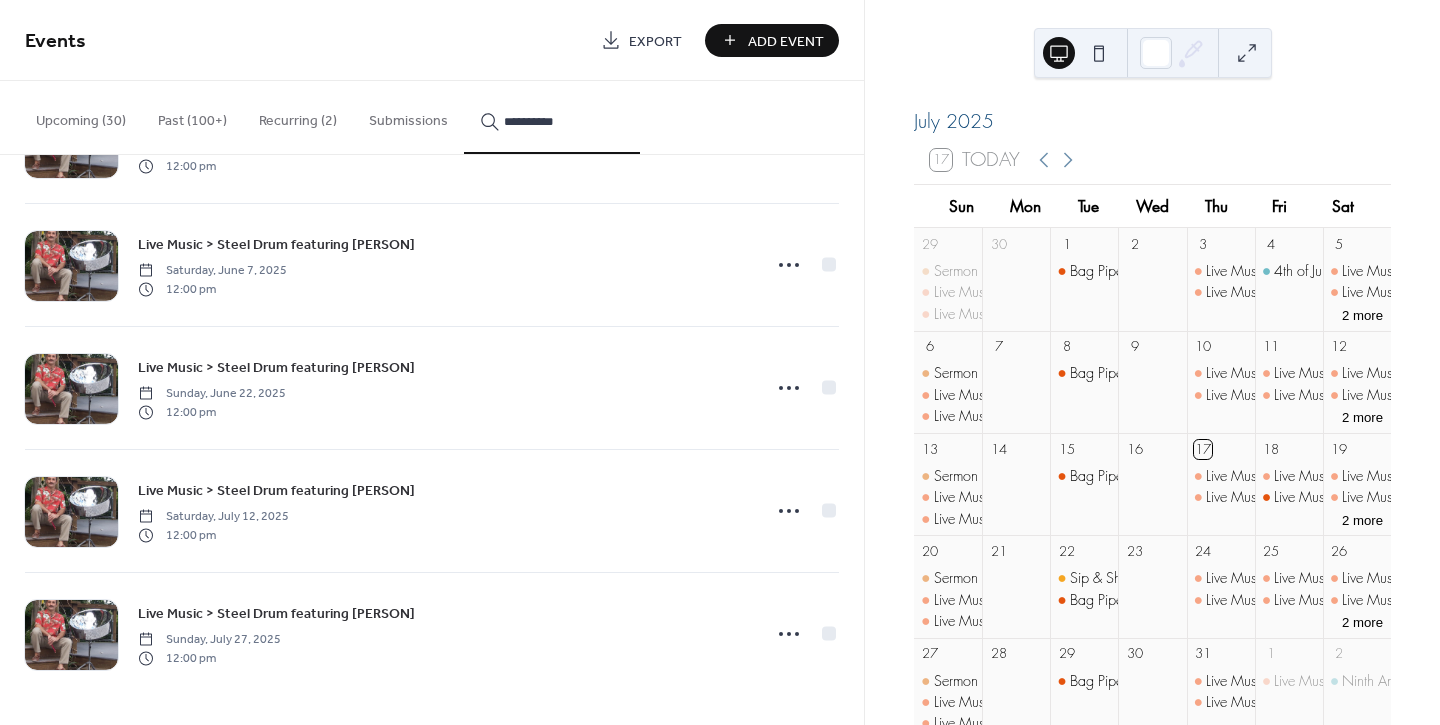 type on "**********" 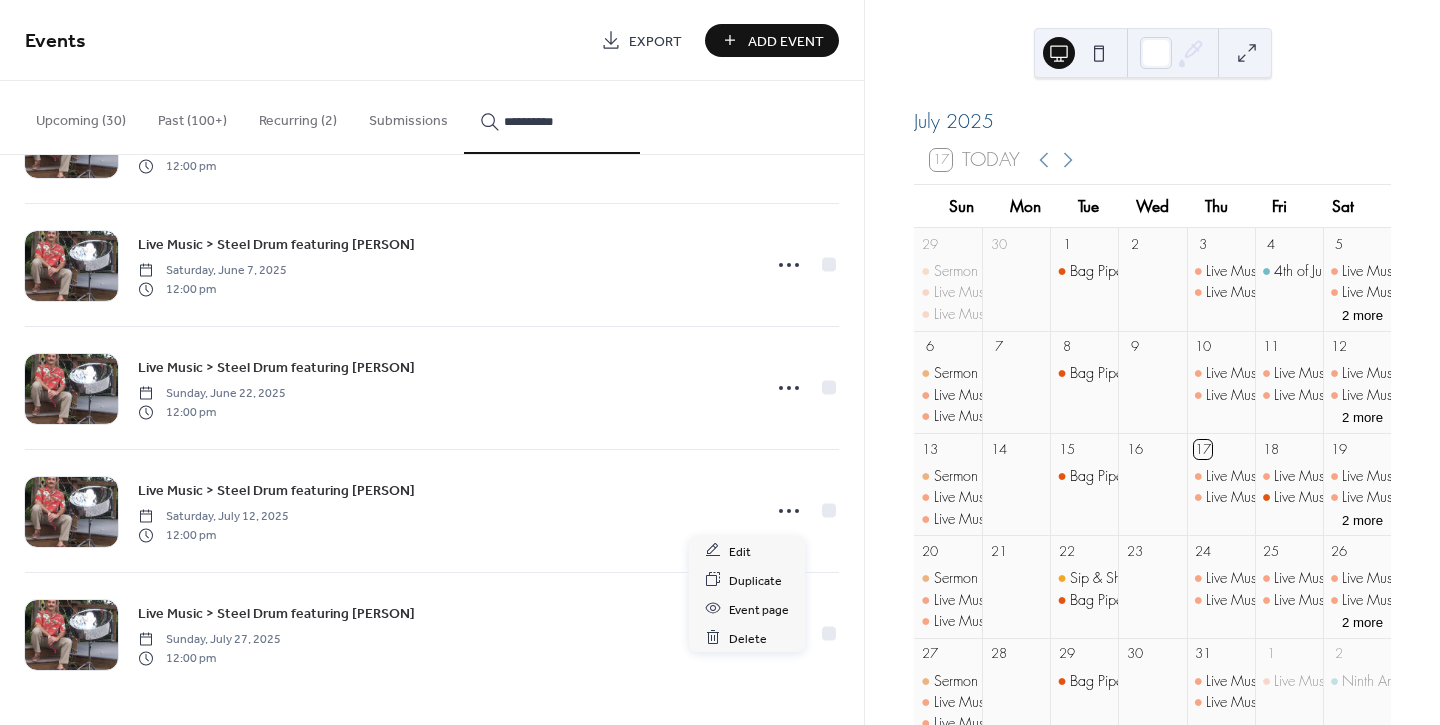 click 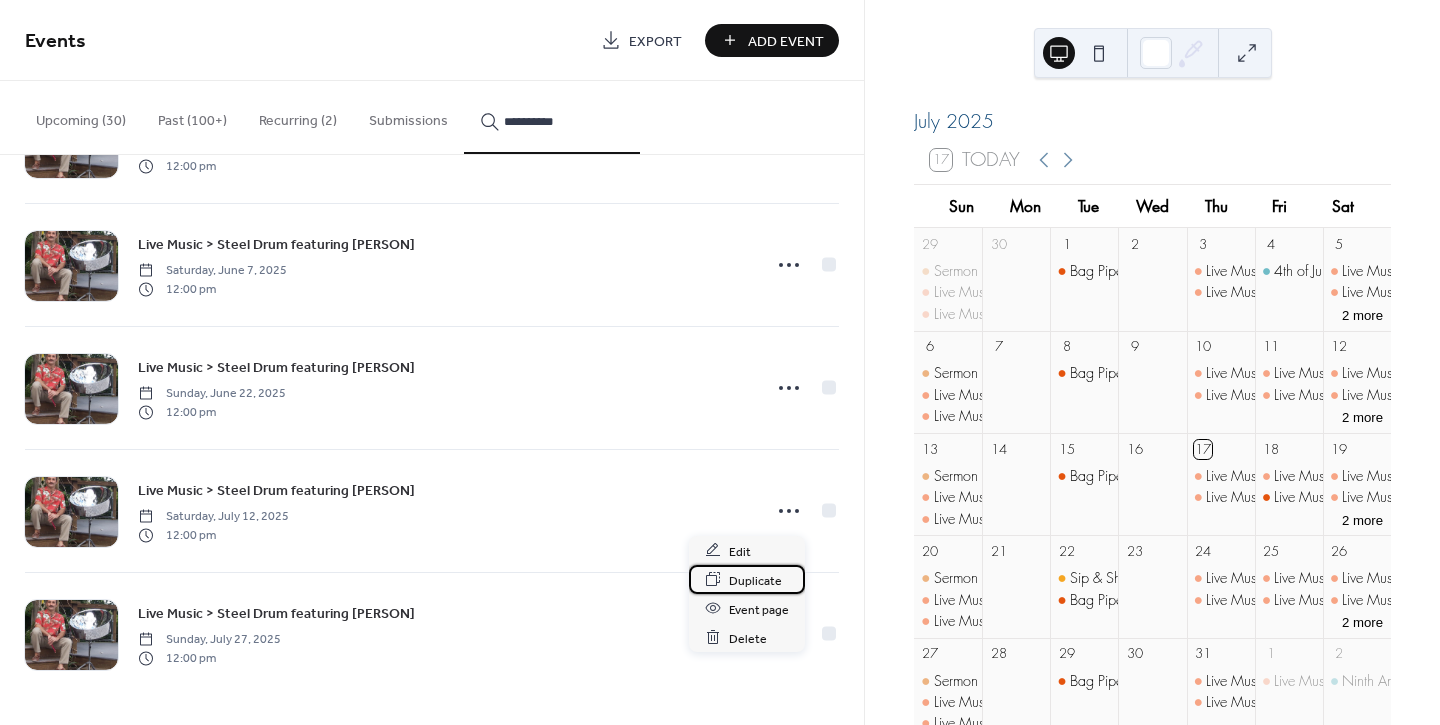 click on "Duplicate" at bounding box center [755, 580] 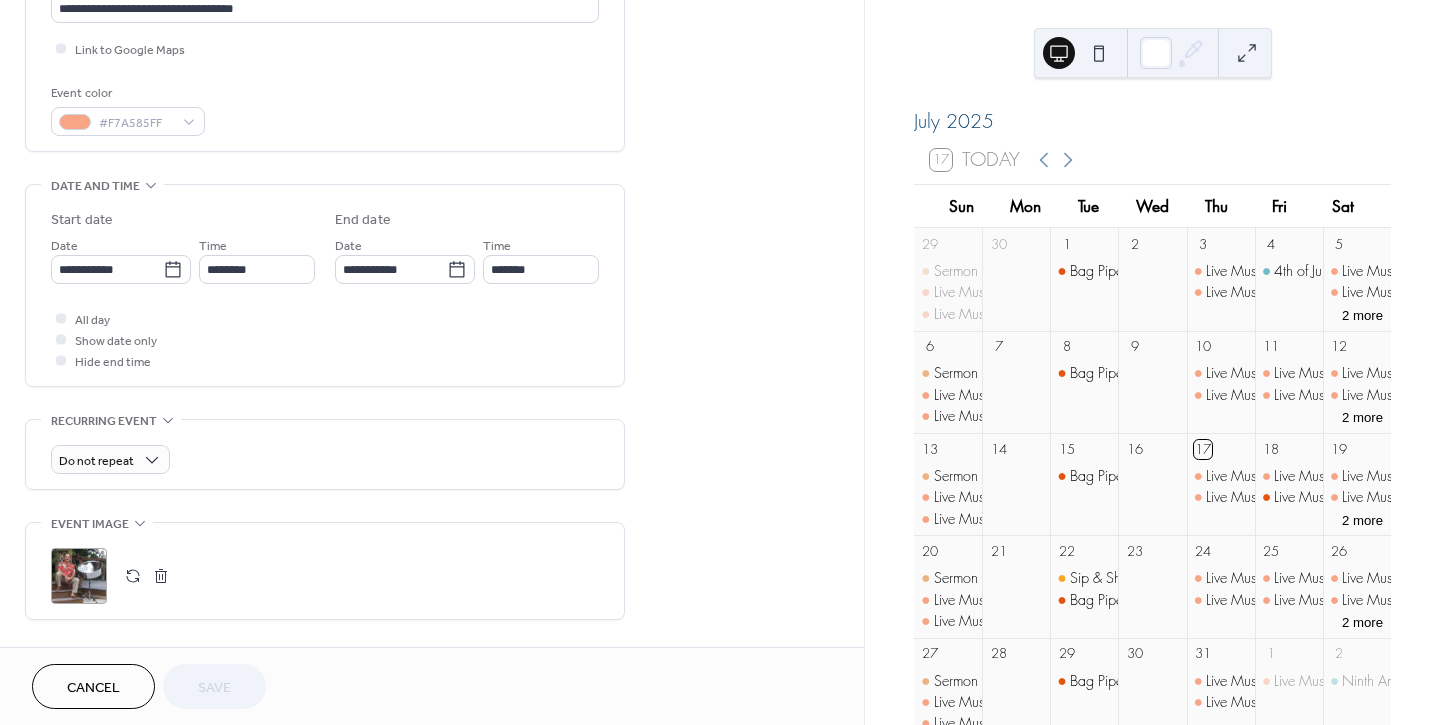 scroll, scrollTop: 666, scrollLeft: 0, axis: vertical 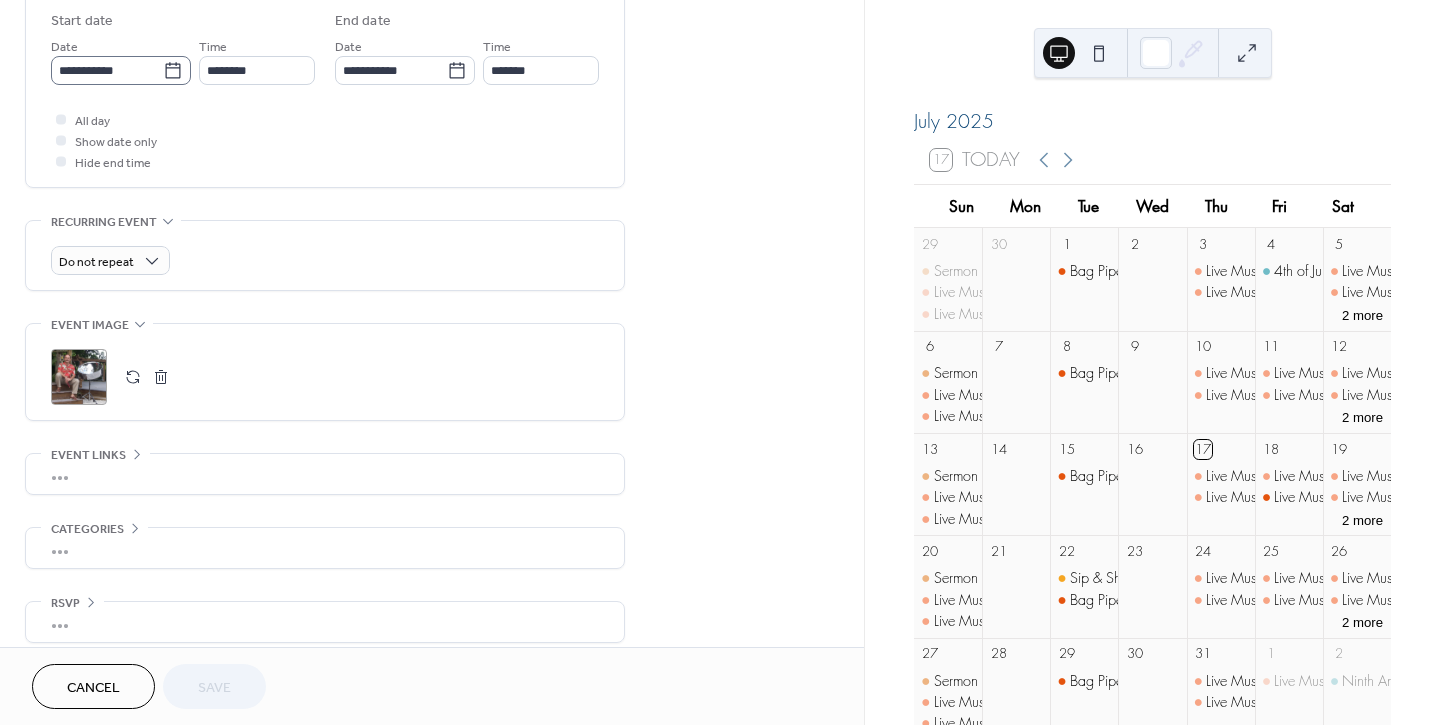 click 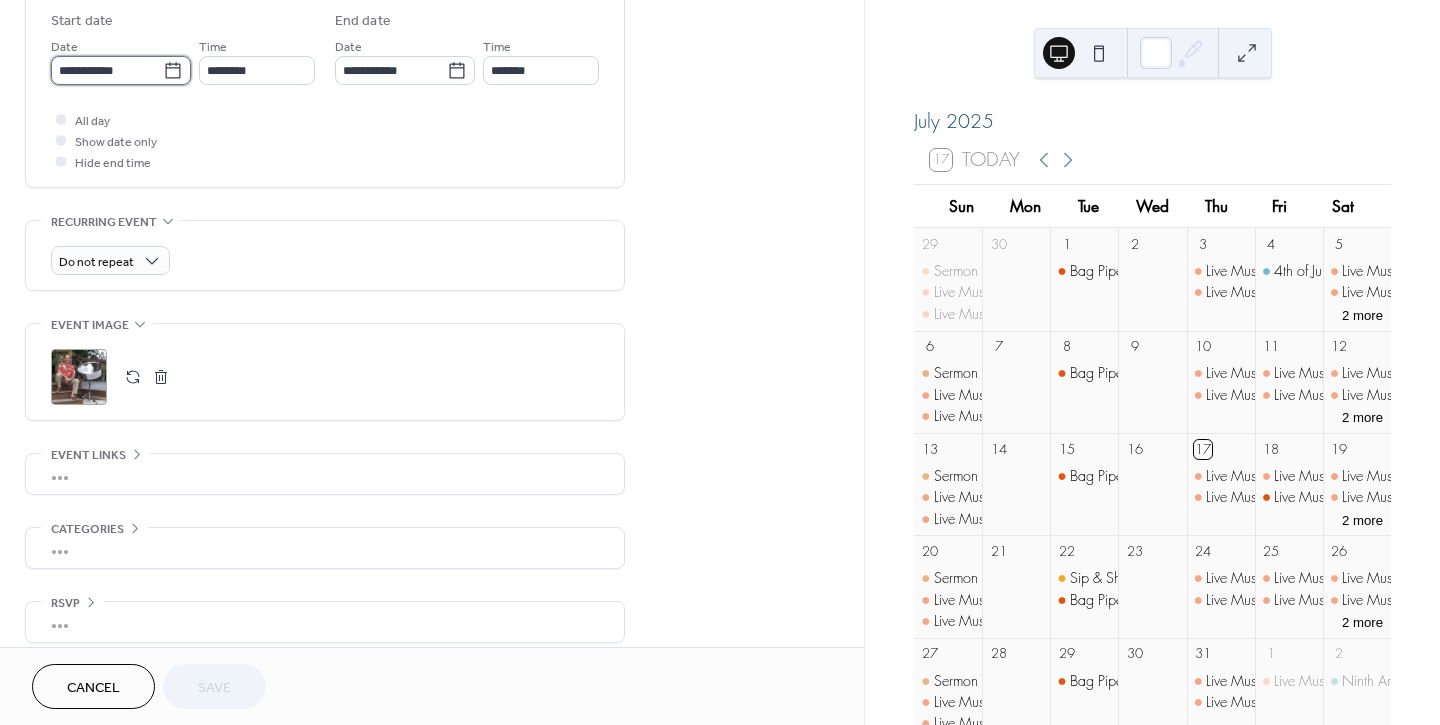 click on "**********" at bounding box center (107, 70) 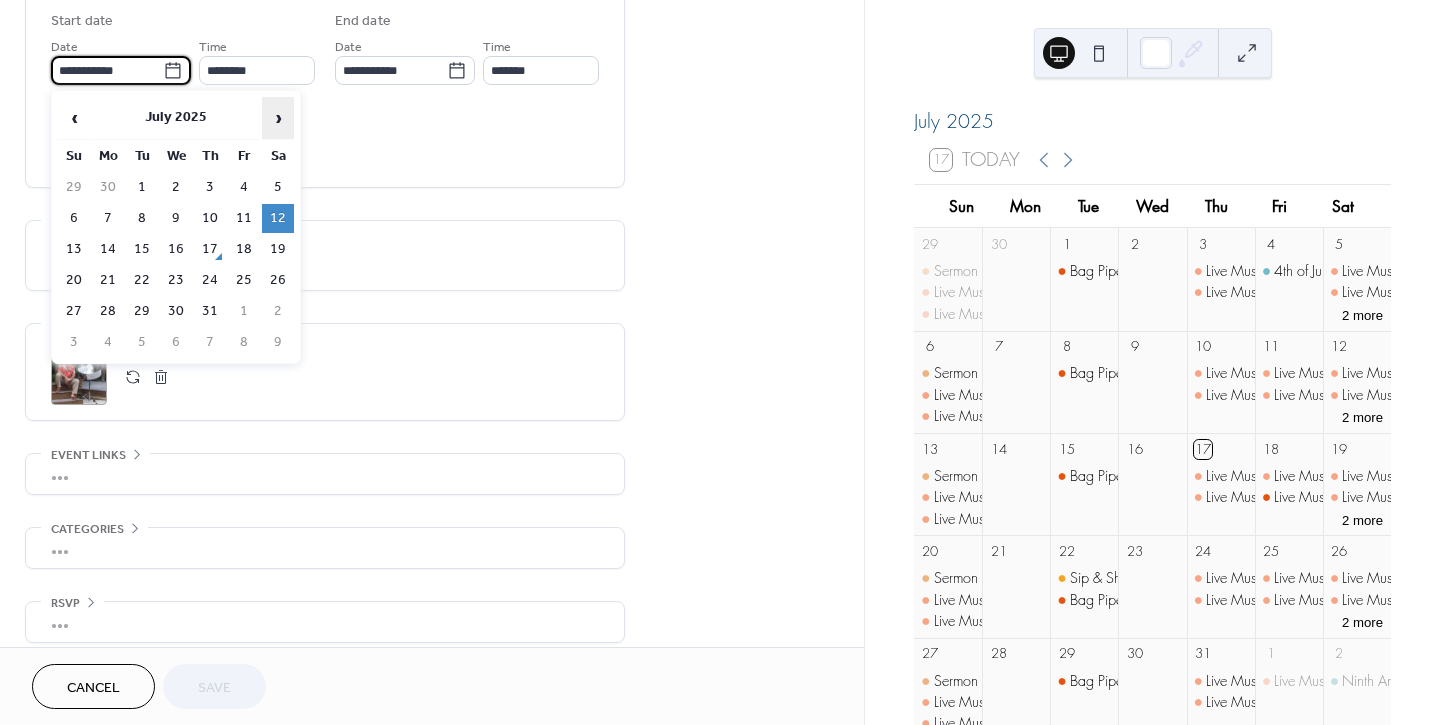click on "›" at bounding box center [278, 118] 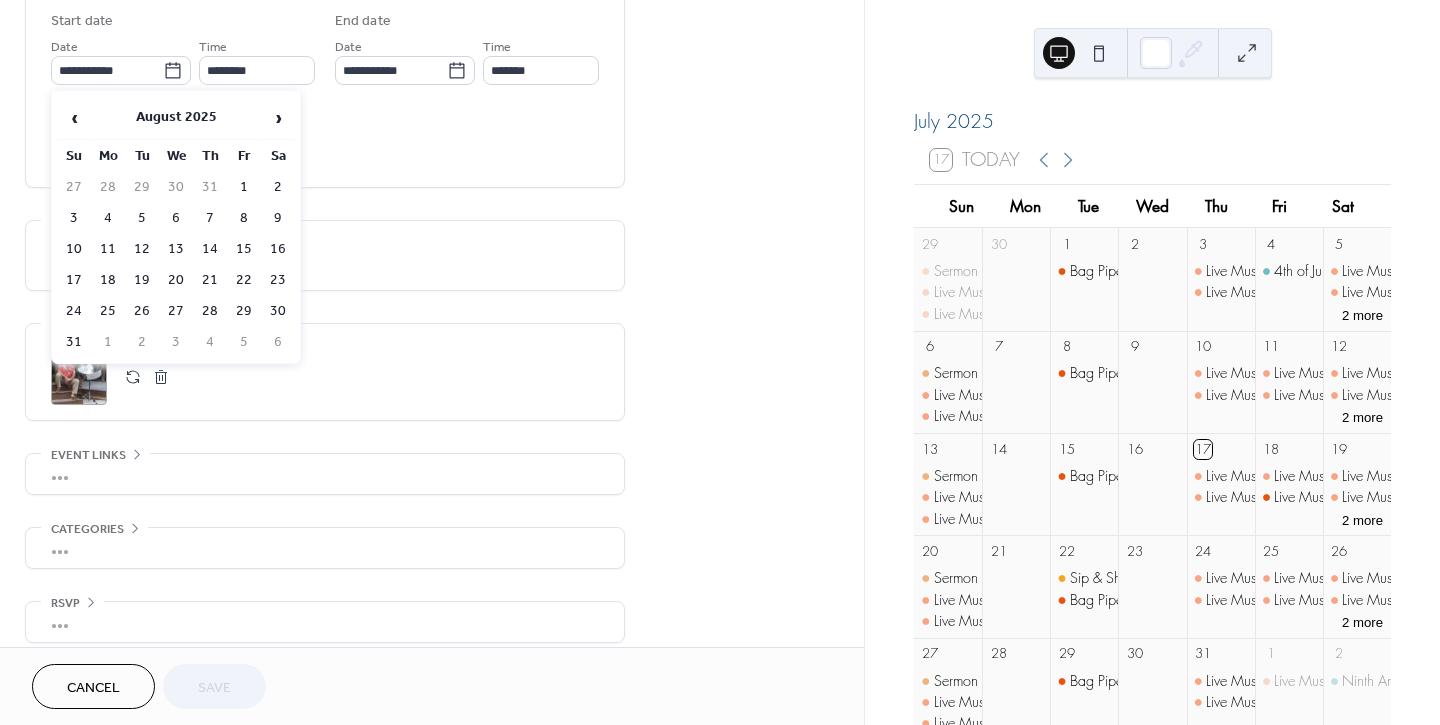 click on "3" at bounding box center [74, 218] 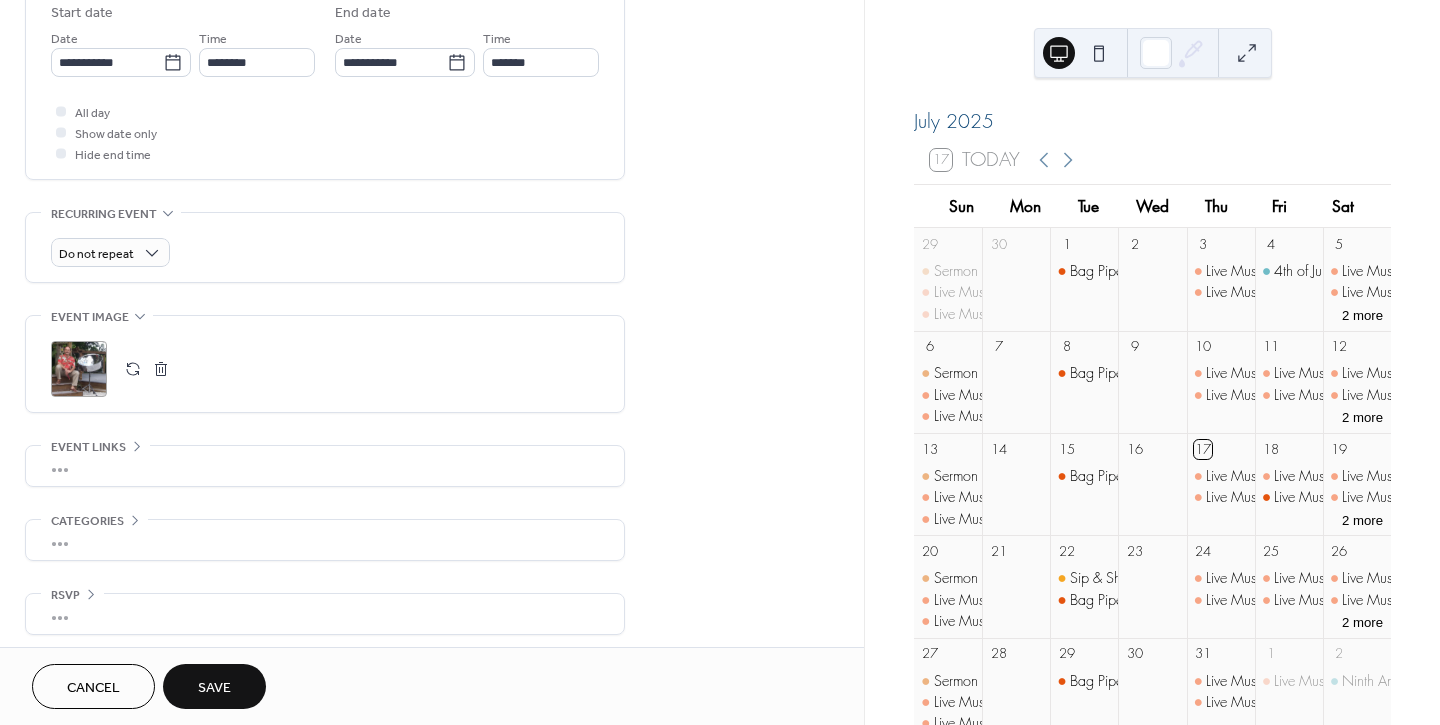 scroll, scrollTop: 682, scrollLeft: 0, axis: vertical 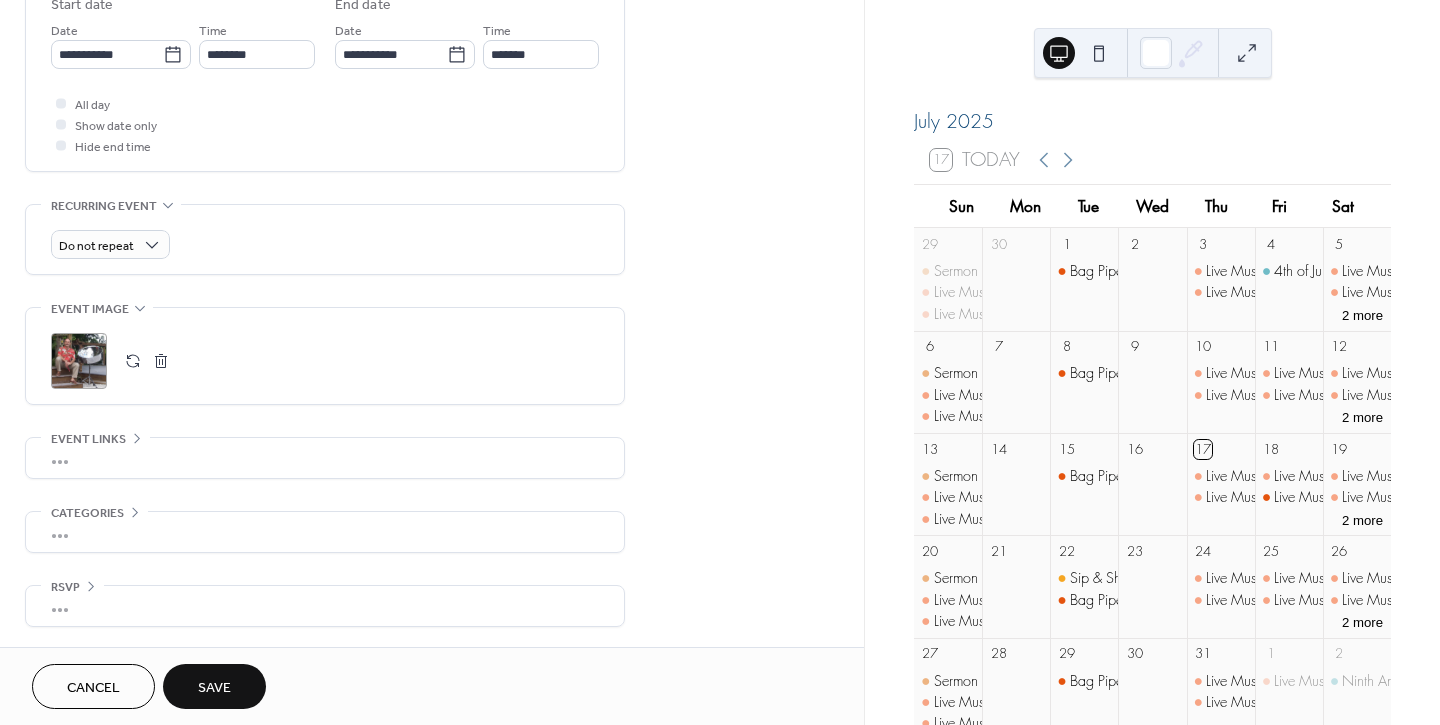 click on "Save" at bounding box center [214, 688] 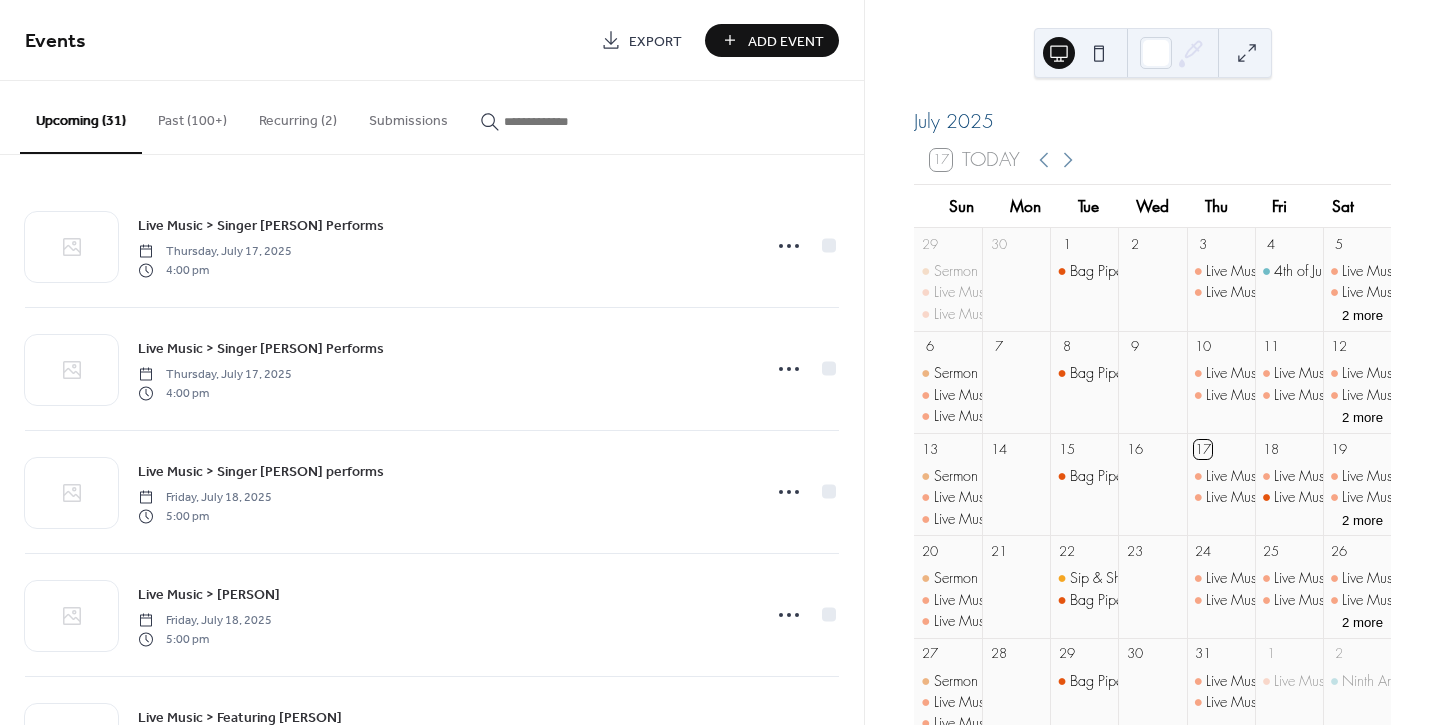click at bounding box center [564, 121] 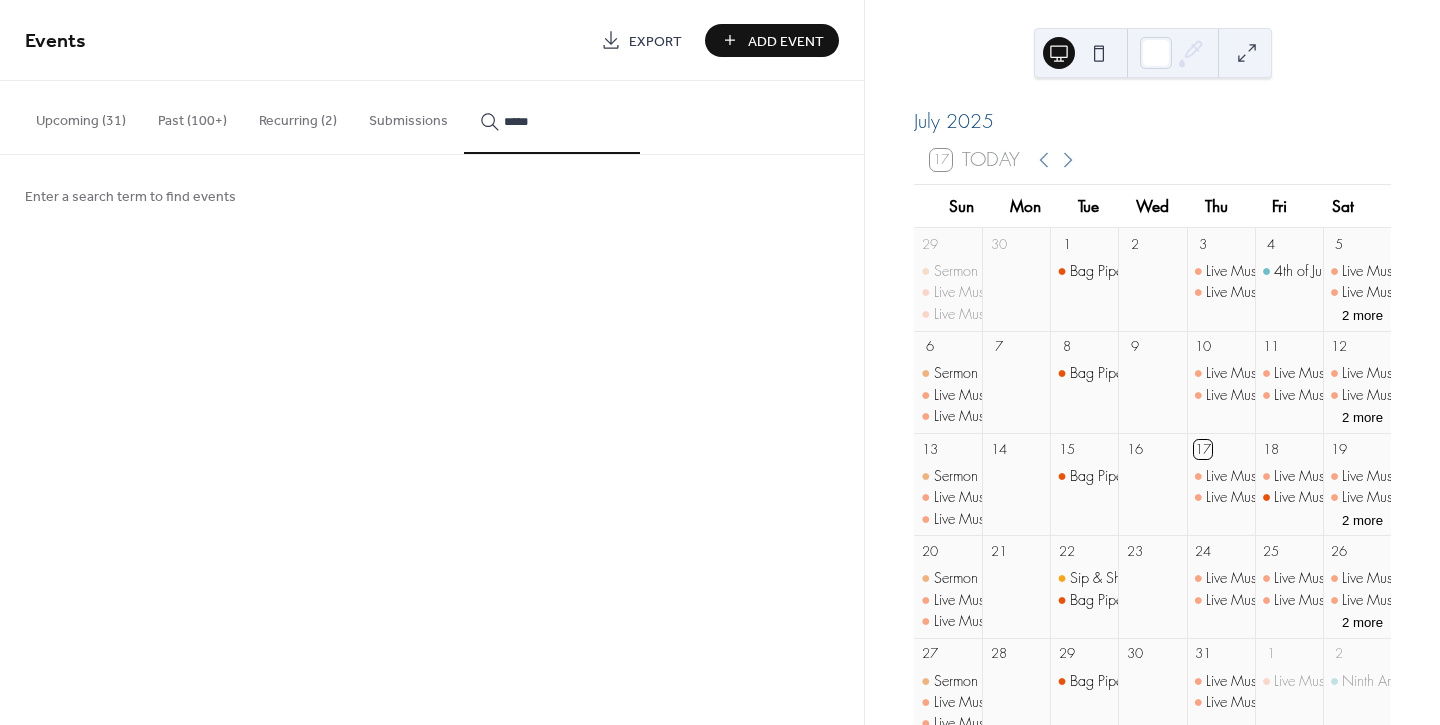click on "****" at bounding box center (552, 117) 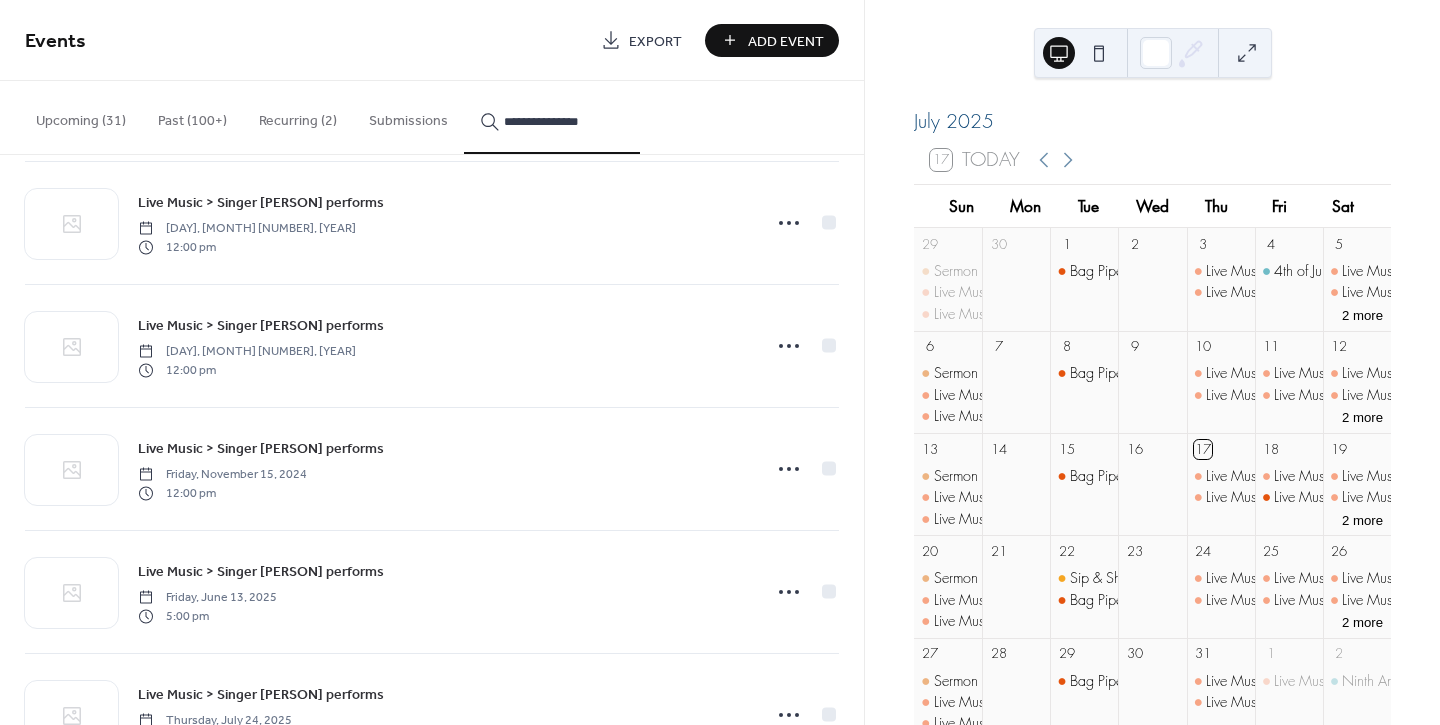 scroll, scrollTop: 10814, scrollLeft: 0, axis: vertical 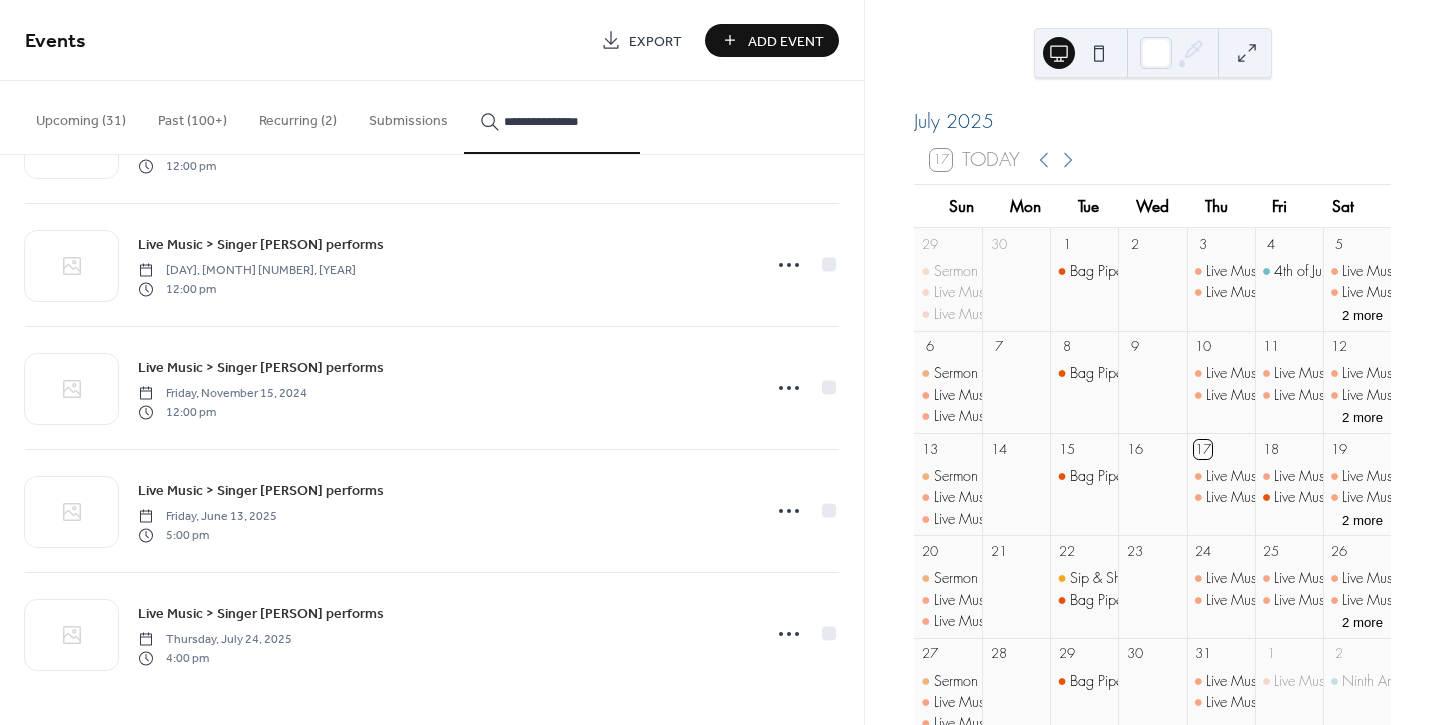 type on "**********" 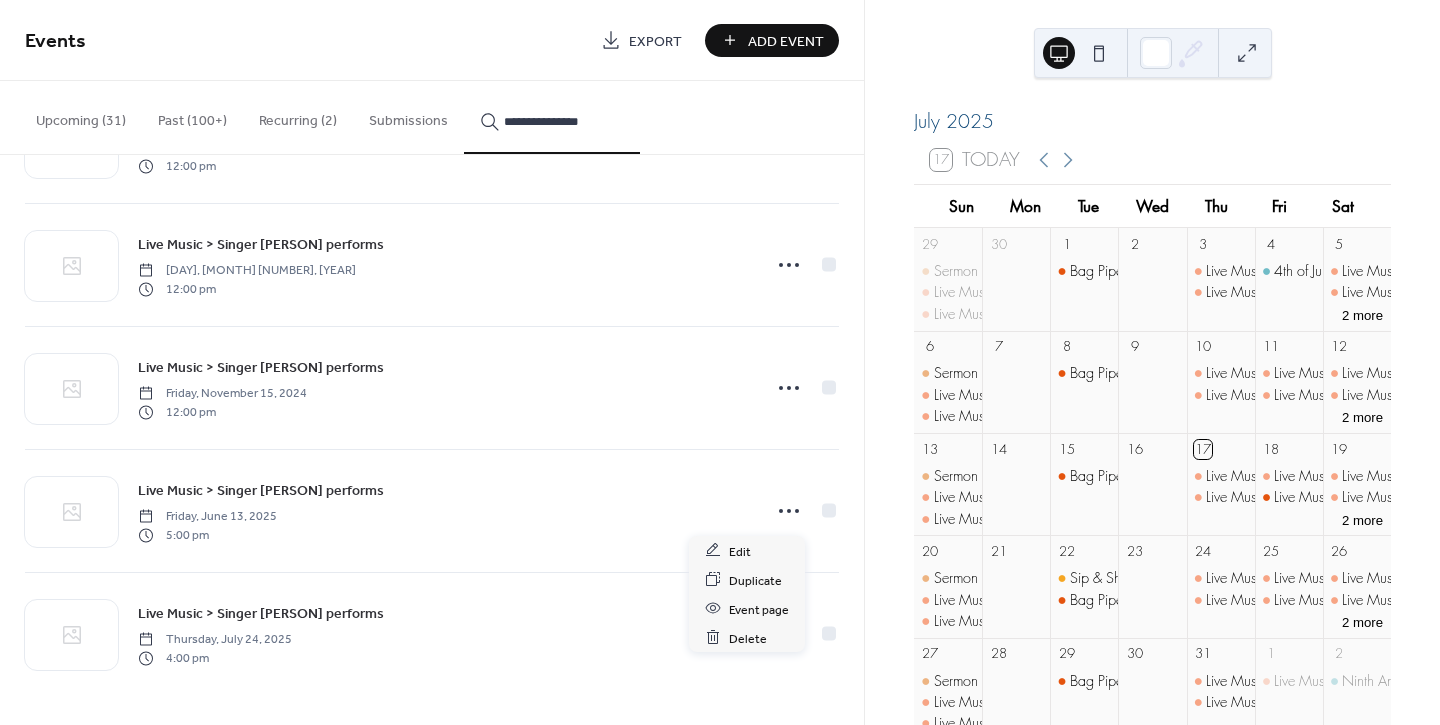 click 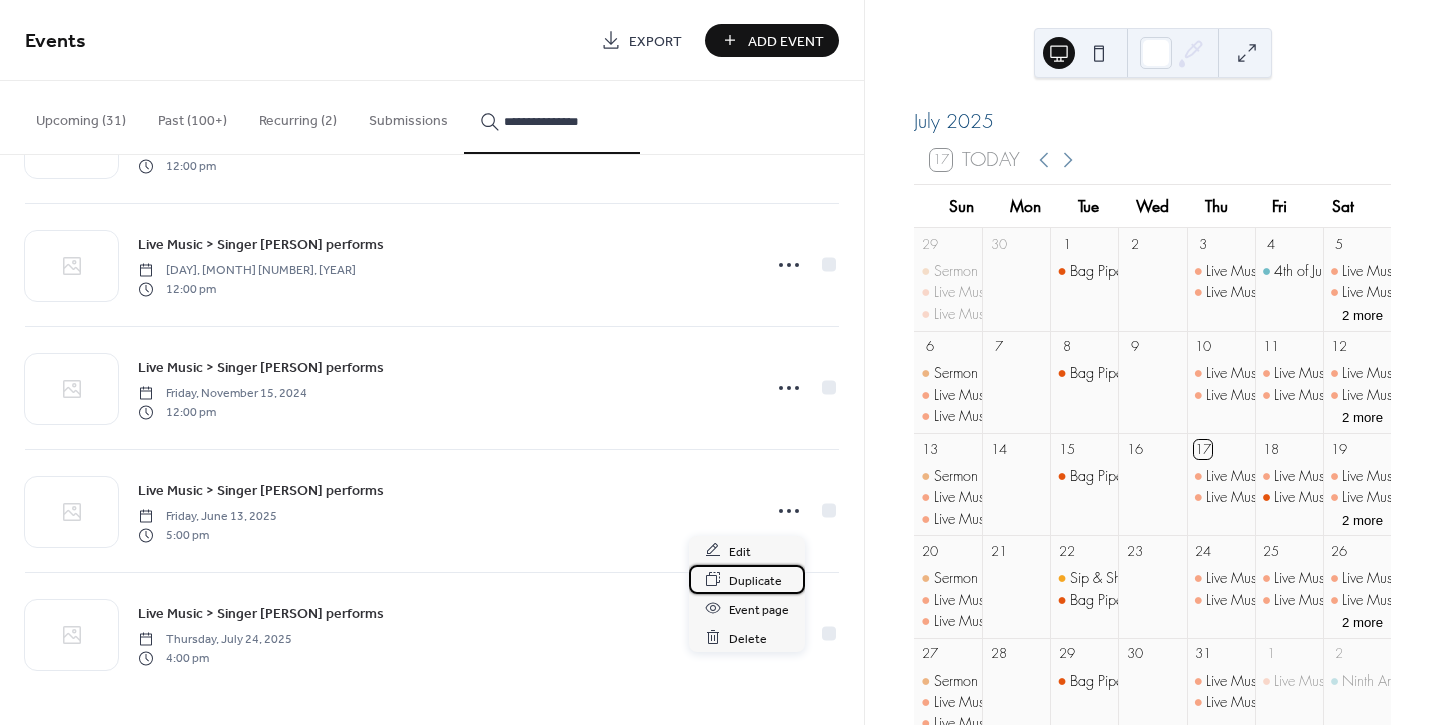 click on "Duplicate" at bounding box center (755, 580) 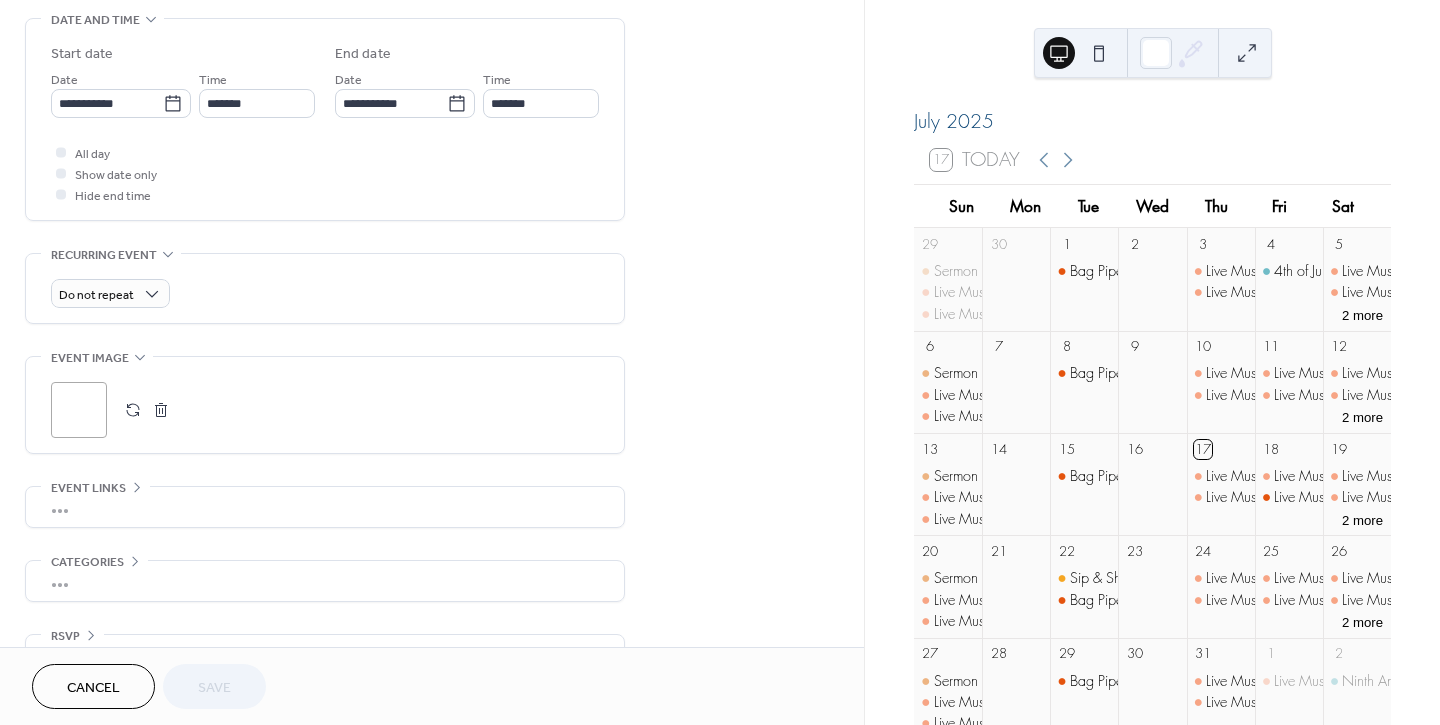 scroll, scrollTop: 666, scrollLeft: 0, axis: vertical 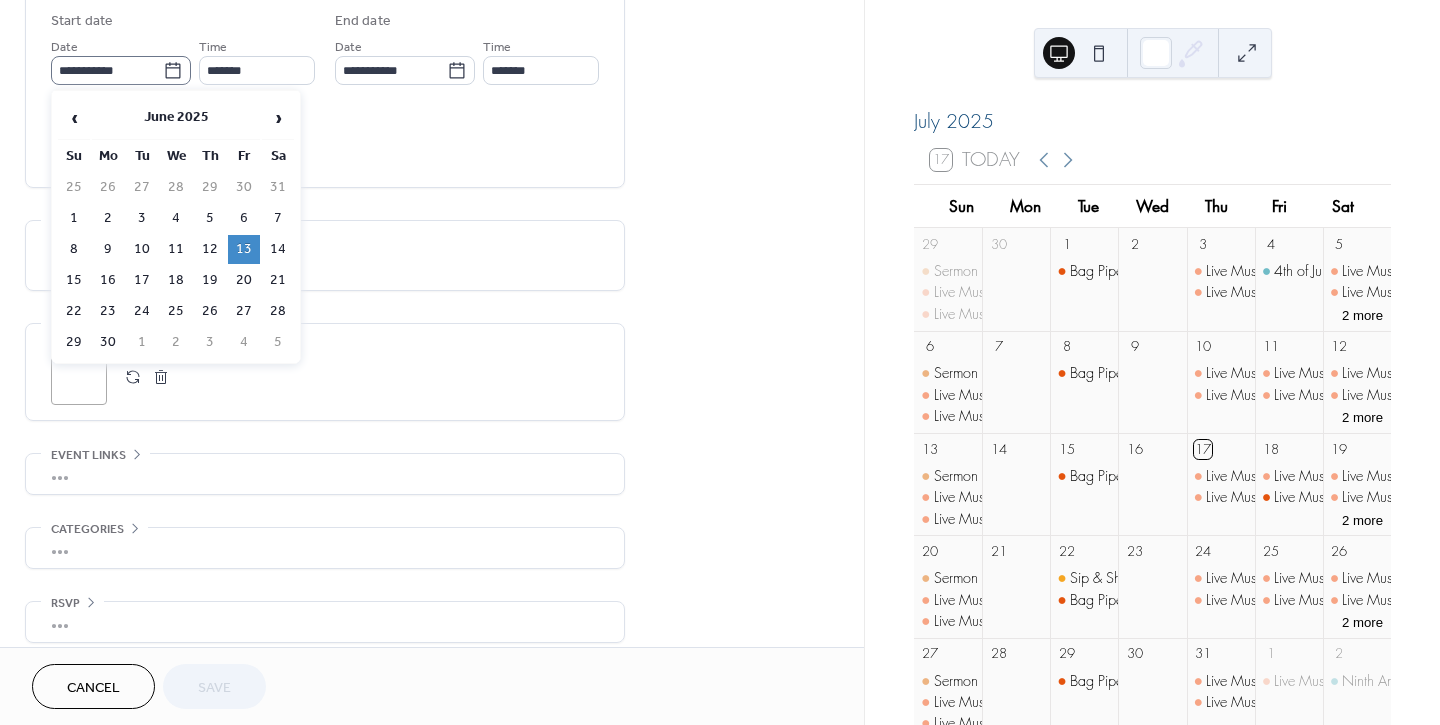 click 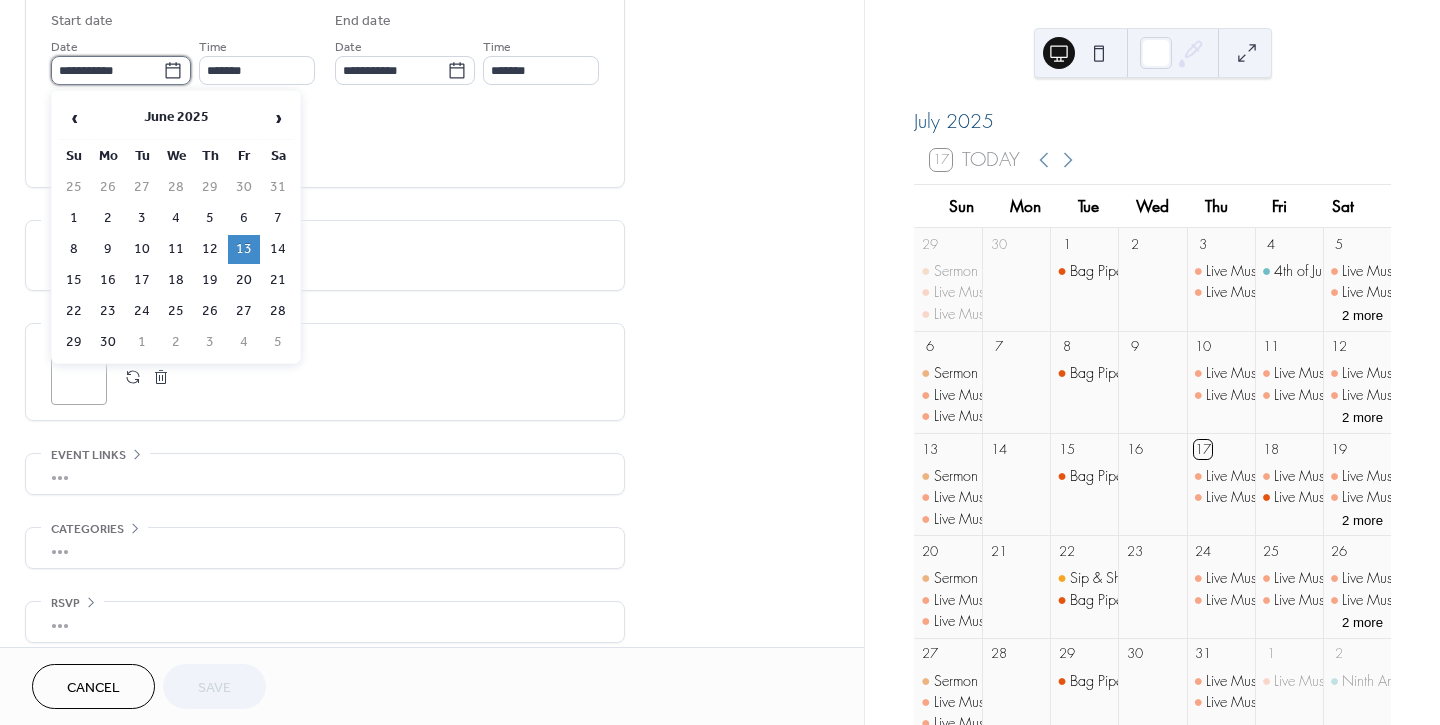 click on "**********" at bounding box center (107, 70) 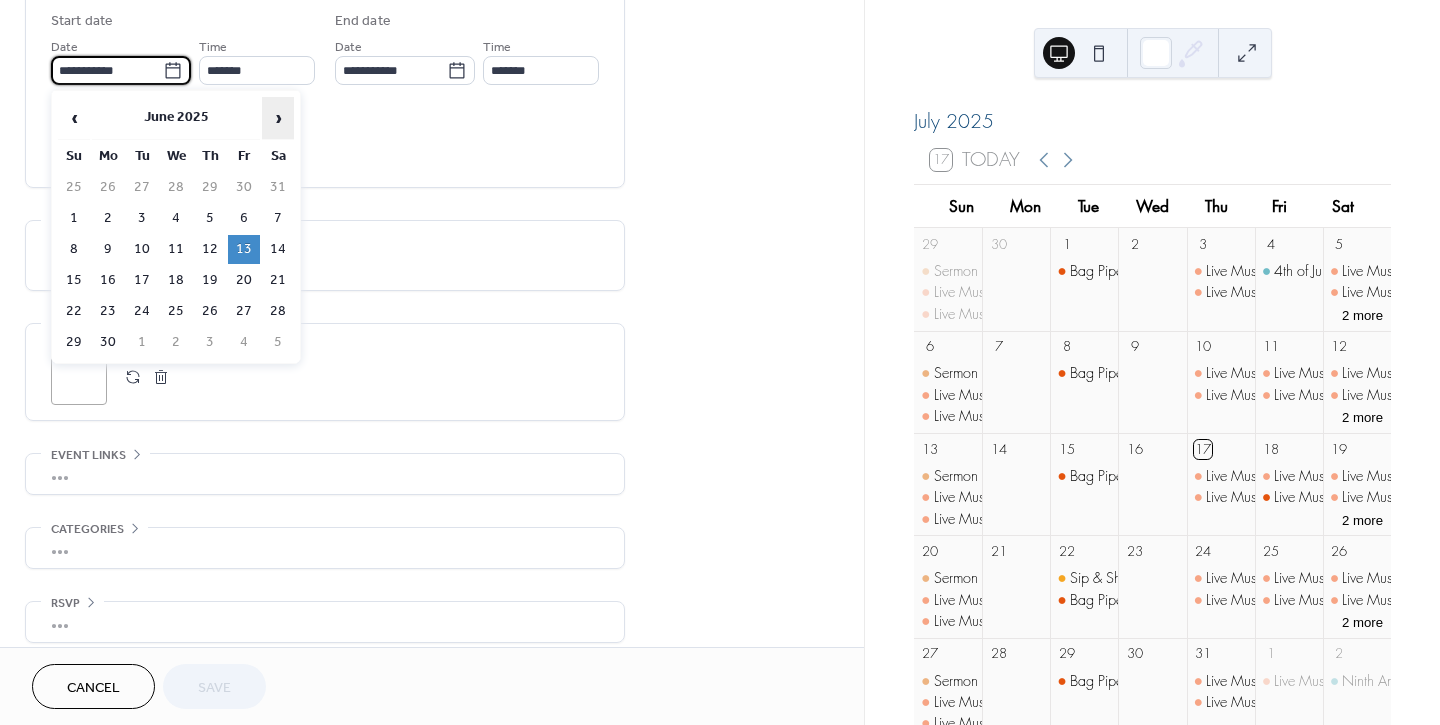 click on "›" at bounding box center (278, 118) 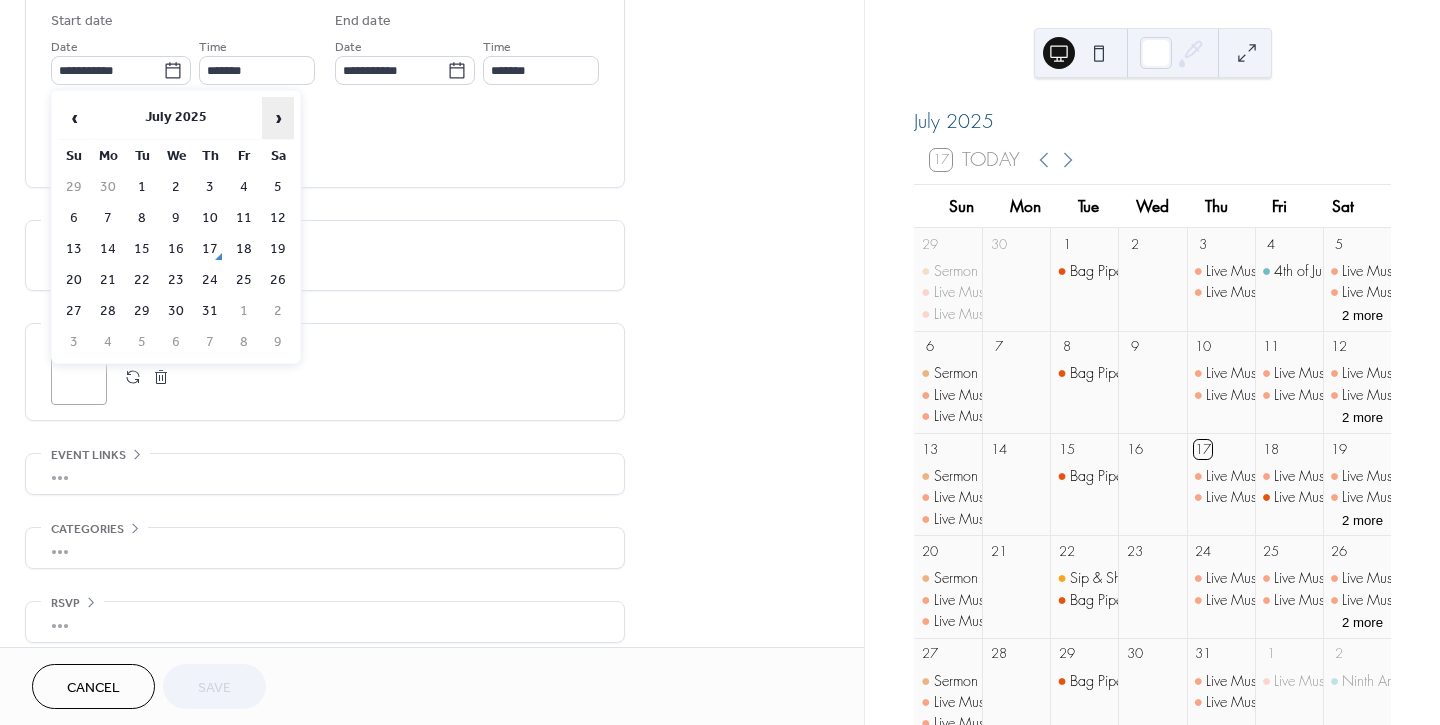 click on "›" at bounding box center (278, 118) 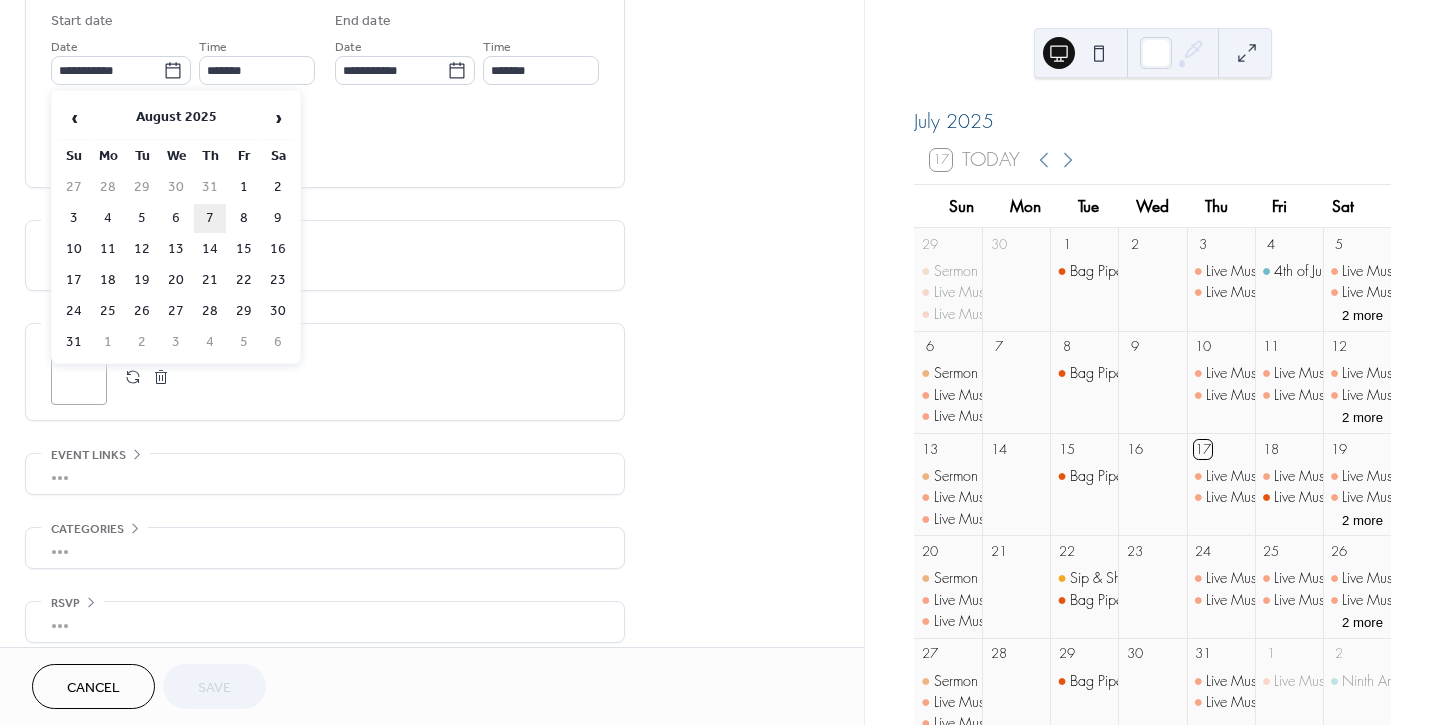 click on "7" at bounding box center (210, 218) 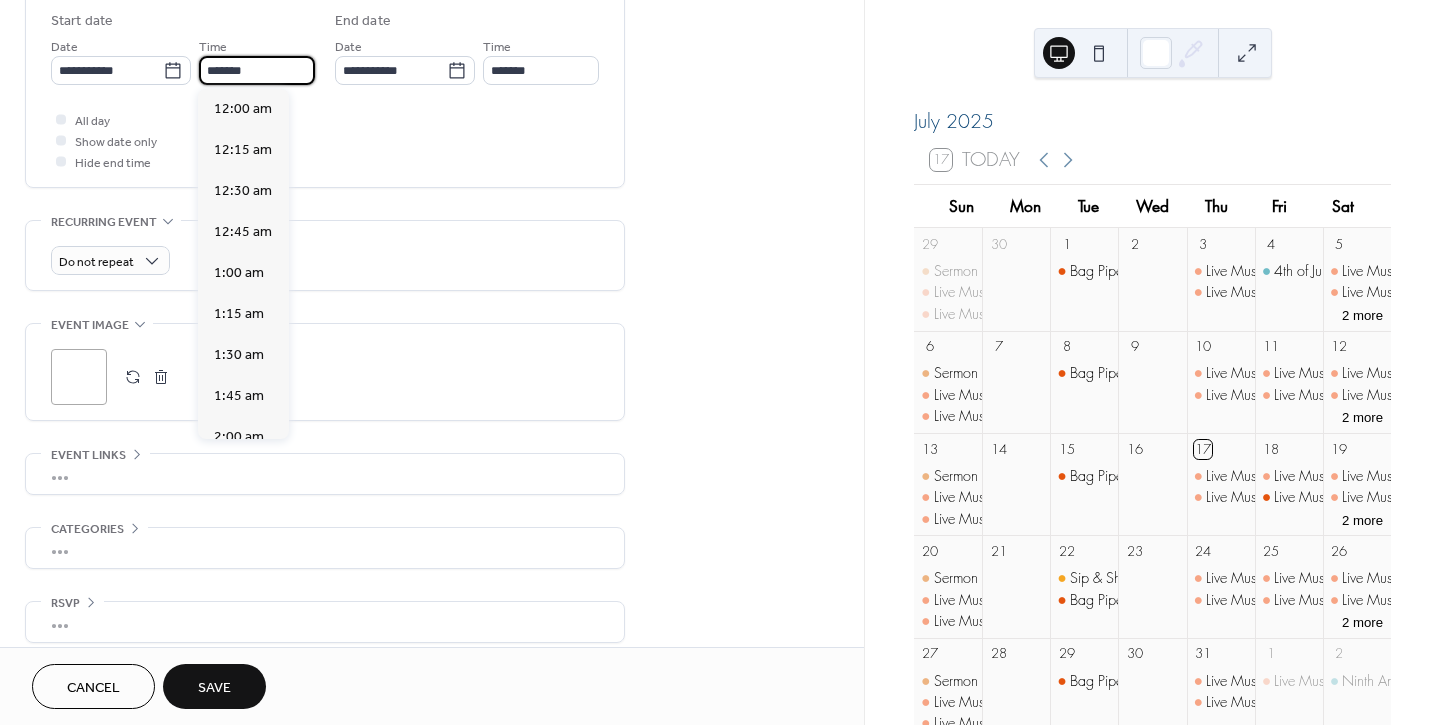 click on "*******" at bounding box center [257, 70] 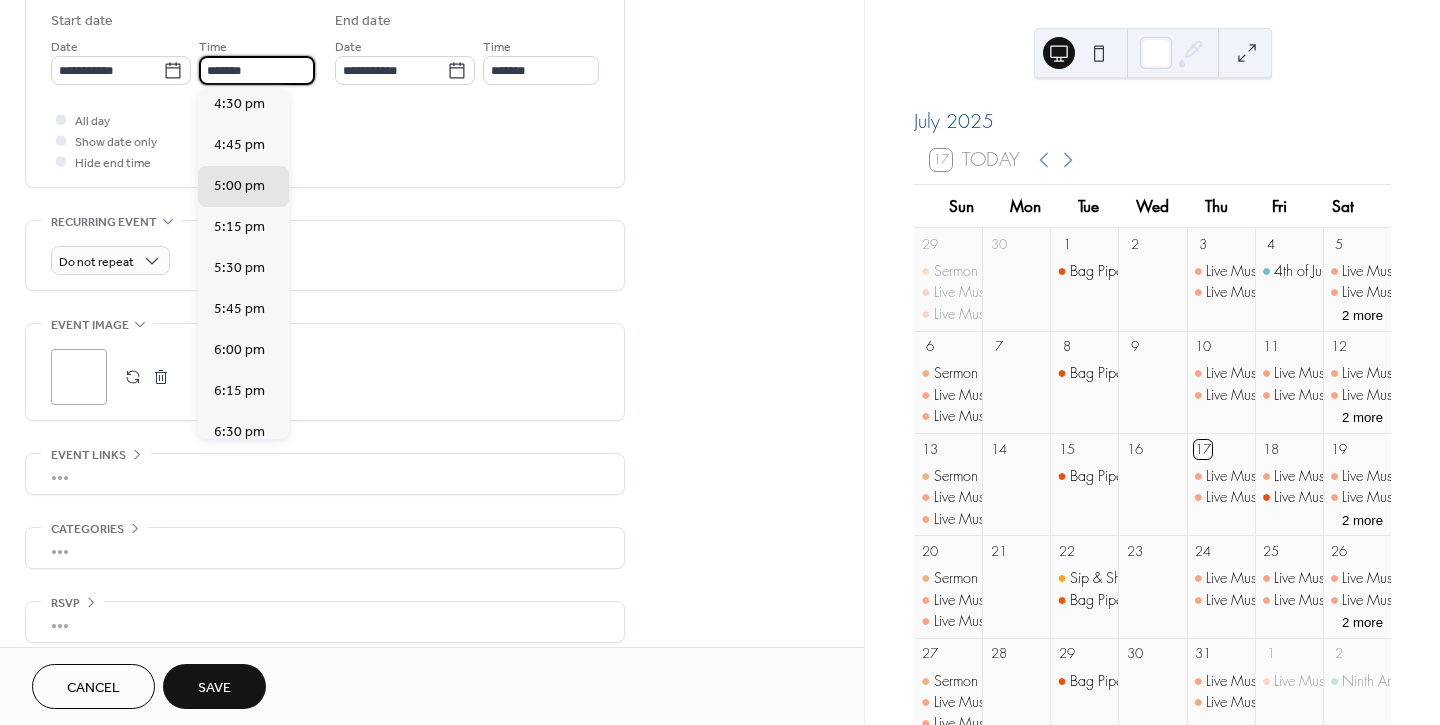 scroll, scrollTop: 2705, scrollLeft: 0, axis: vertical 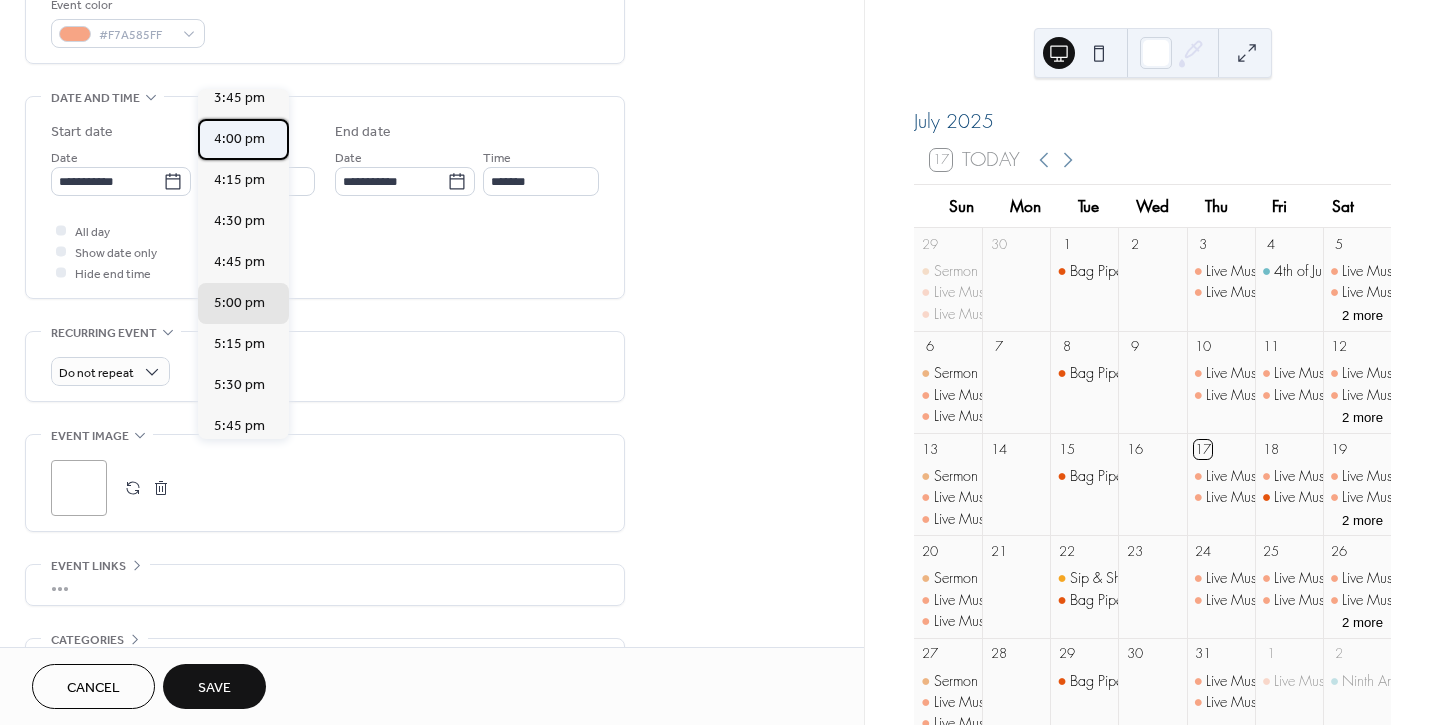 click on "4:00 pm" at bounding box center (239, 138) 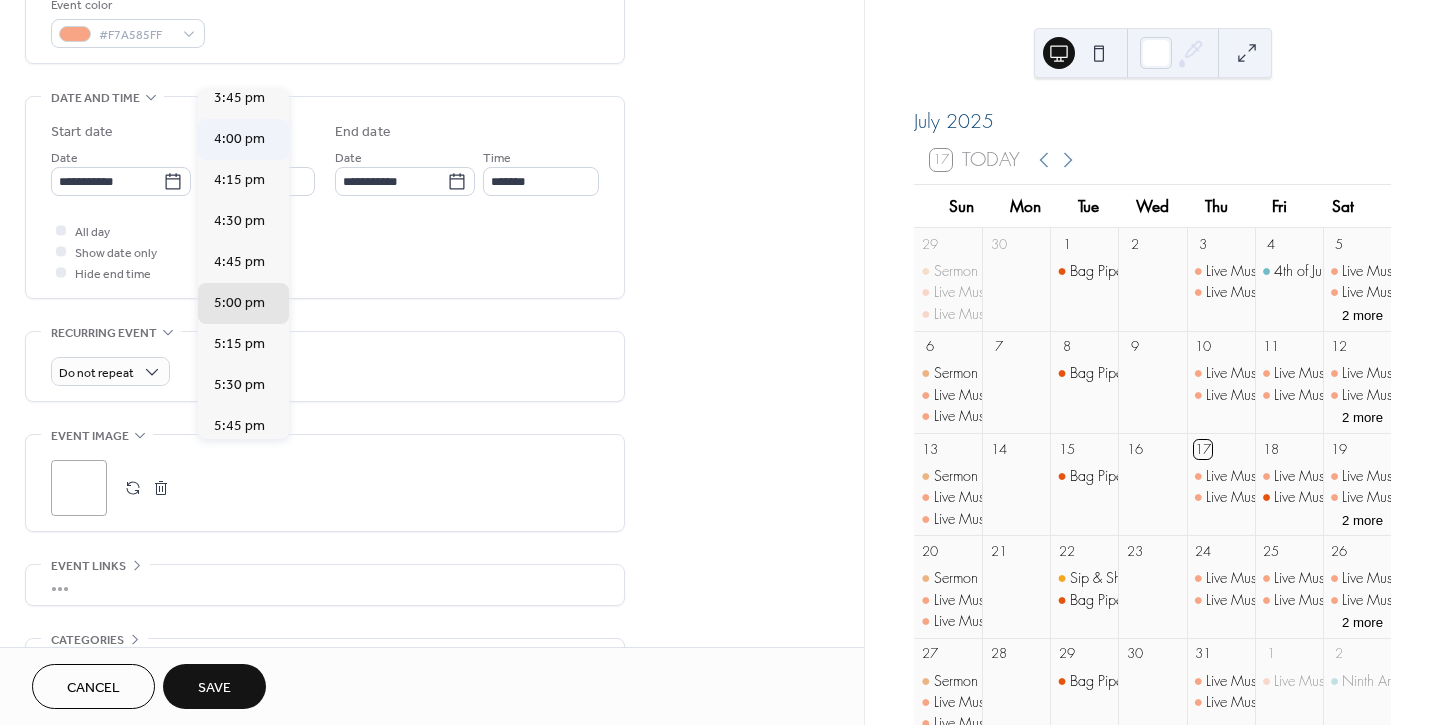 type on "*******" 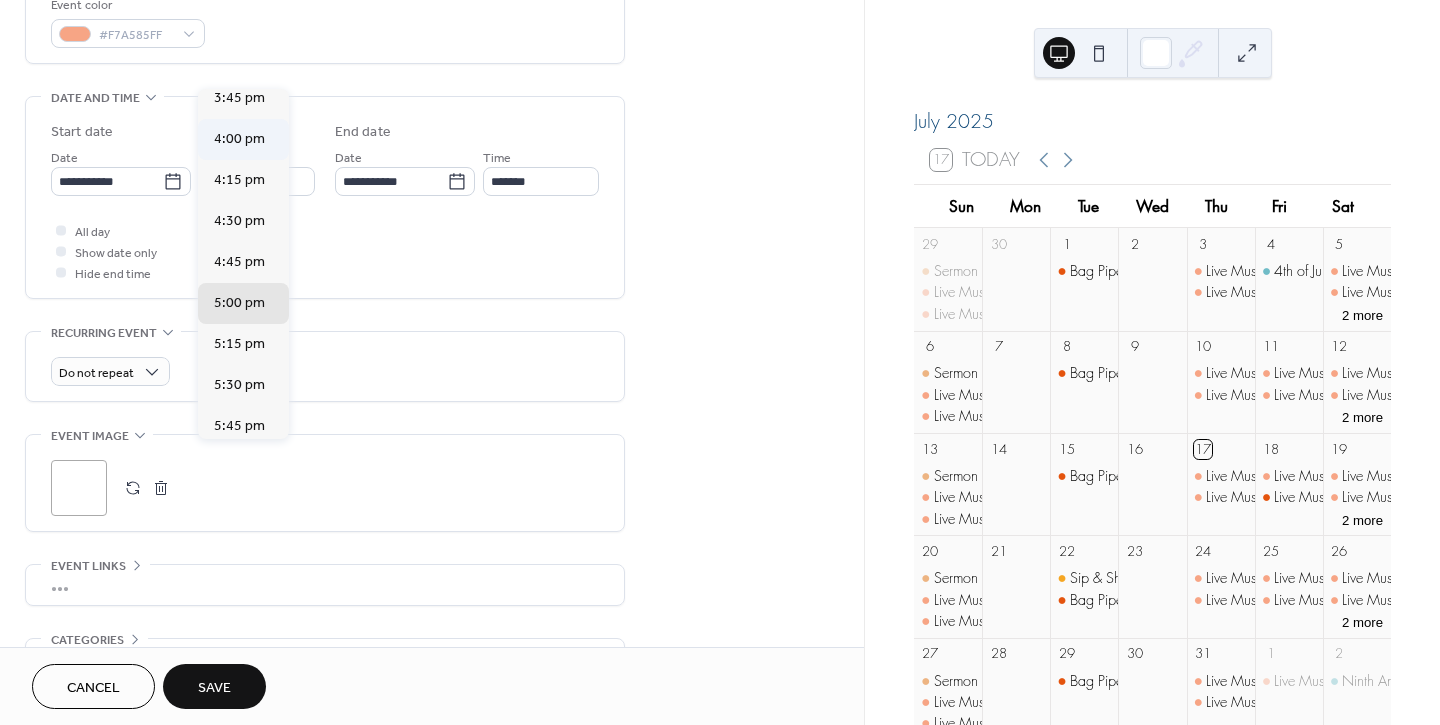 type on "*******" 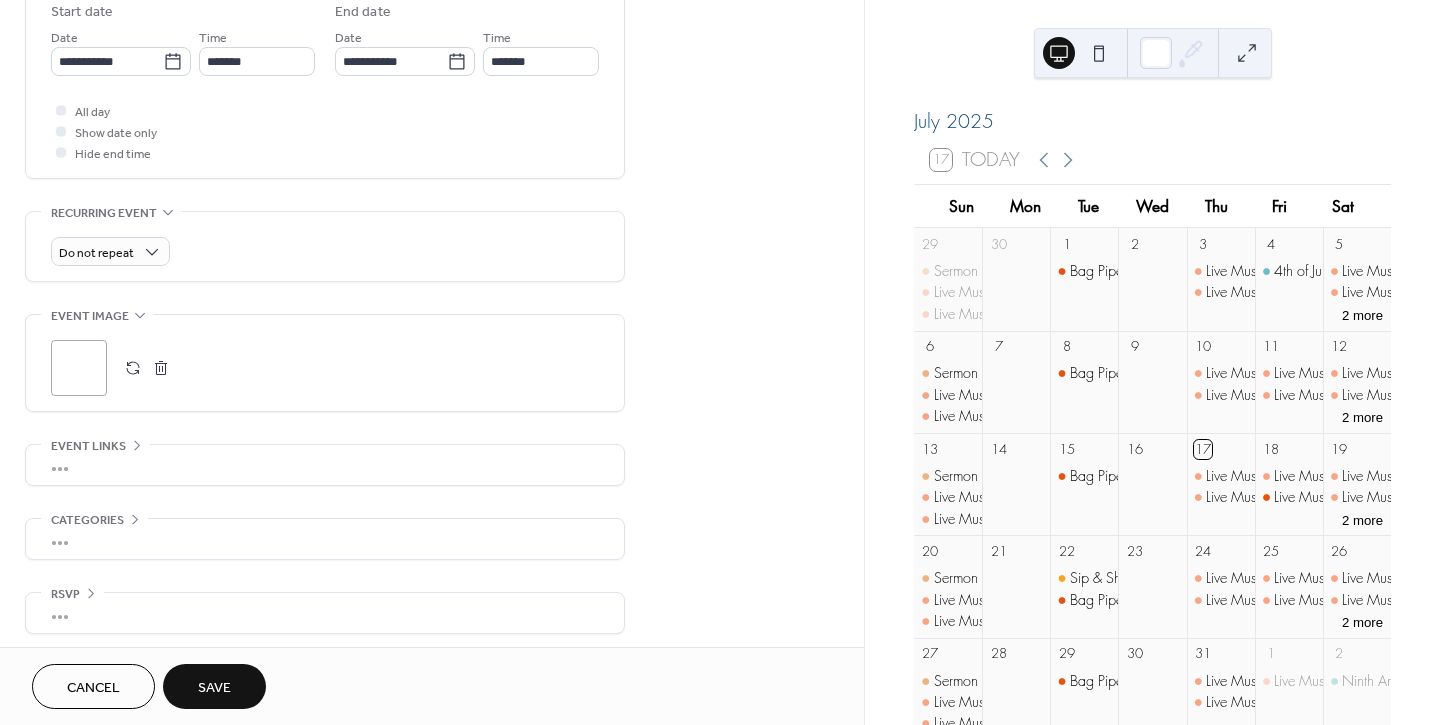 scroll, scrollTop: 682, scrollLeft: 0, axis: vertical 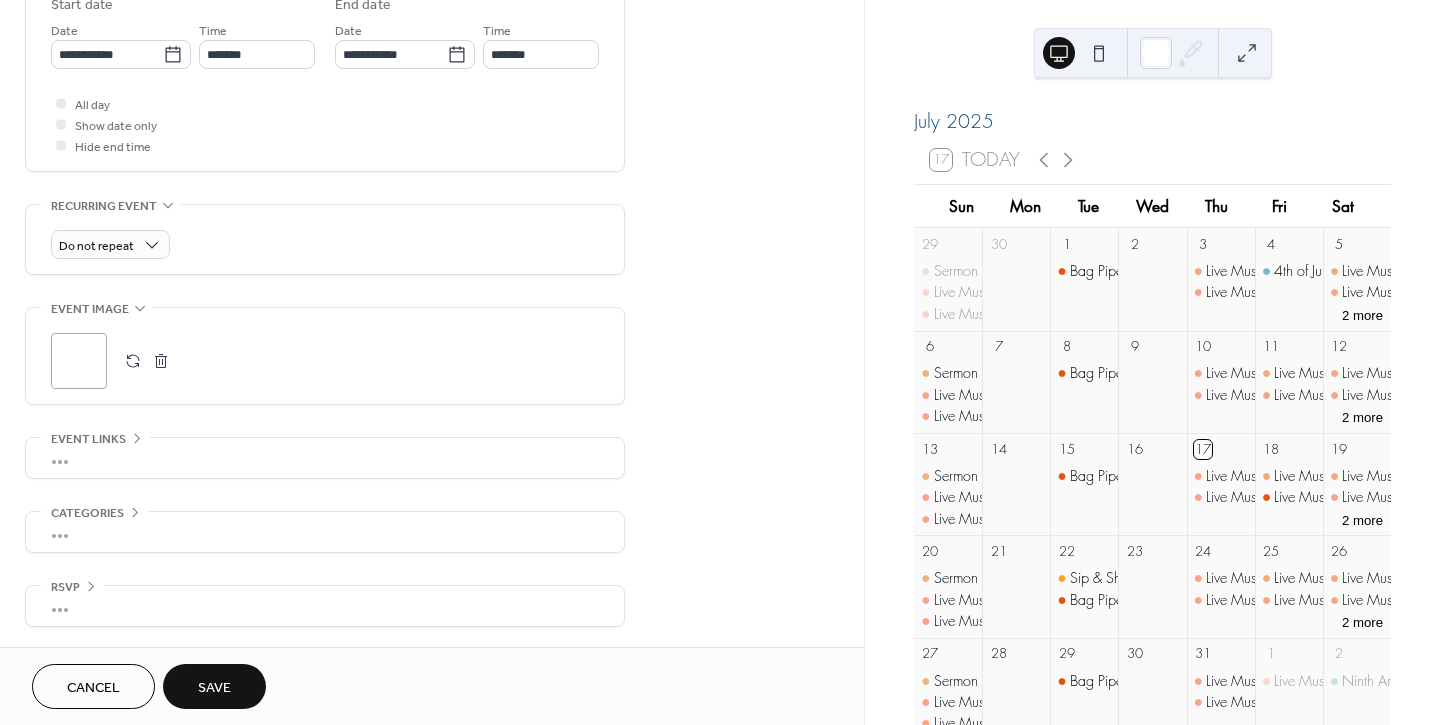 click on "Save" at bounding box center [214, 688] 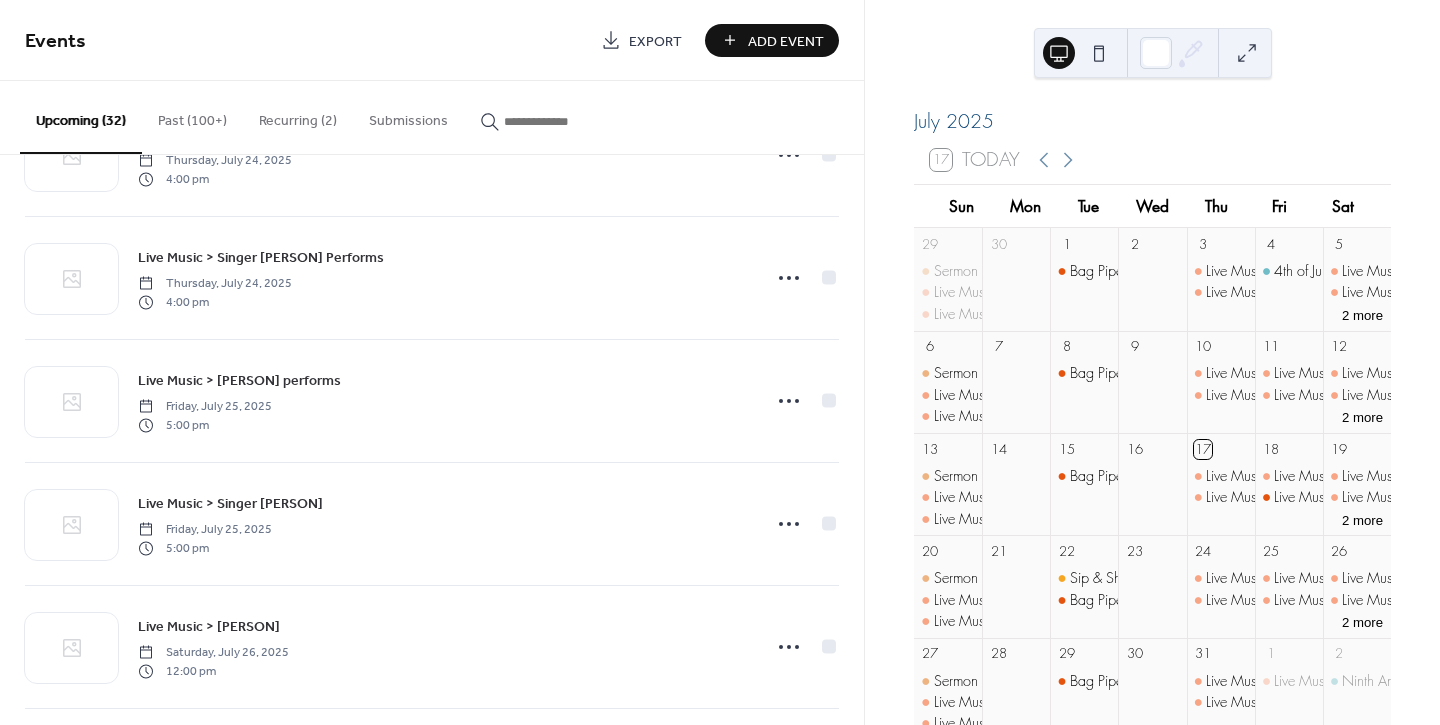 scroll, scrollTop: 2222, scrollLeft: 0, axis: vertical 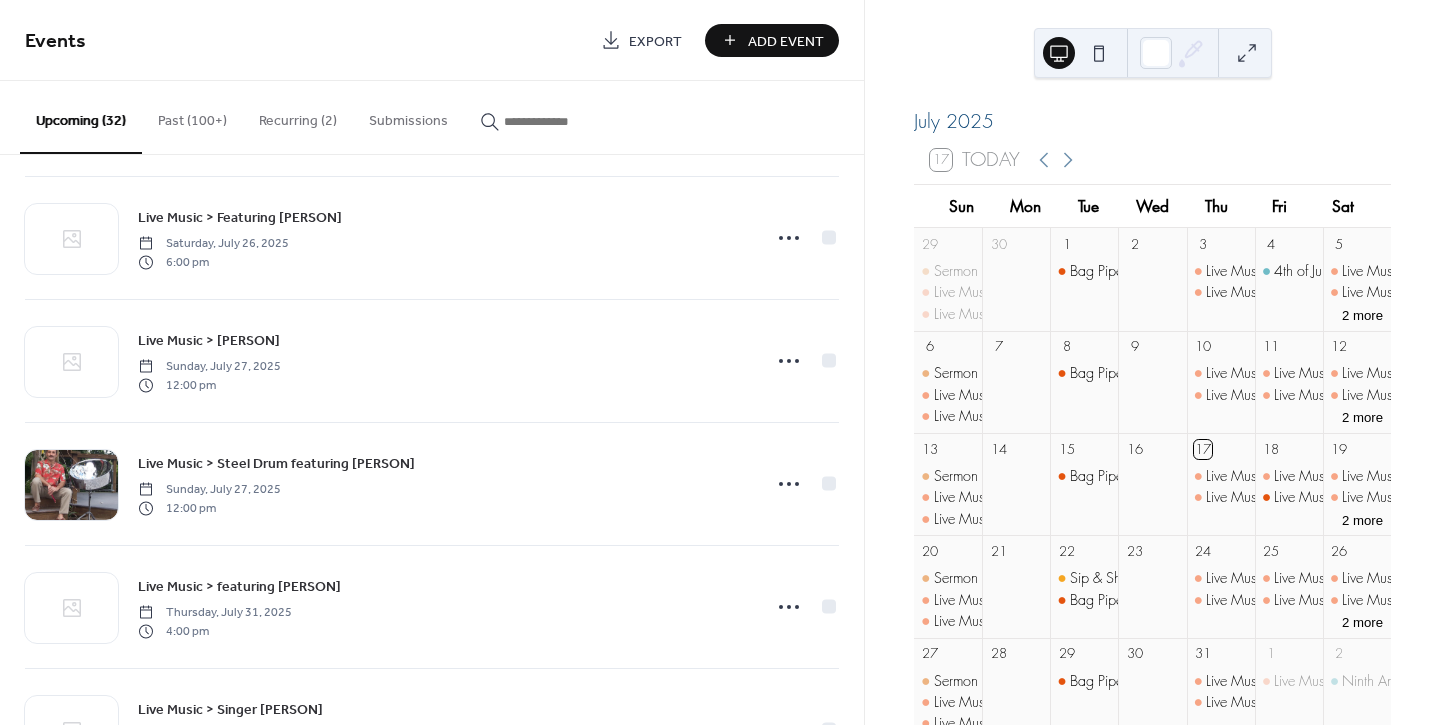 click at bounding box center (564, 121) 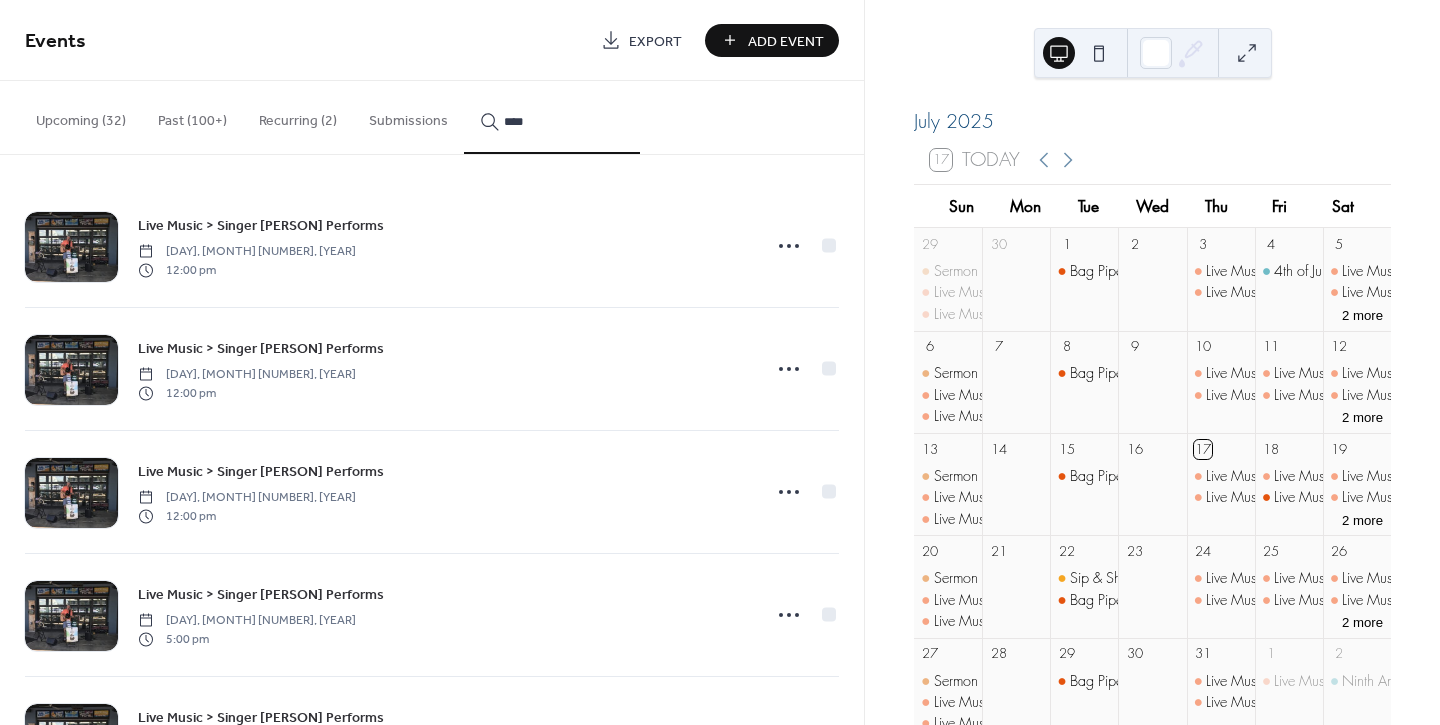 click on "****" at bounding box center [552, 117] 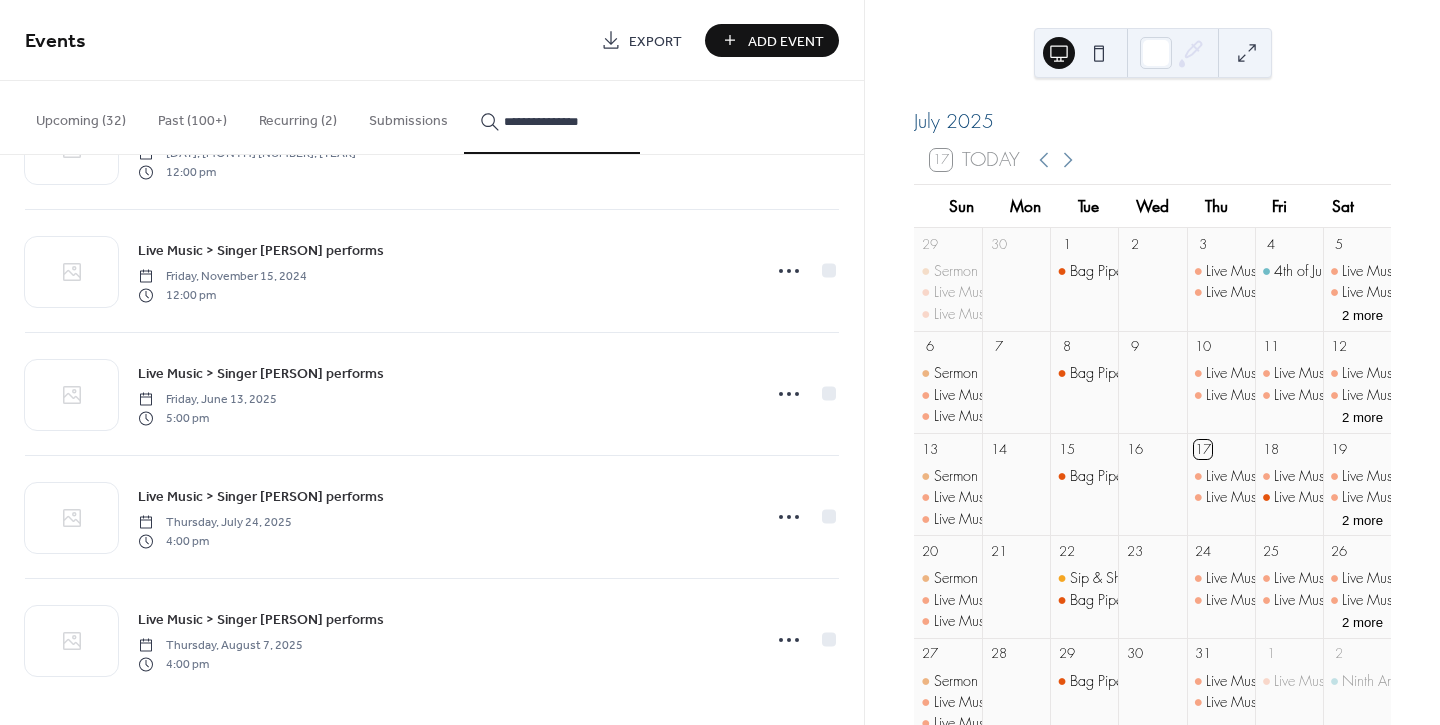 scroll, scrollTop: 10937, scrollLeft: 0, axis: vertical 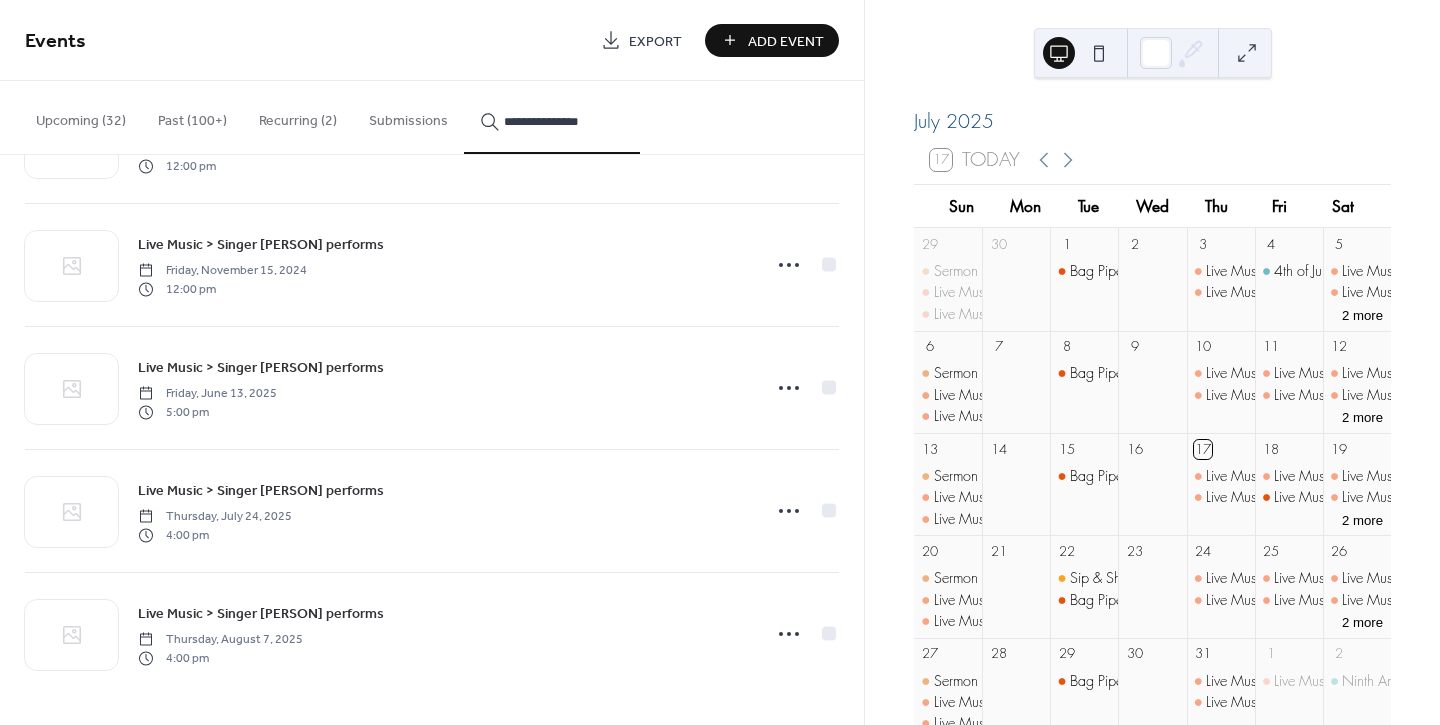 type on "**********" 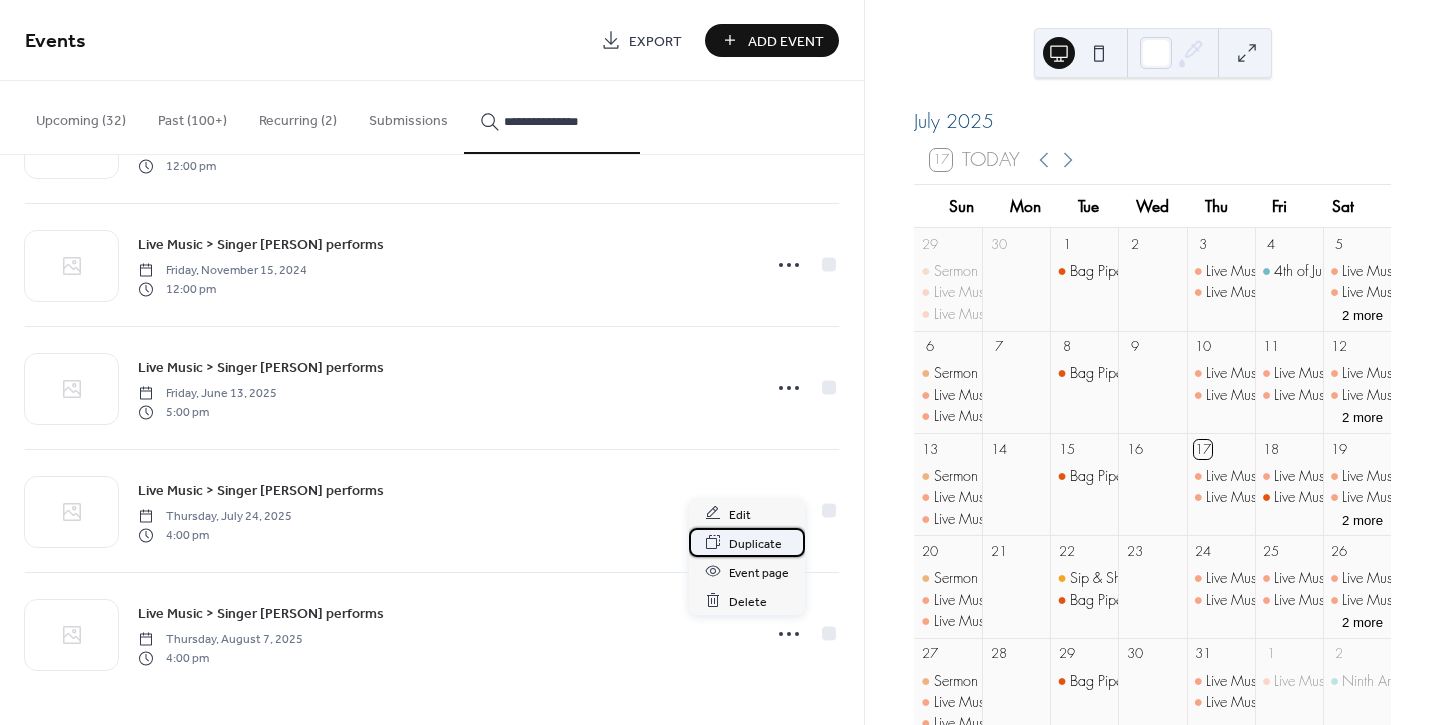 click on "Duplicate" at bounding box center [755, 543] 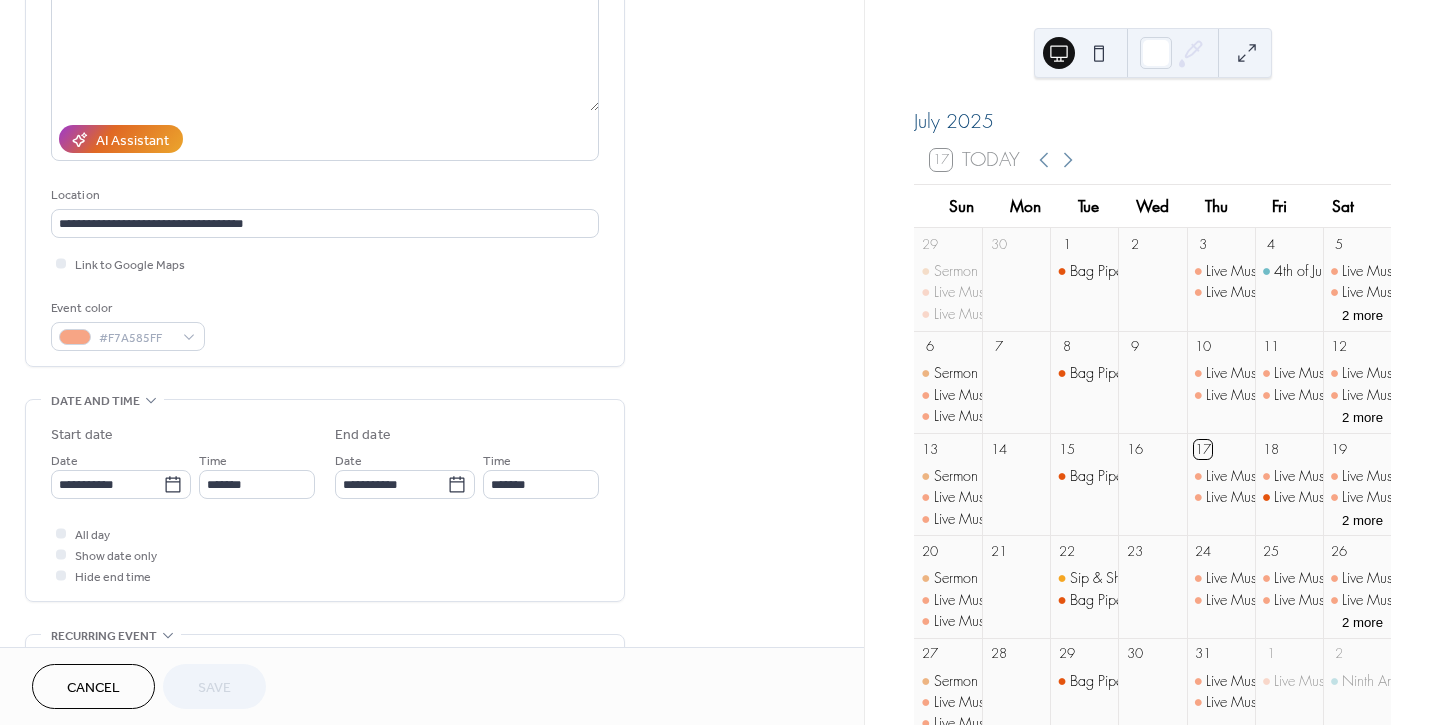 scroll, scrollTop: 555, scrollLeft: 0, axis: vertical 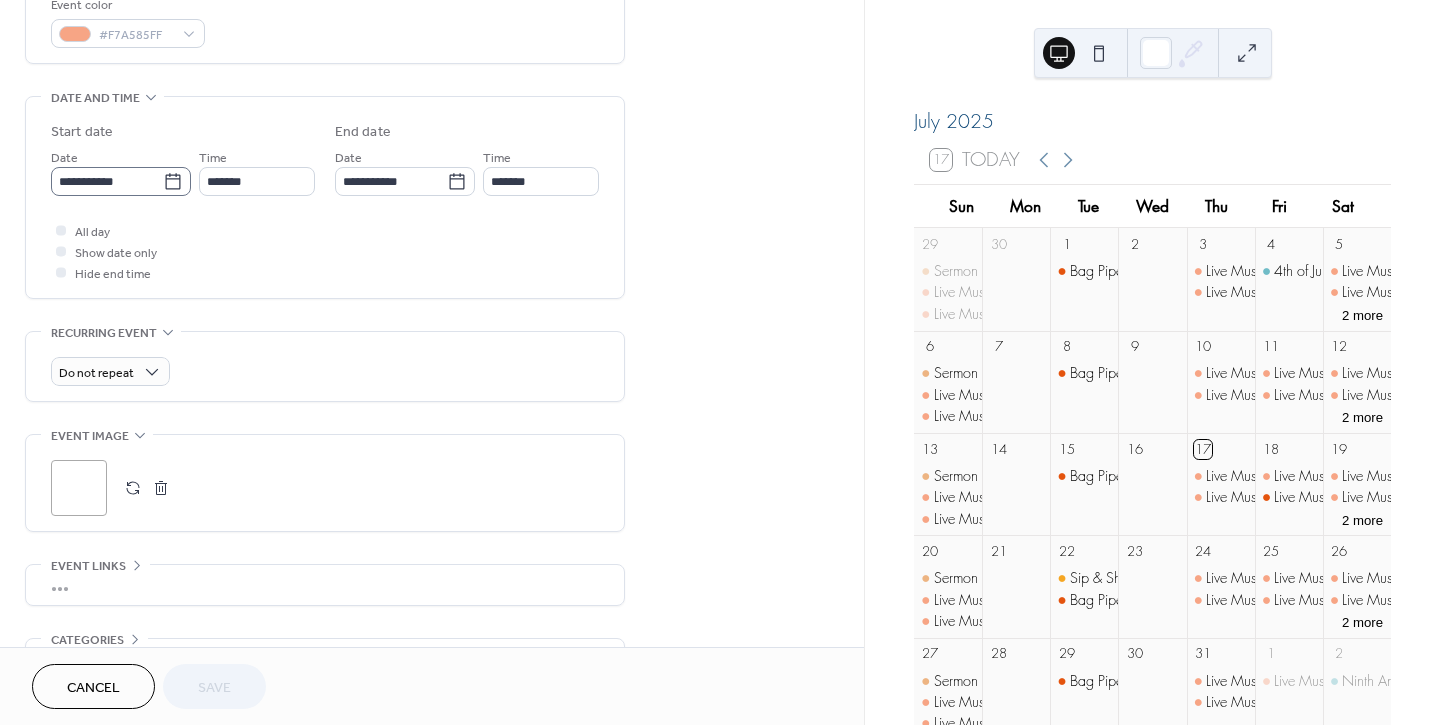 click 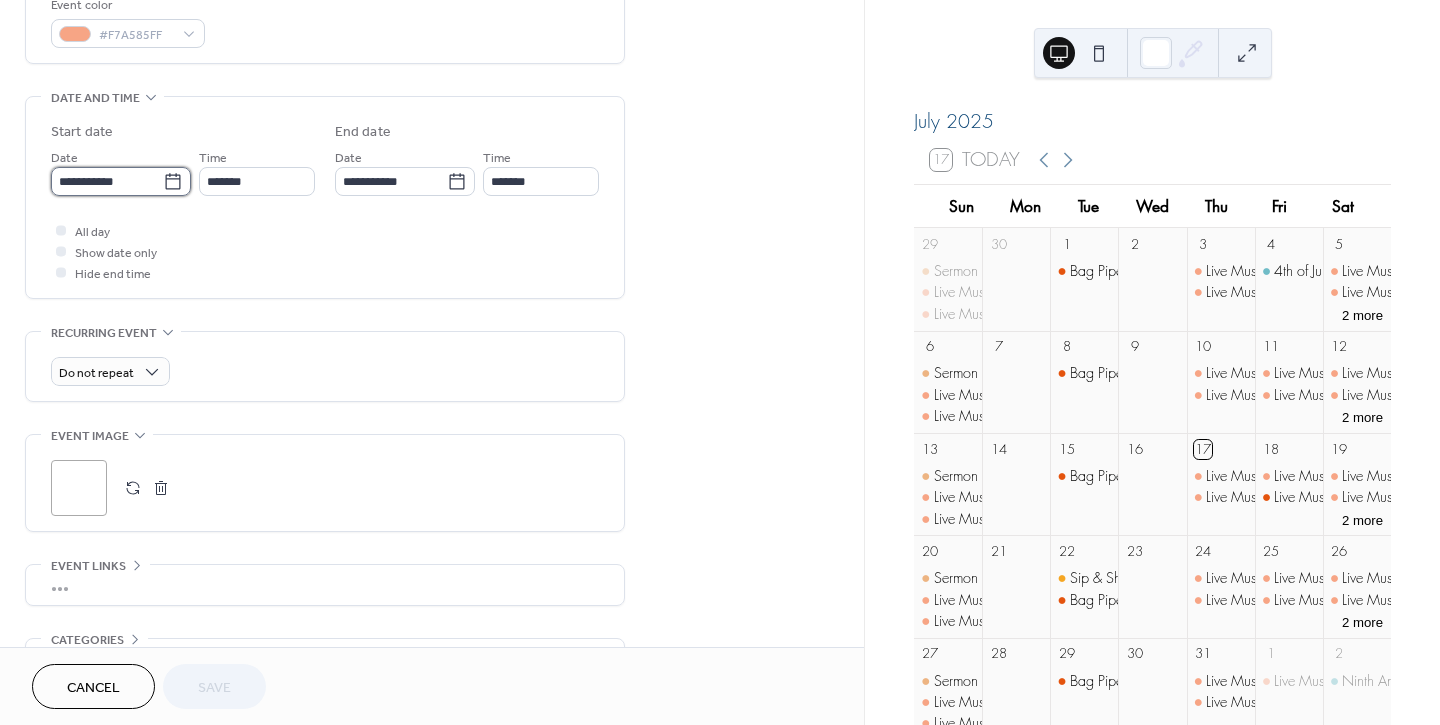 click on "**********" at bounding box center (107, 181) 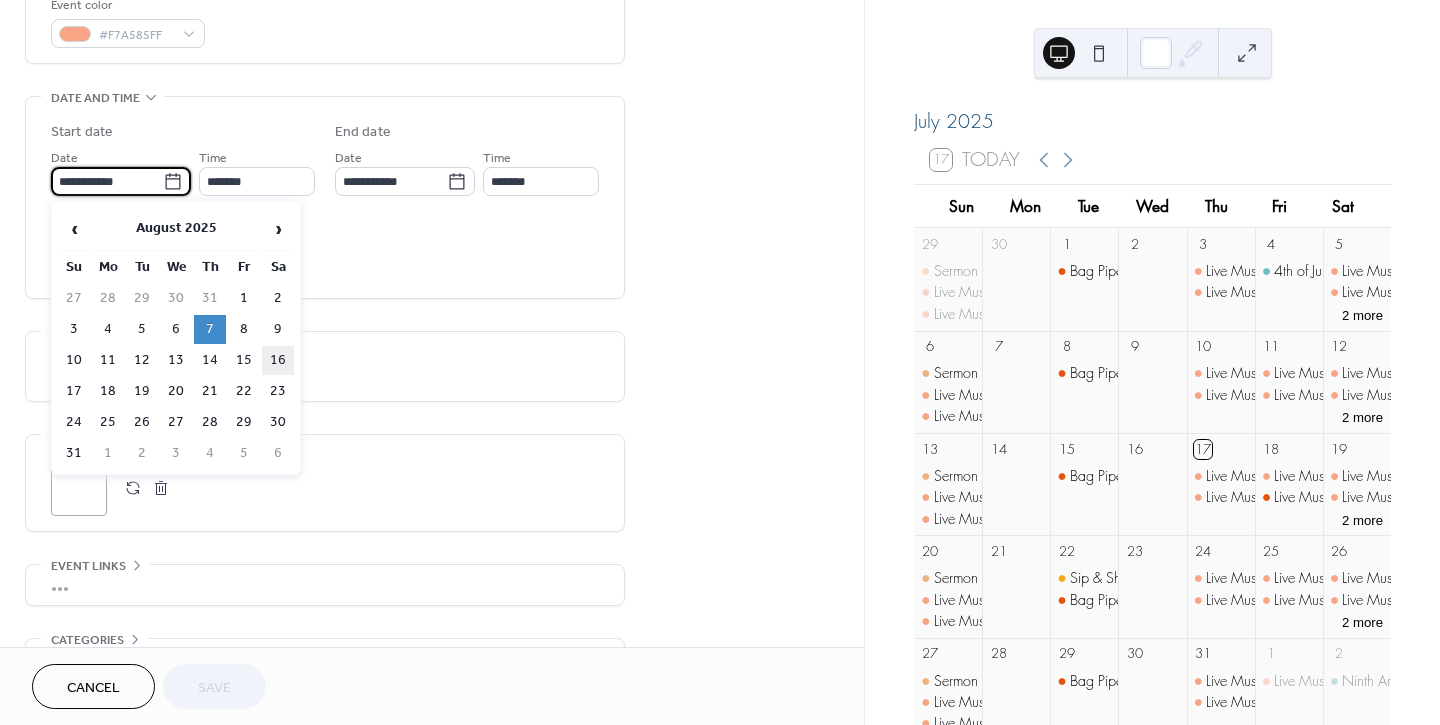 click on "16" at bounding box center [278, 360] 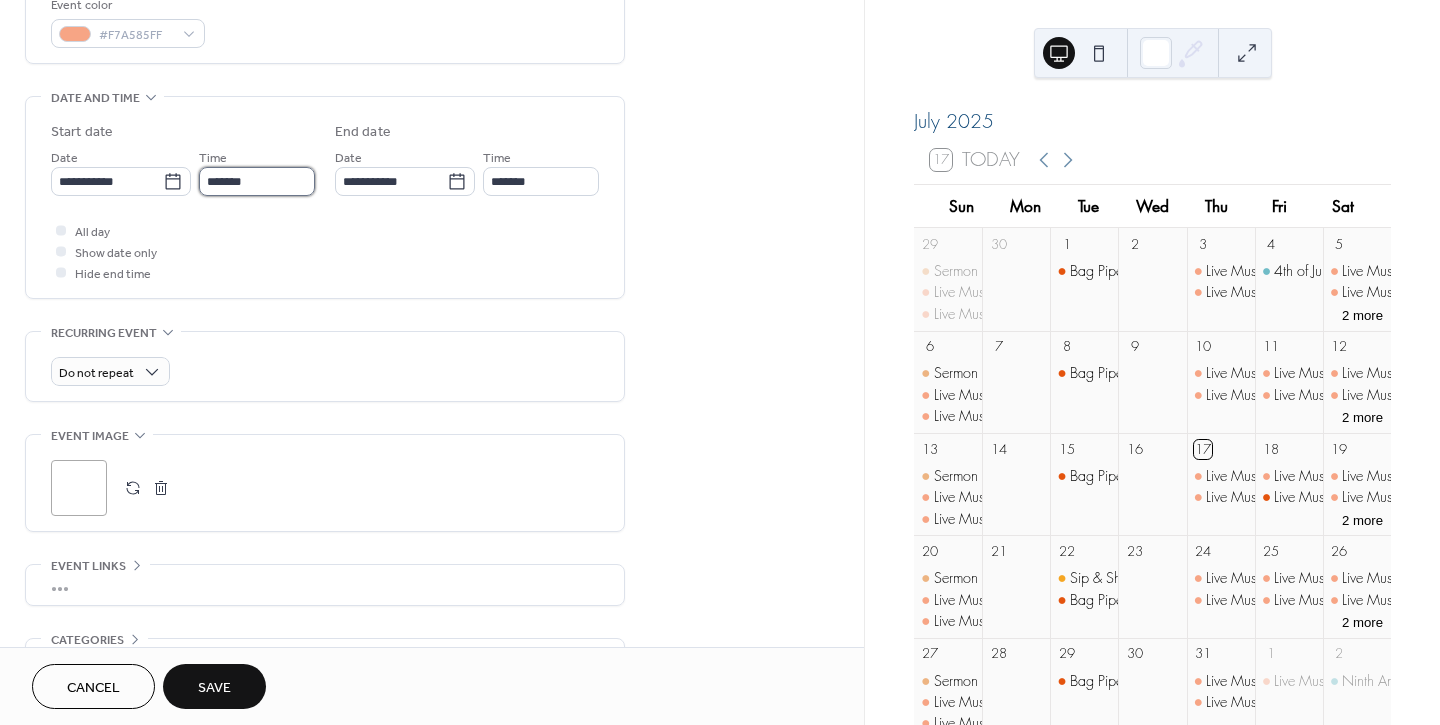 click on "*******" at bounding box center (257, 181) 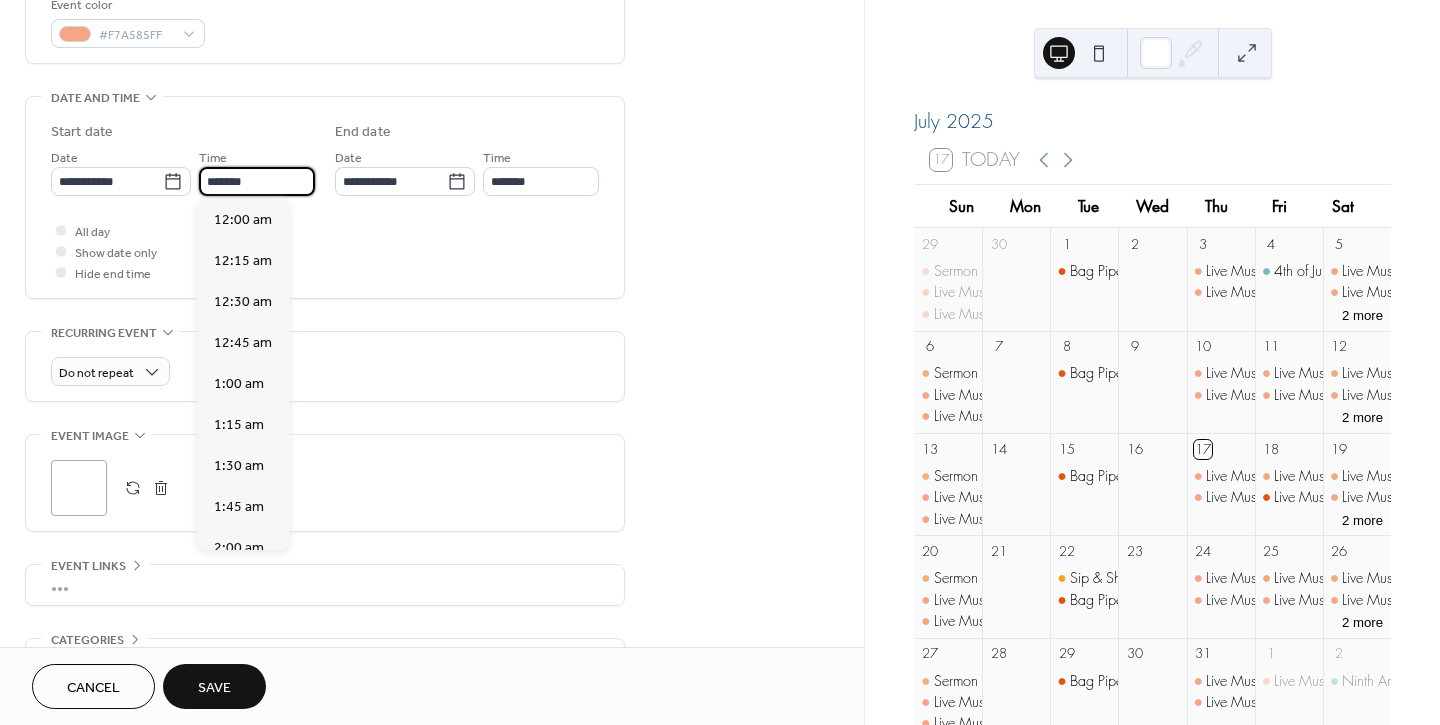 scroll, scrollTop: 2651, scrollLeft: 0, axis: vertical 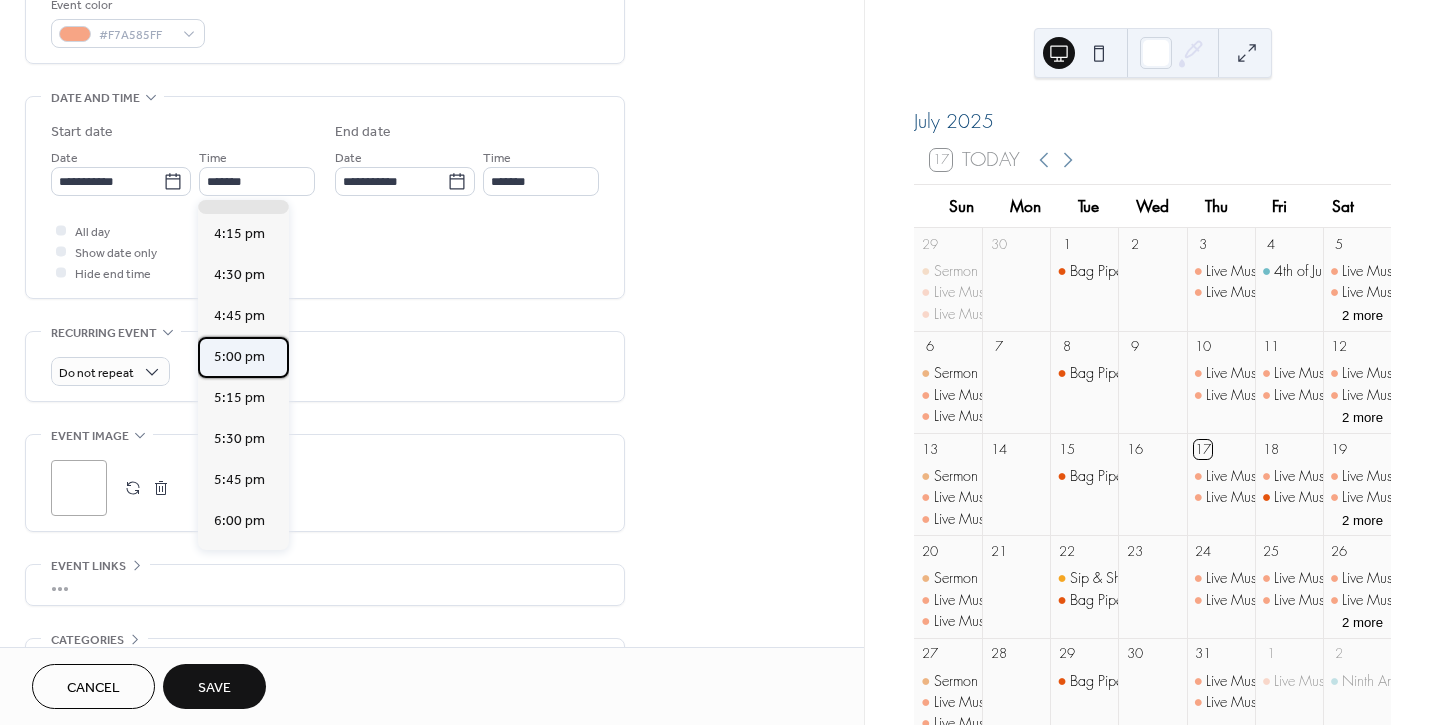 click on "5:00 pm" at bounding box center [239, 356] 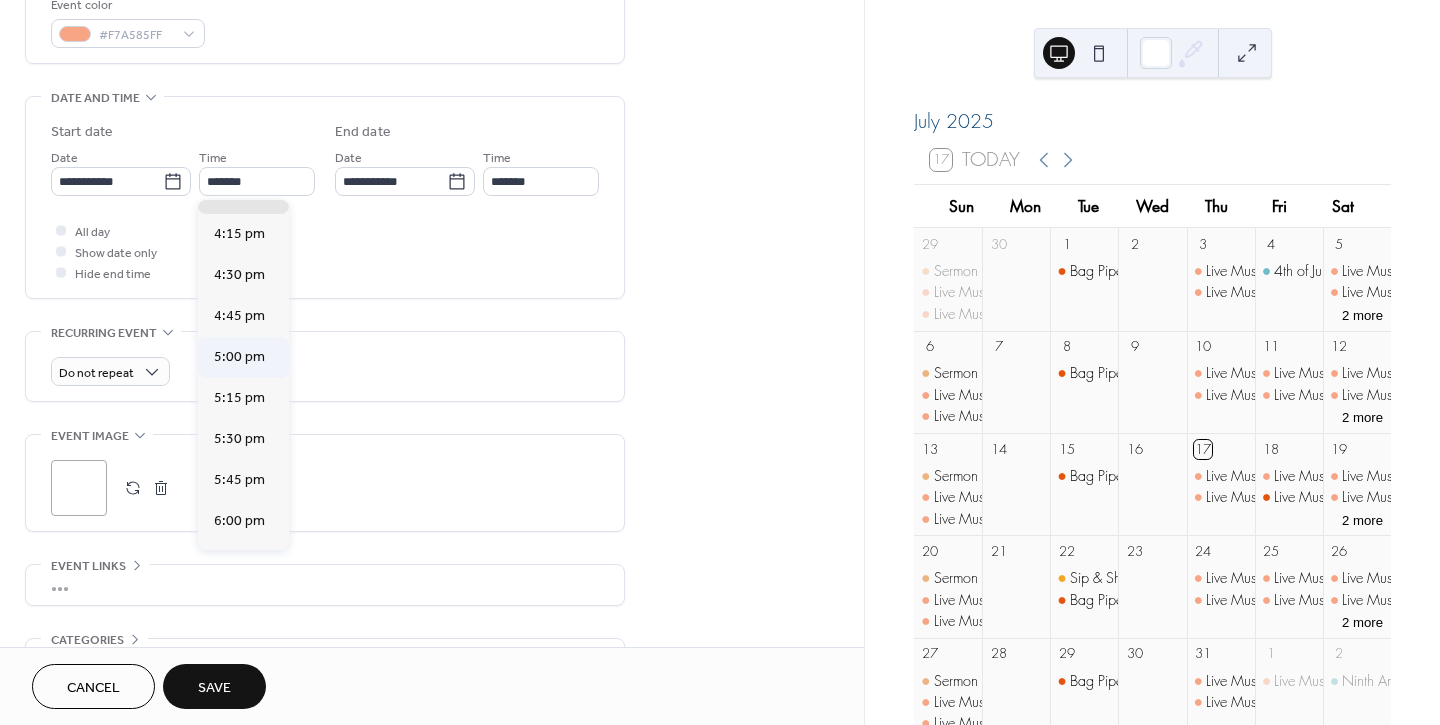 type on "*******" 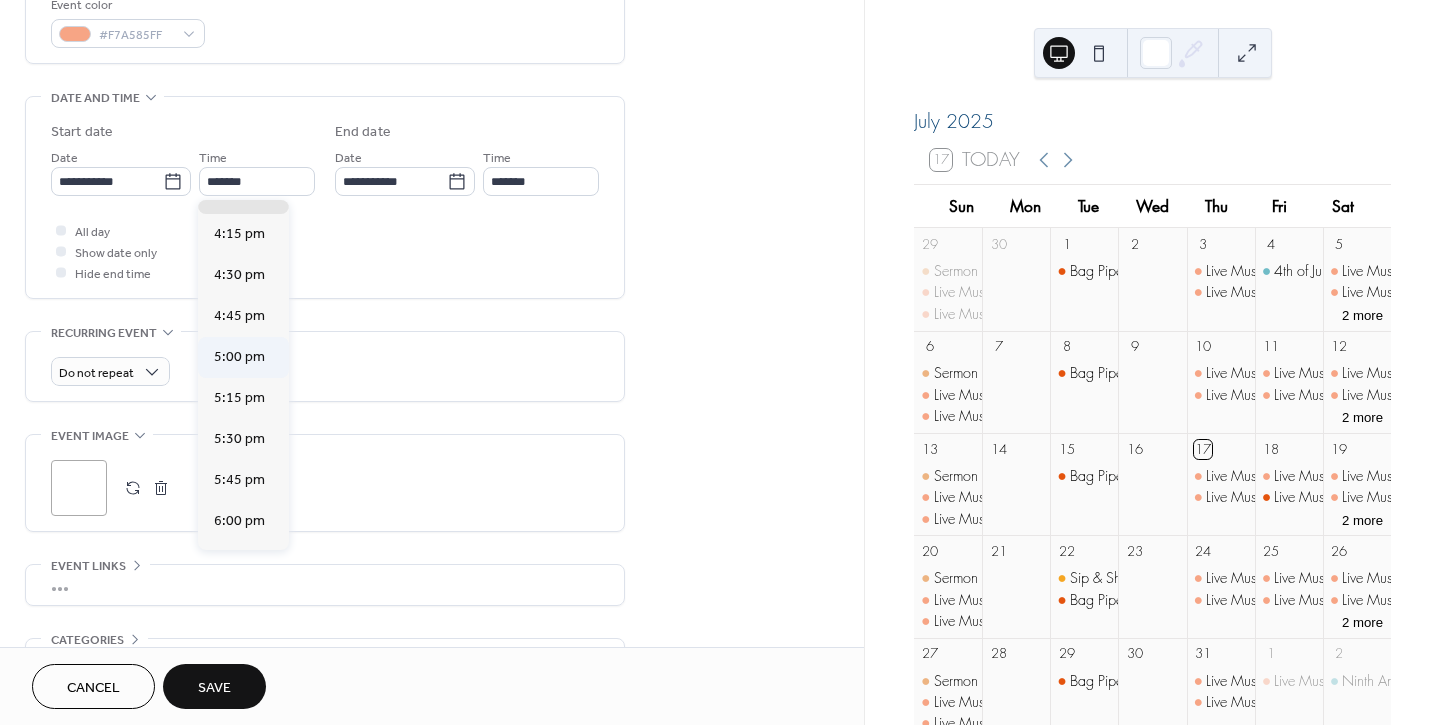 type on "*******" 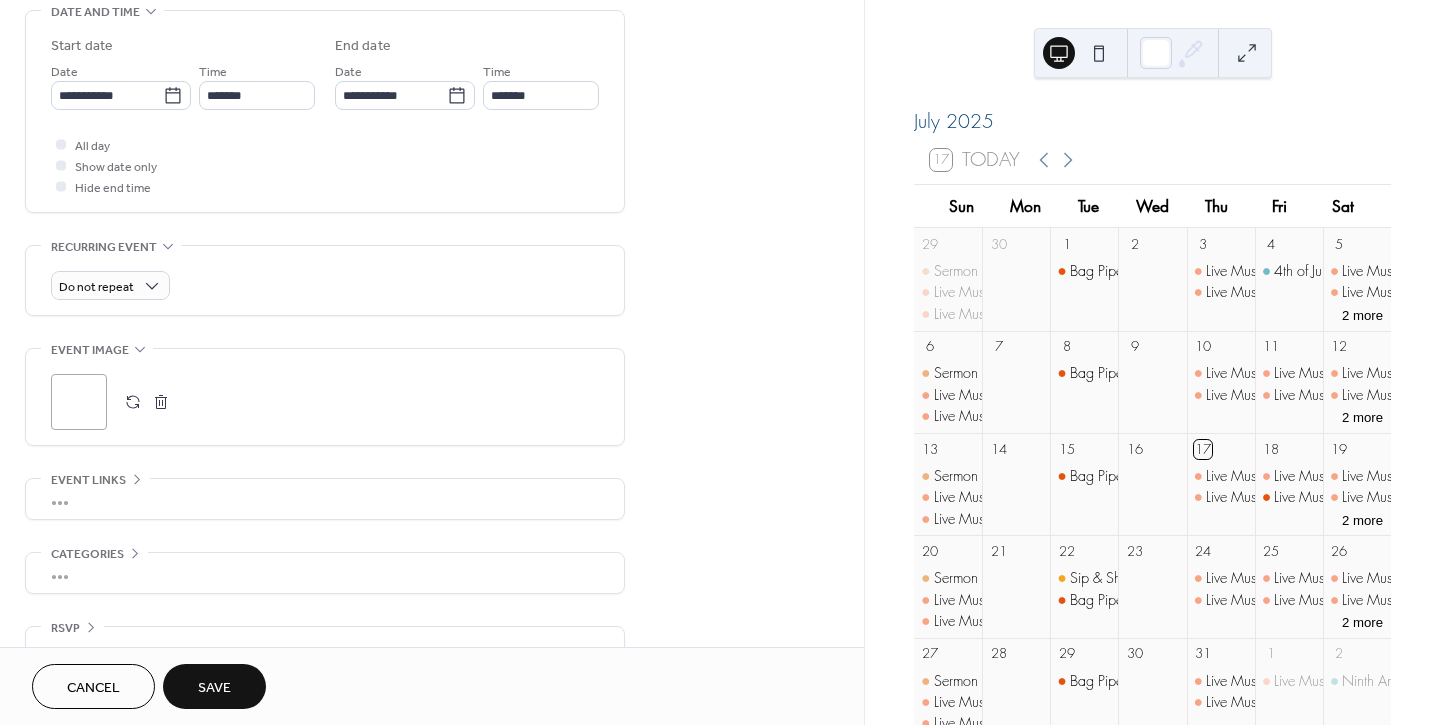 scroll, scrollTop: 682, scrollLeft: 0, axis: vertical 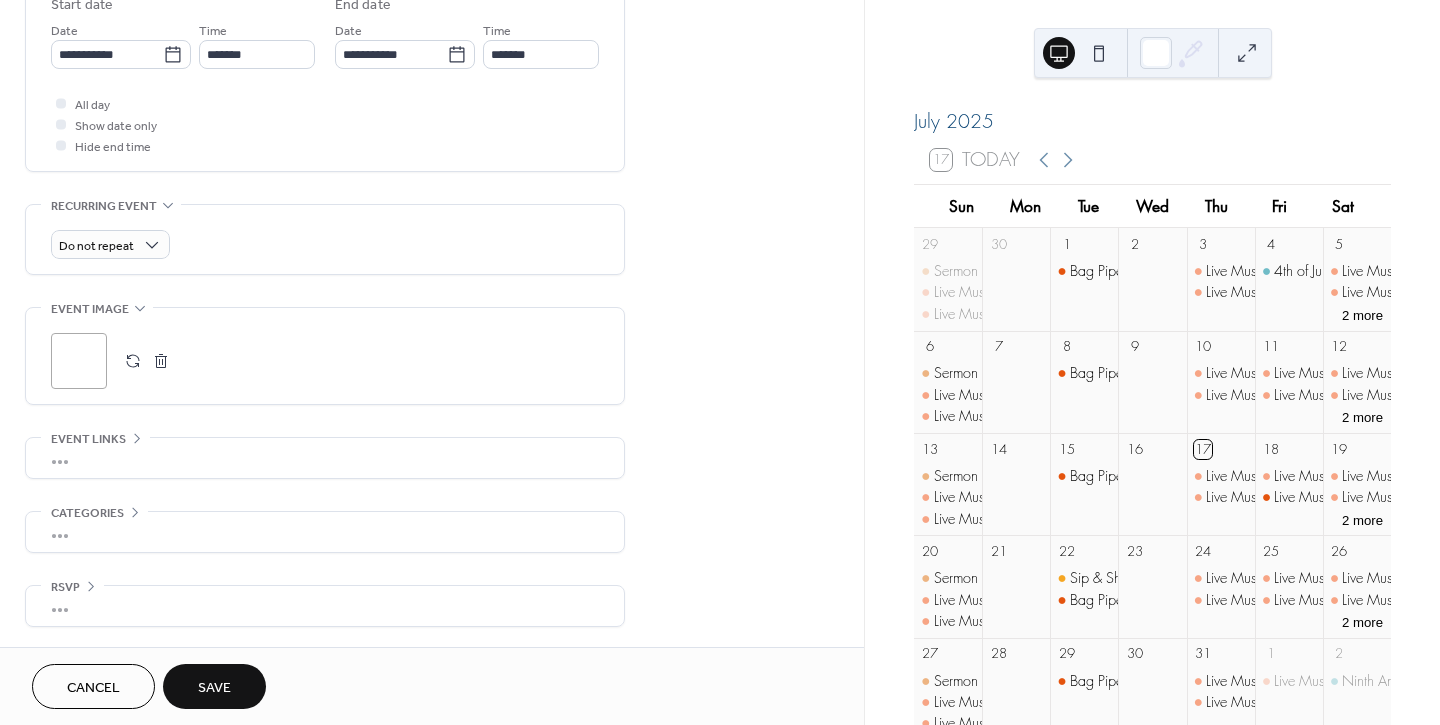 click on "Save" at bounding box center (214, 688) 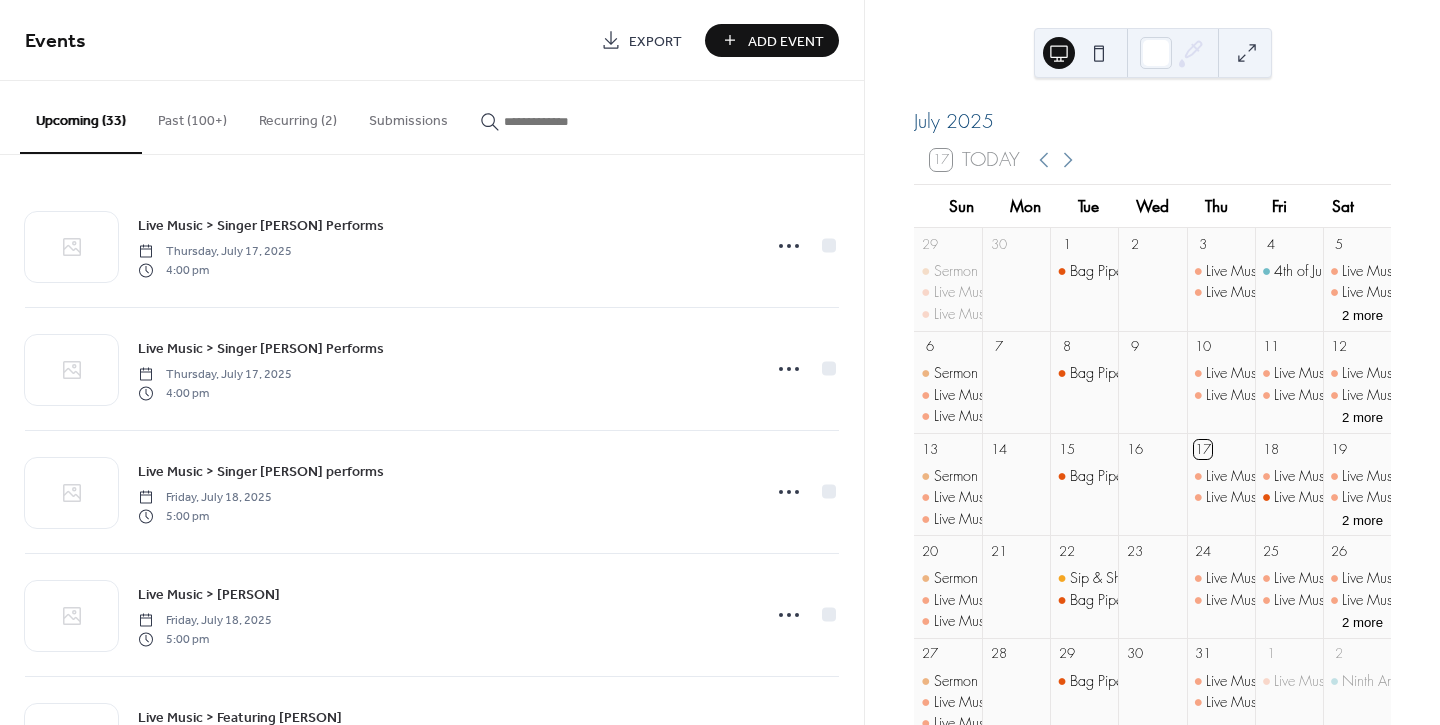 click at bounding box center (564, 121) 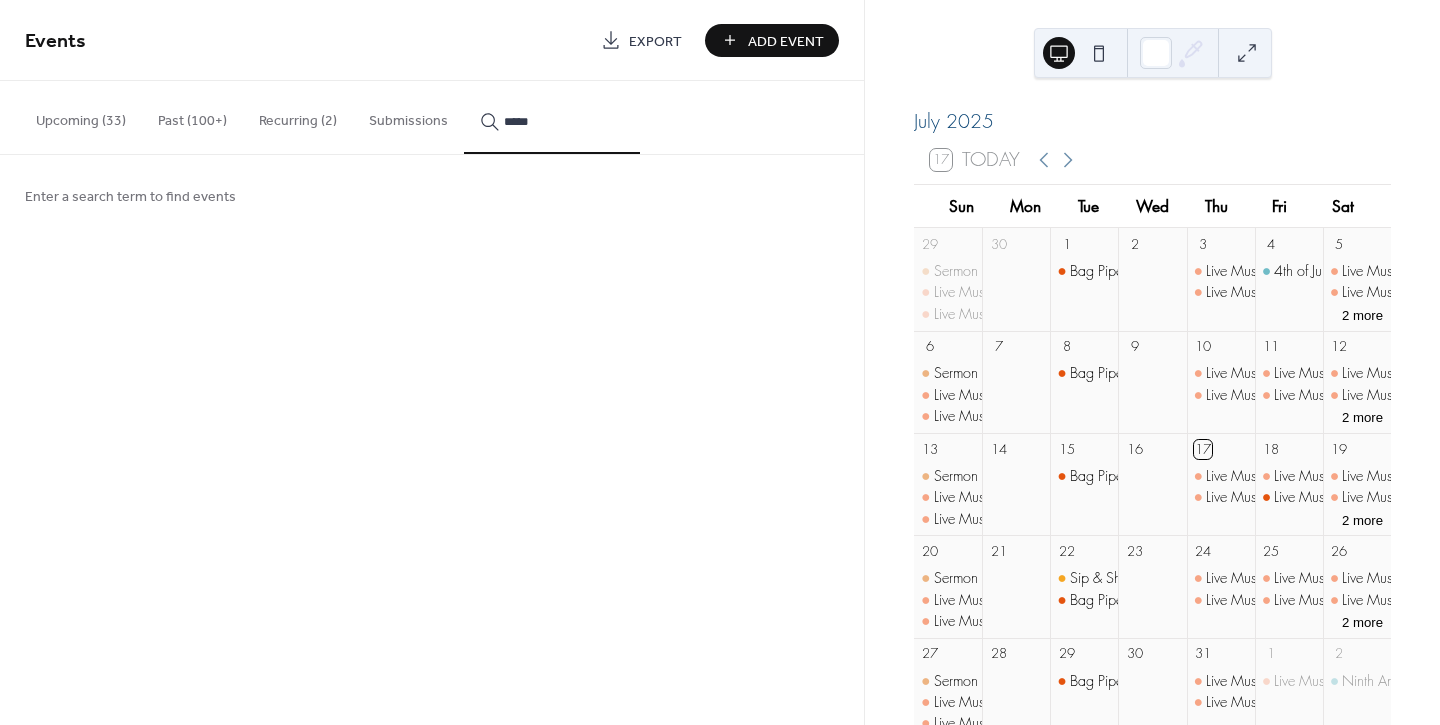click on "*****" at bounding box center (552, 117) 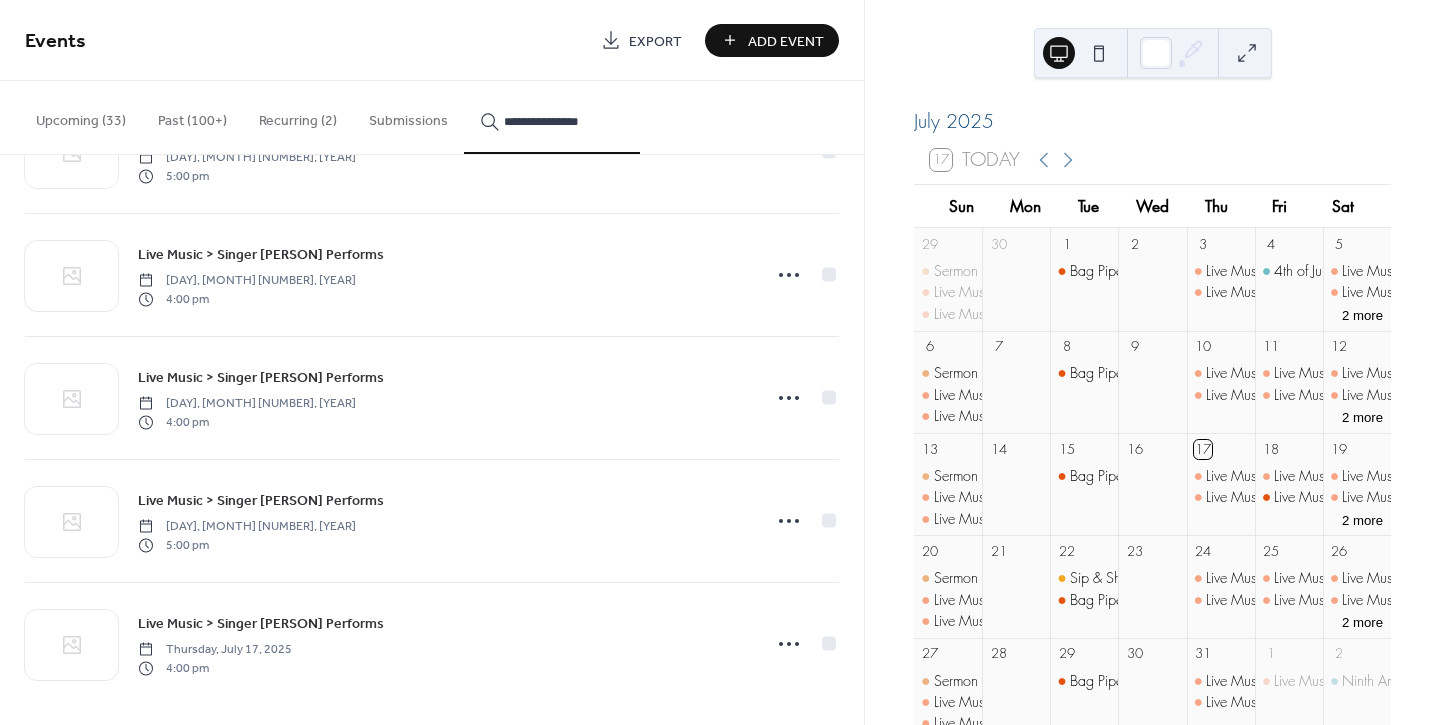 scroll, scrollTop: 473, scrollLeft: 0, axis: vertical 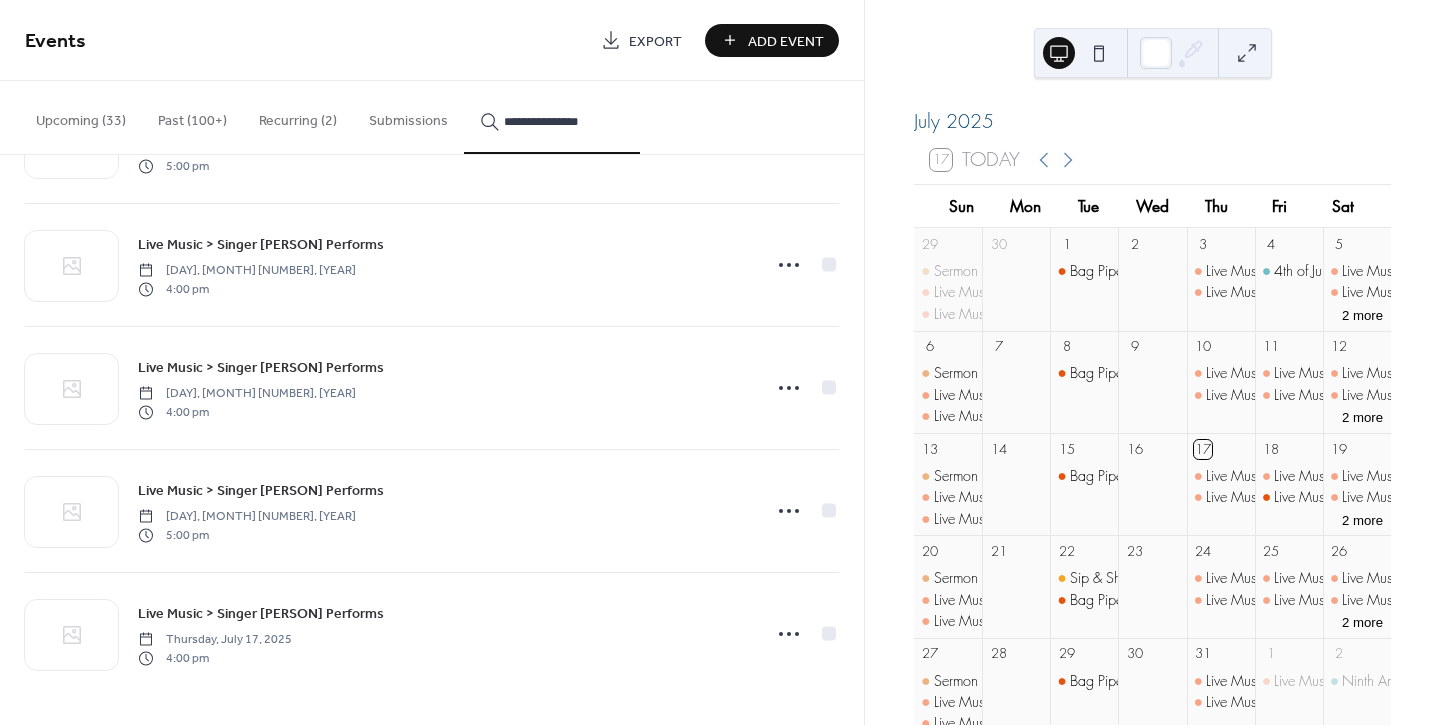 type on "**********" 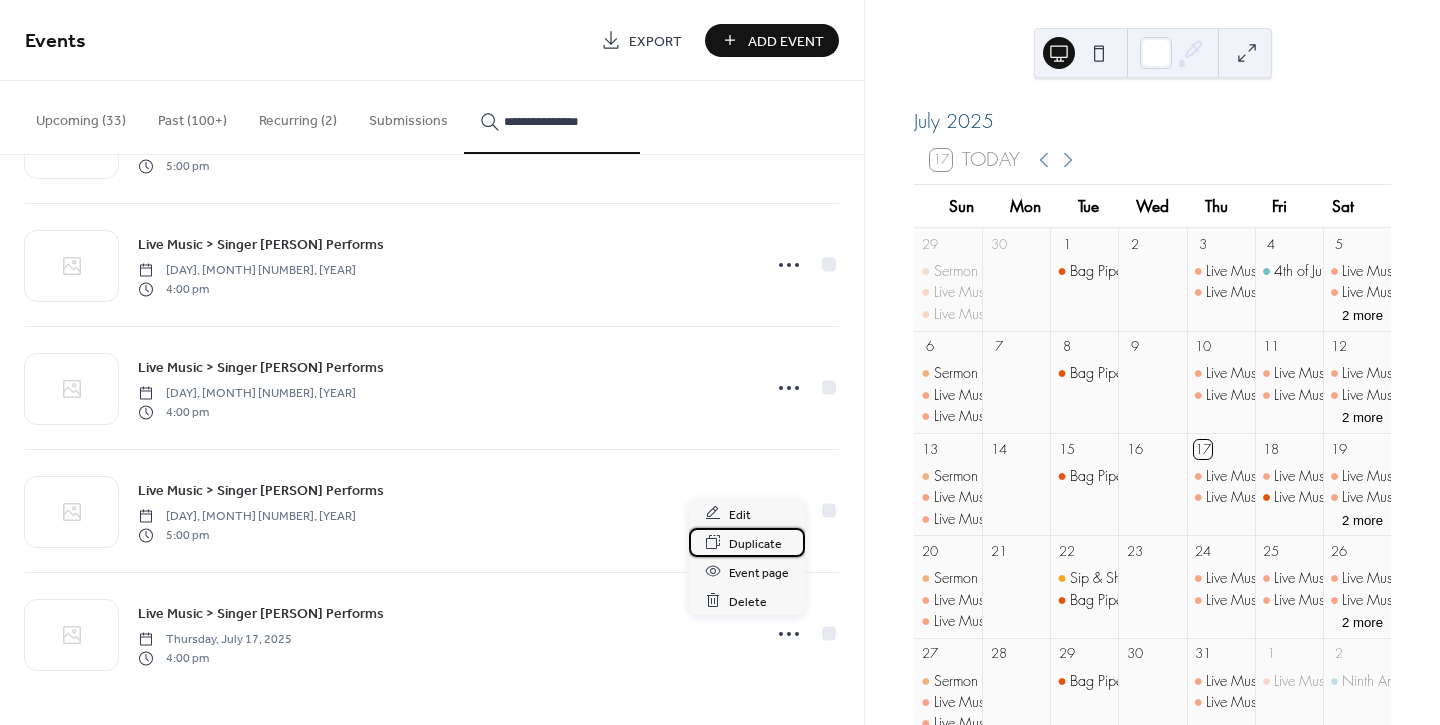 click on "Duplicate" at bounding box center (755, 543) 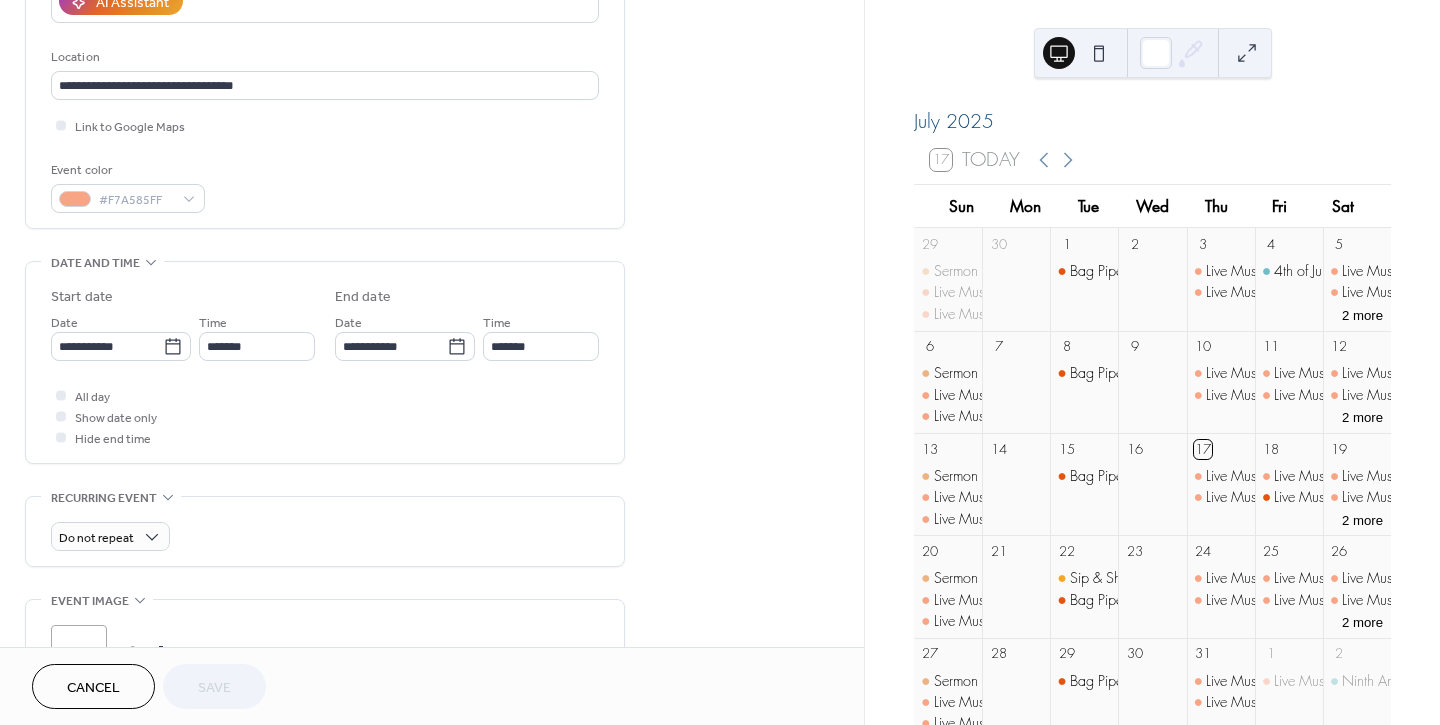 scroll, scrollTop: 444, scrollLeft: 0, axis: vertical 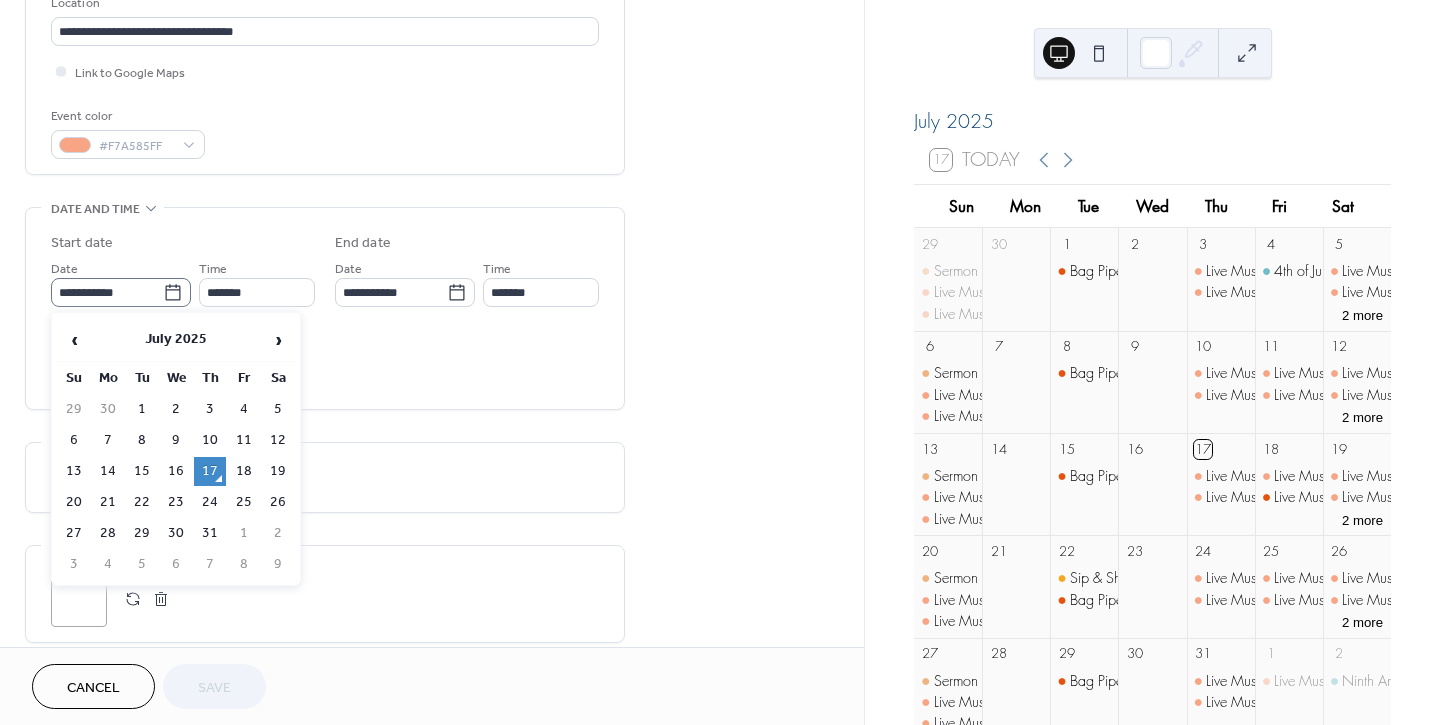 click 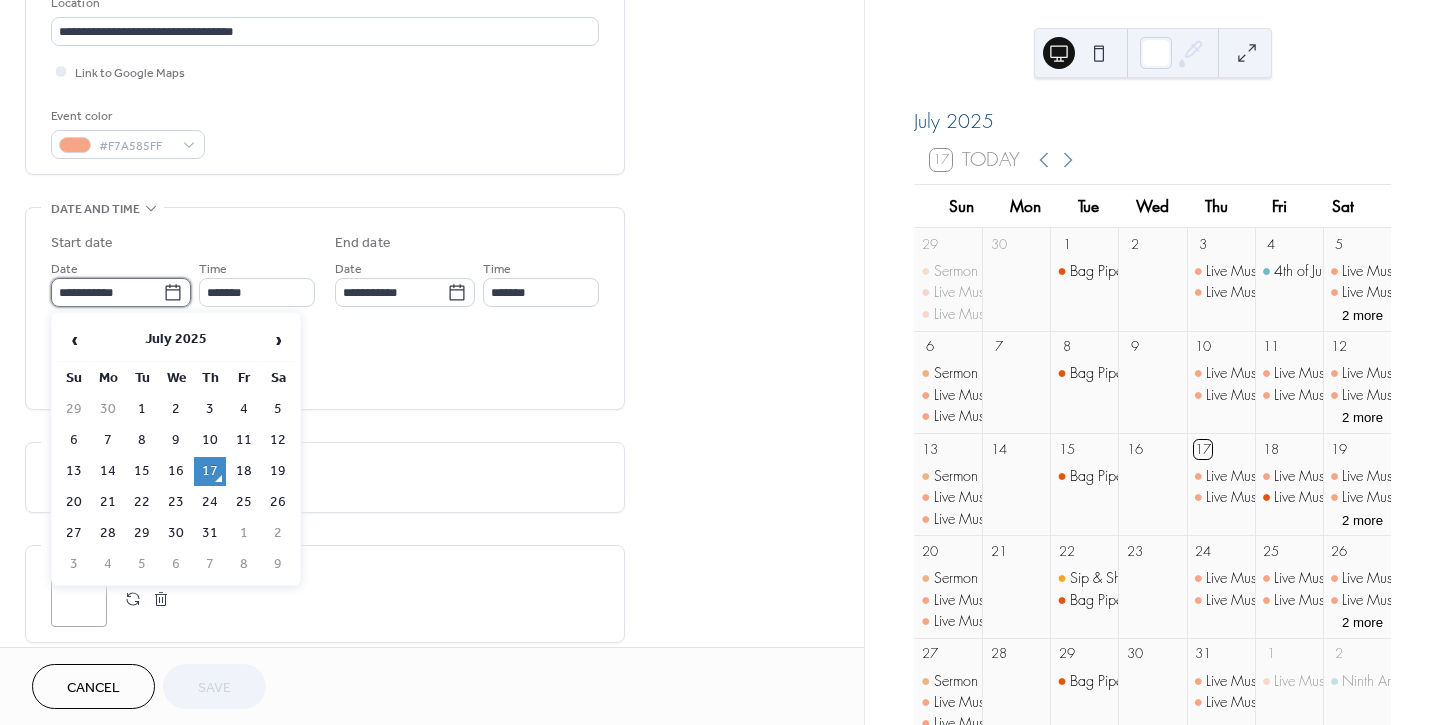 click on "**********" at bounding box center (107, 292) 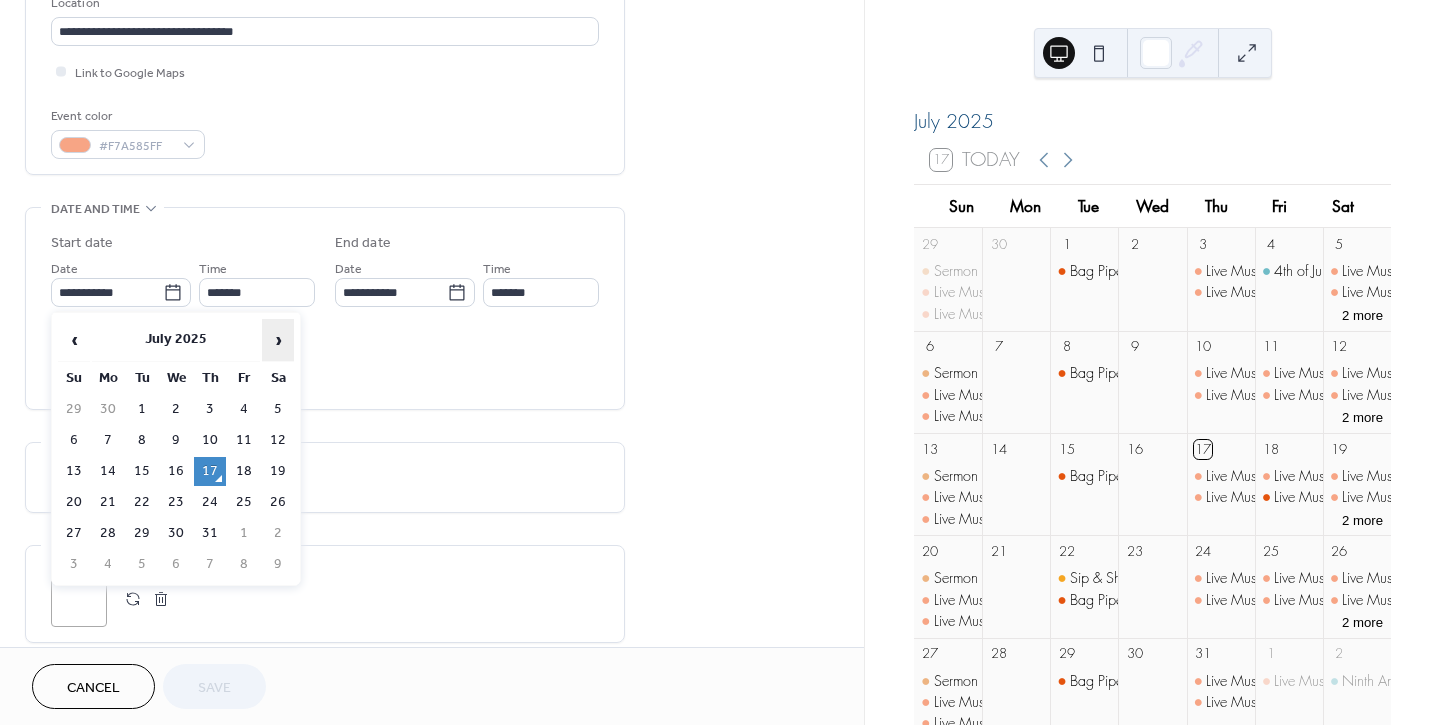 click on "›" at bounding box center [278, 340] 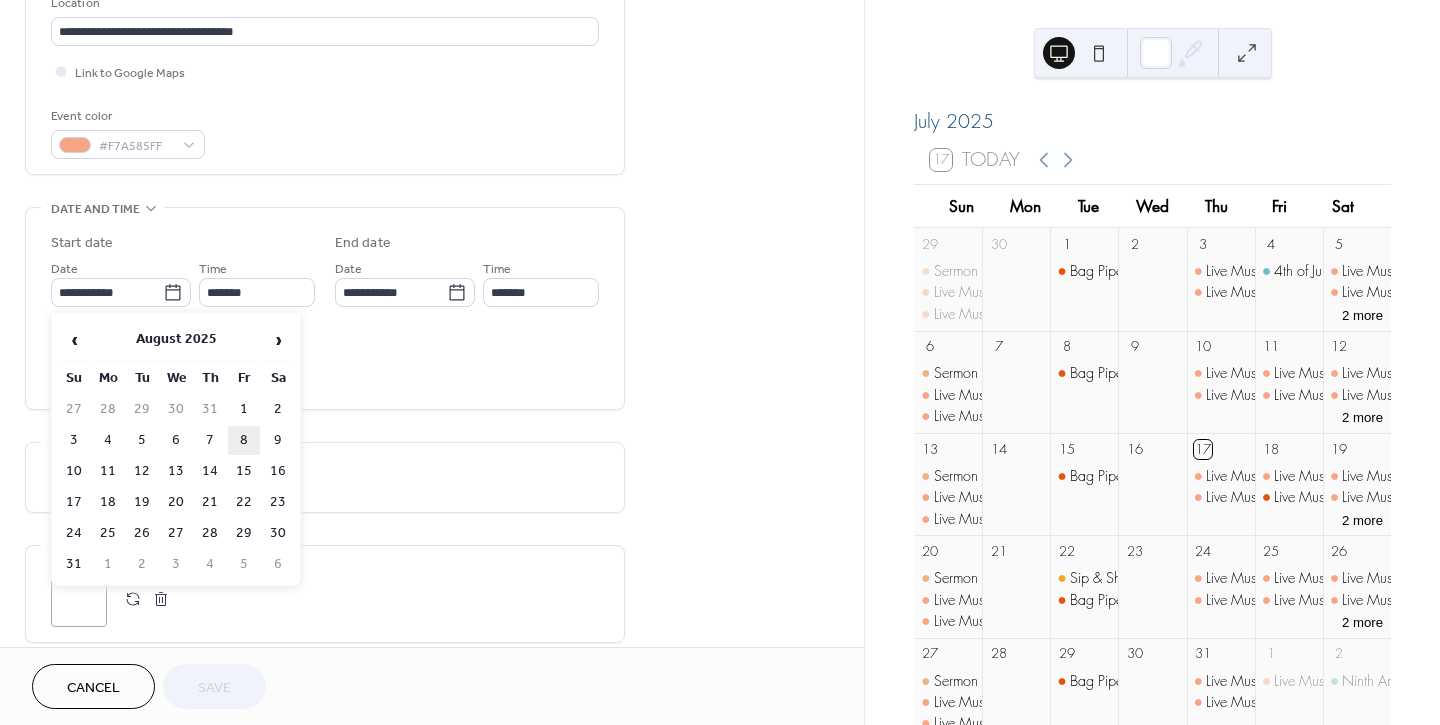 click on "8" at bounding box center (244, 440) 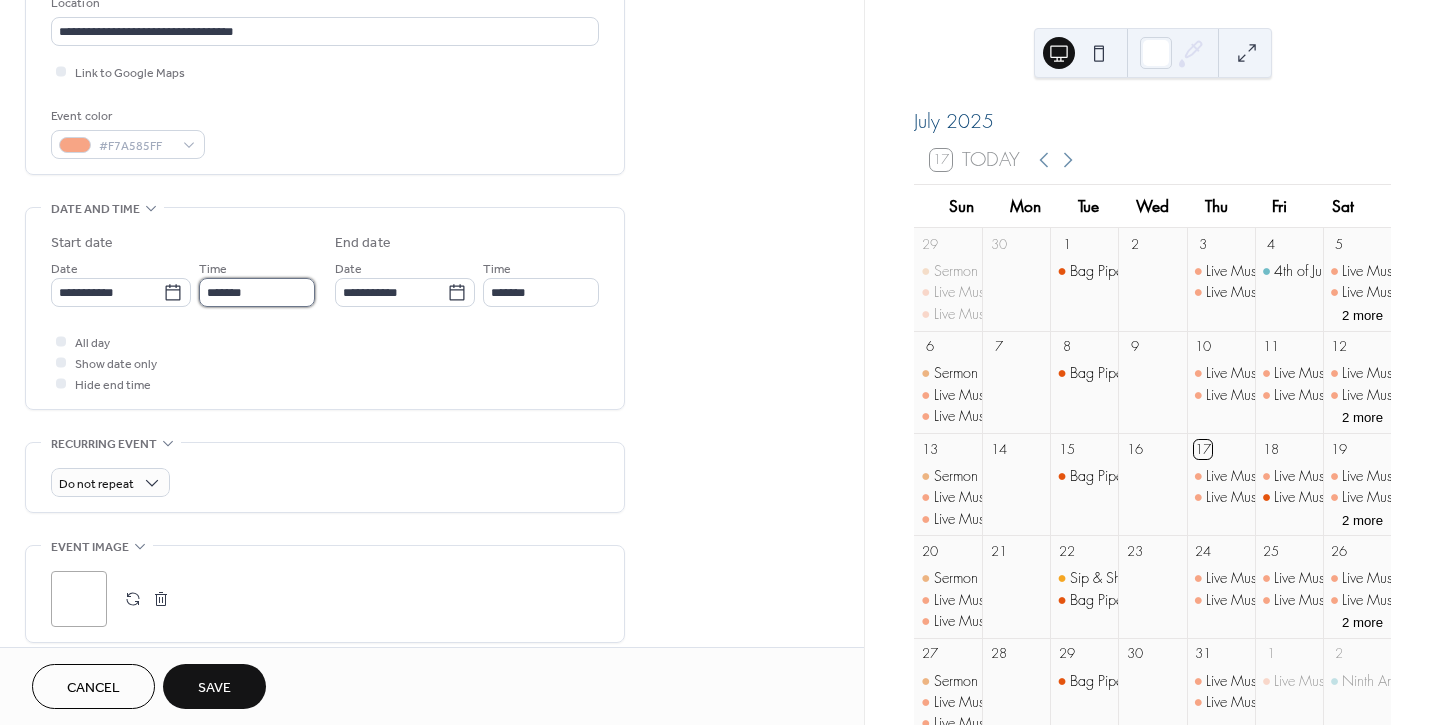 click on "*******" at bounding box center [257, 292] 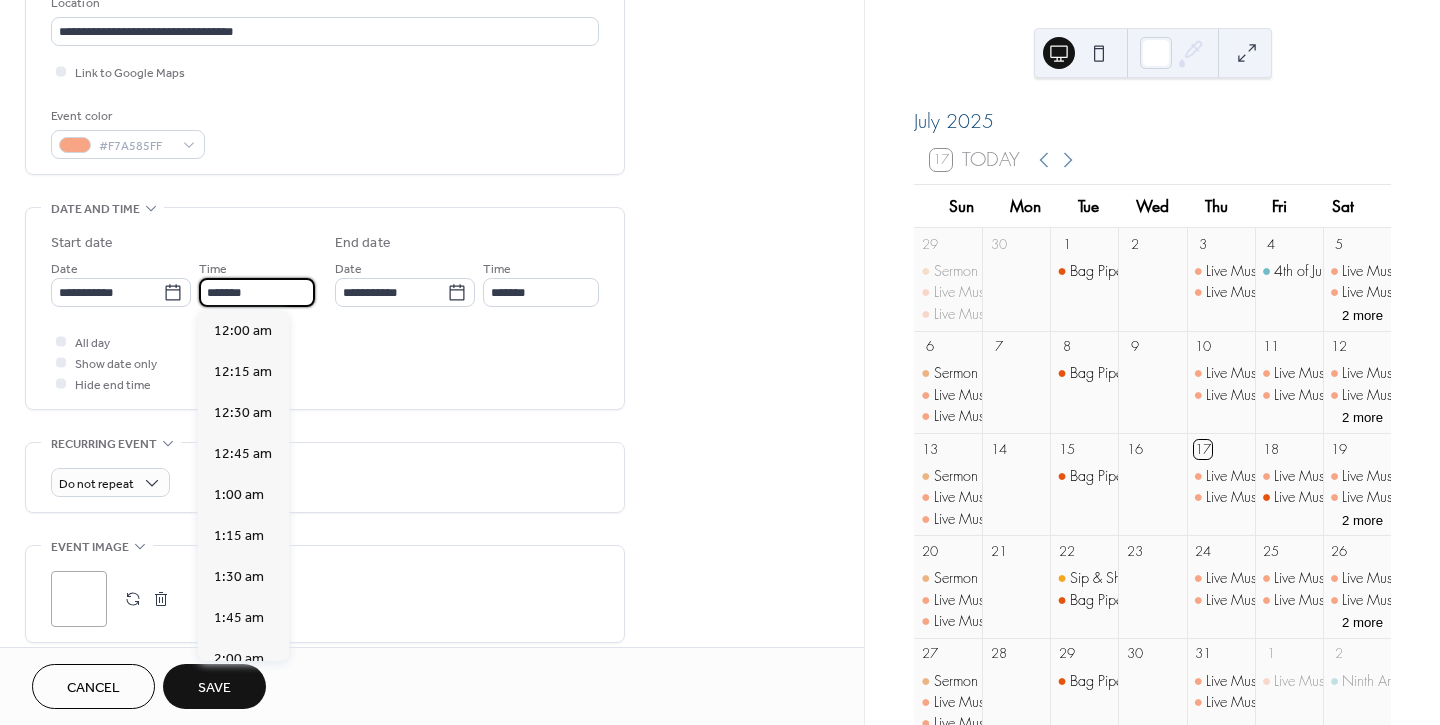scroll, scrollTop: 2651, scrollLeft: 0, axis: vertical 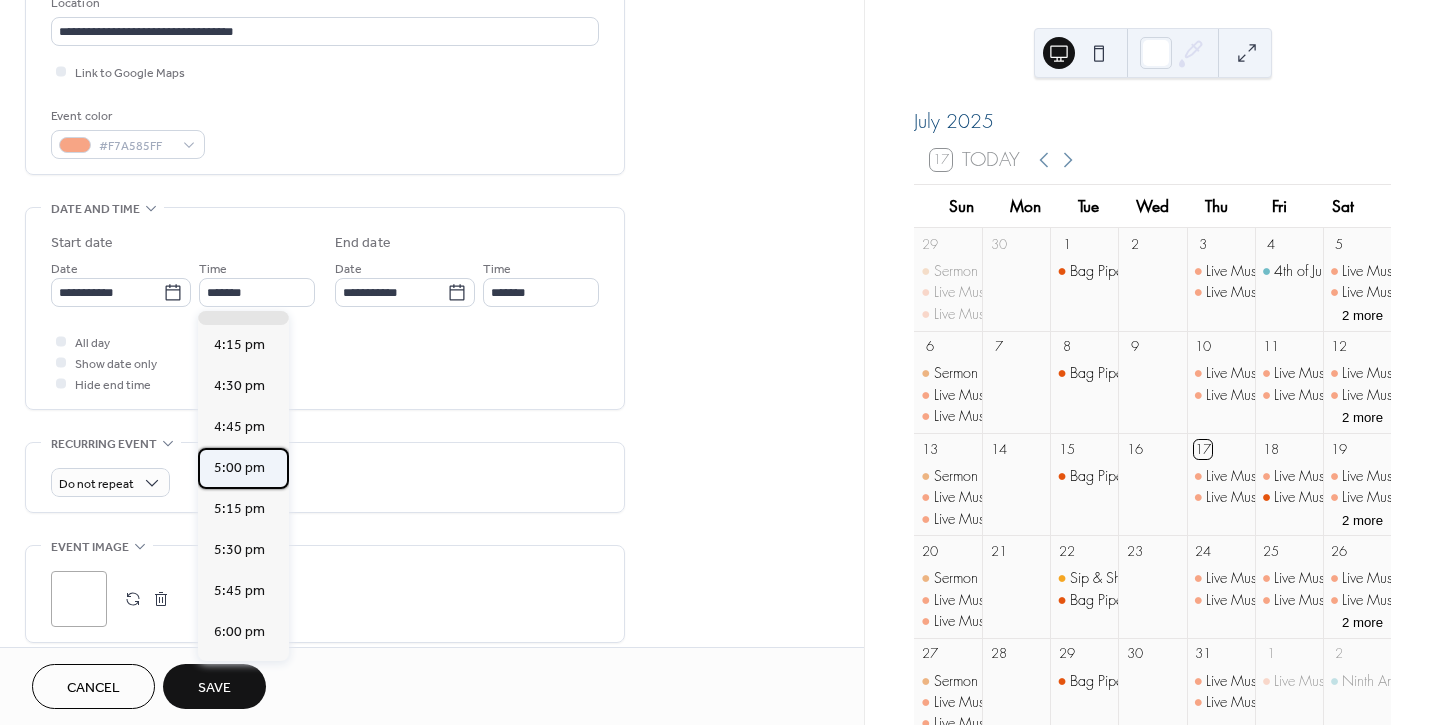 click on "5:00 pm" at bounding box center (239, 467) 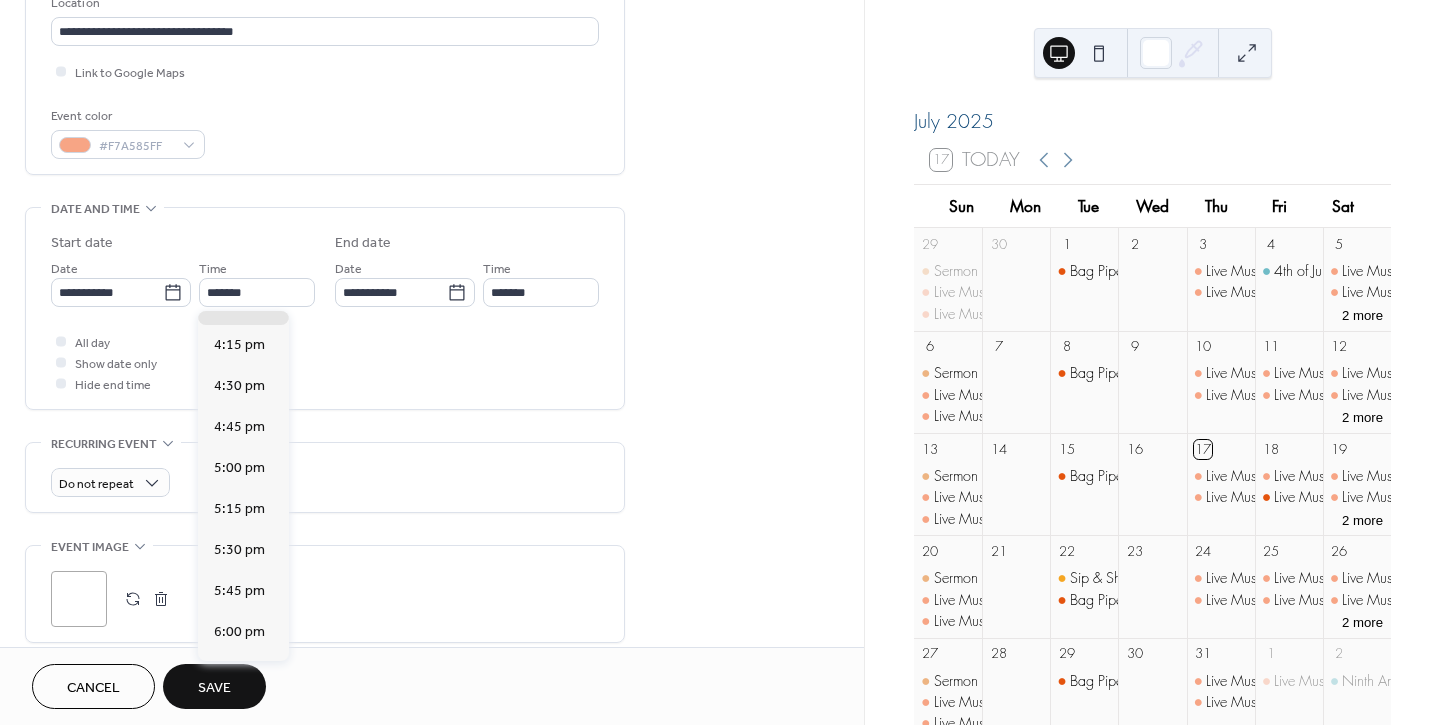 type on "*******" 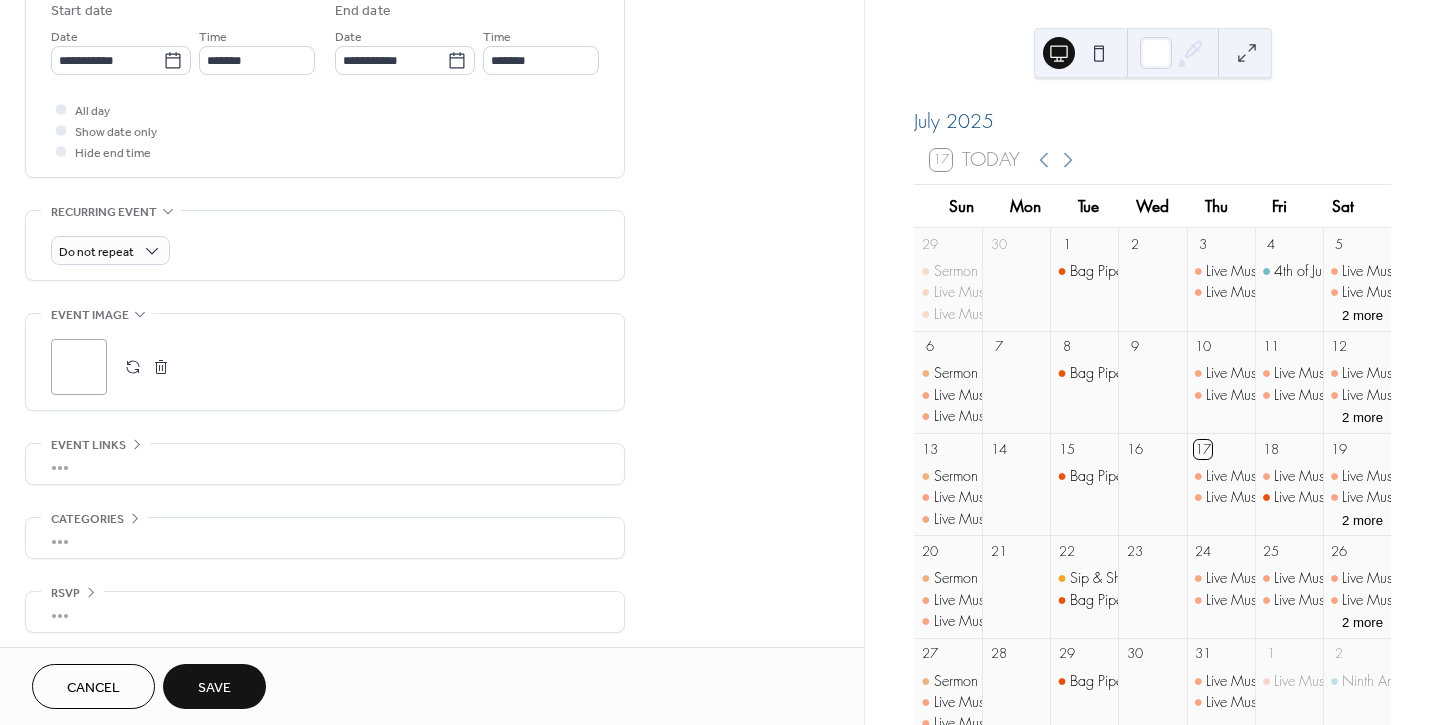 scroll, scrollTop: 682, scrollLeft: 0, axis: vertical 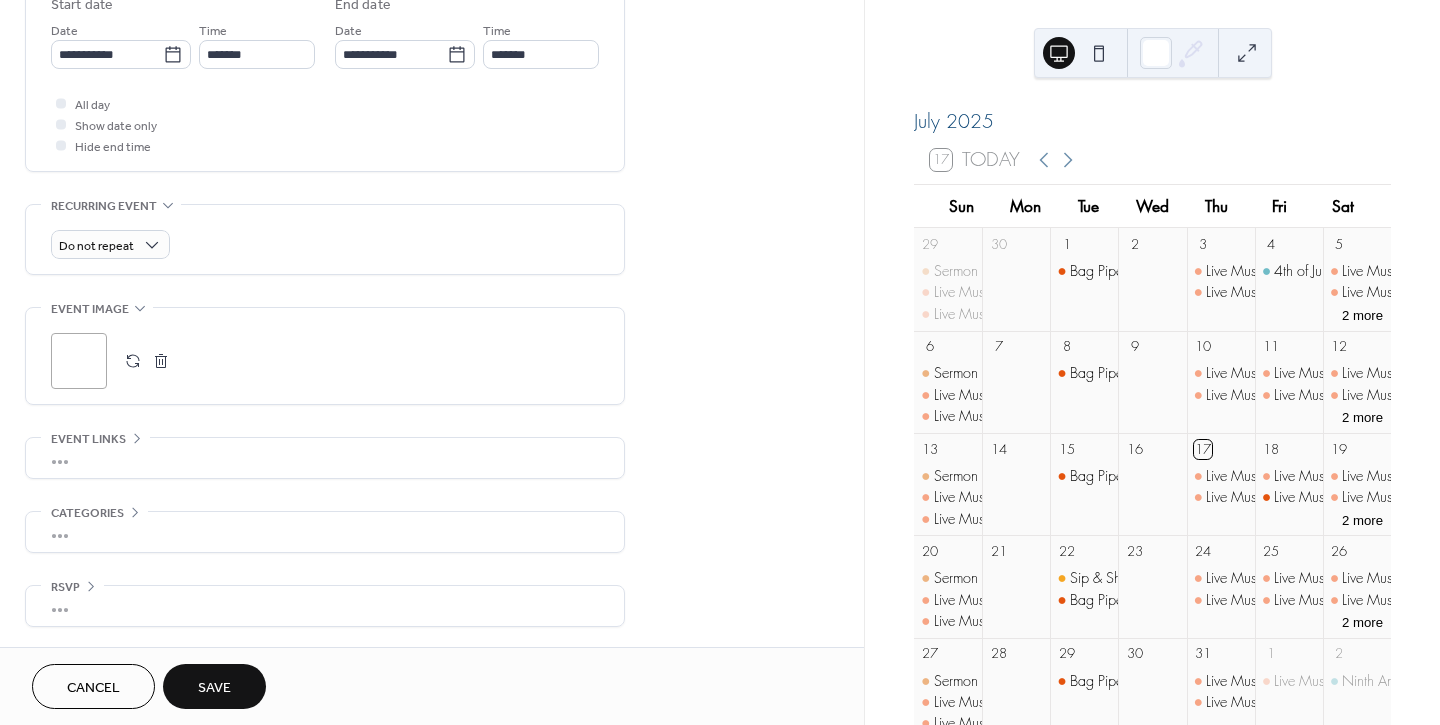 click on "Save" at bounding box center [214, 688] 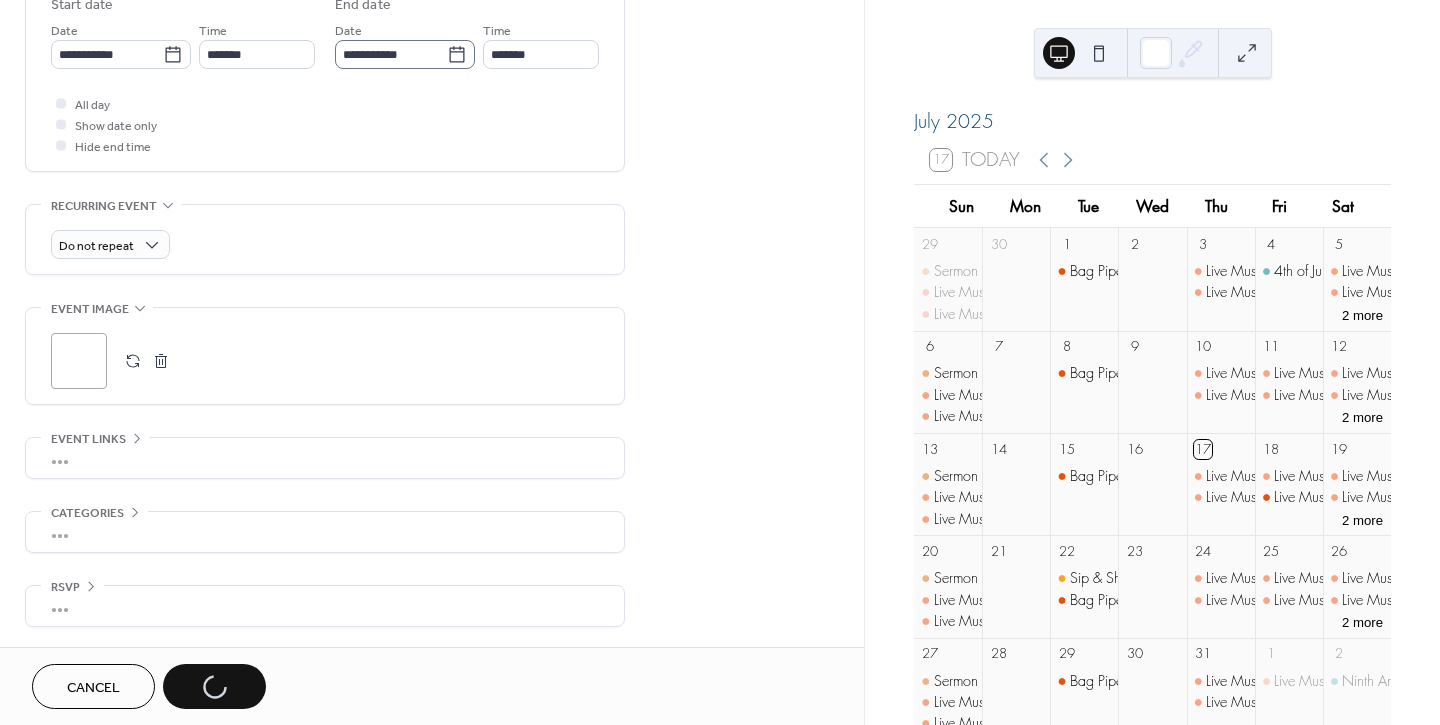 scroll, scrollTop: 554, scrollLeft: 0, axis: vertical 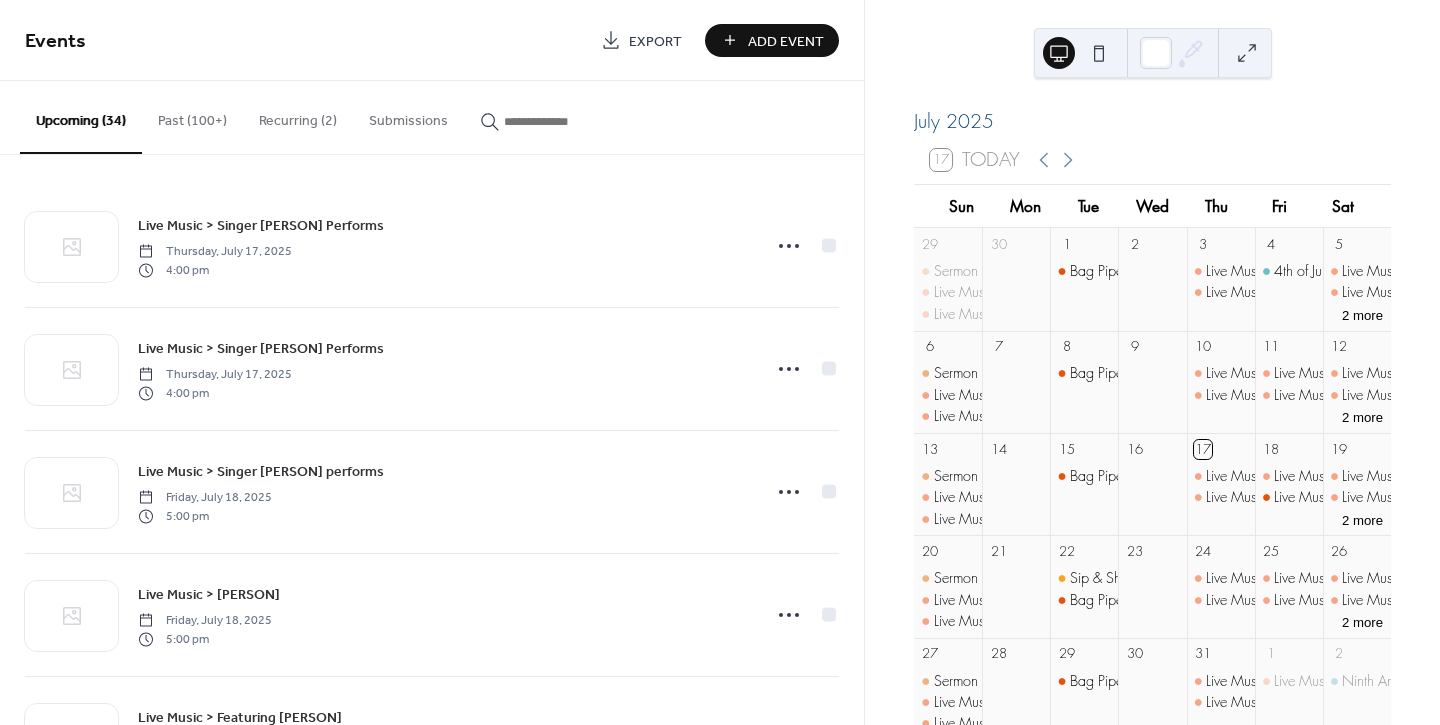 click at bounding box center (564, 121) 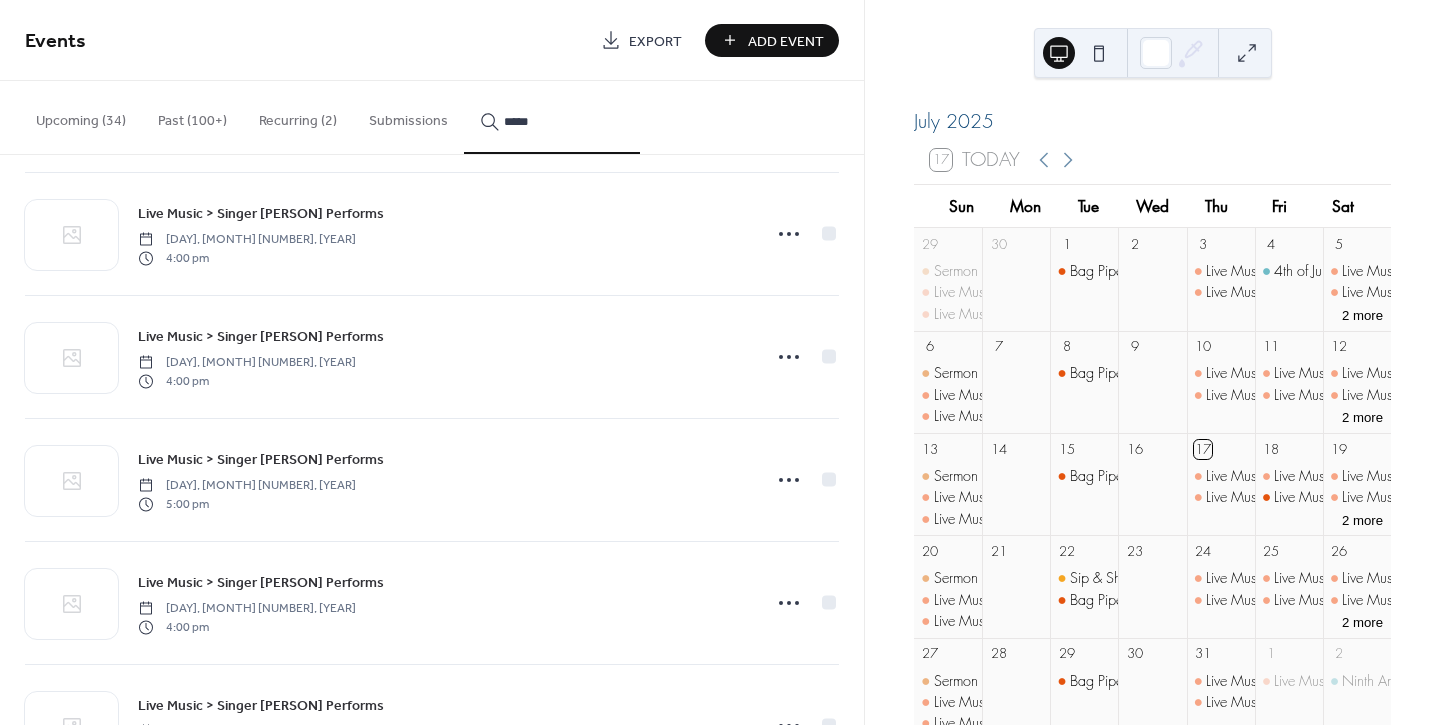 scroll, scrollTop: 596, scrollLeft: 0, axis: vertical 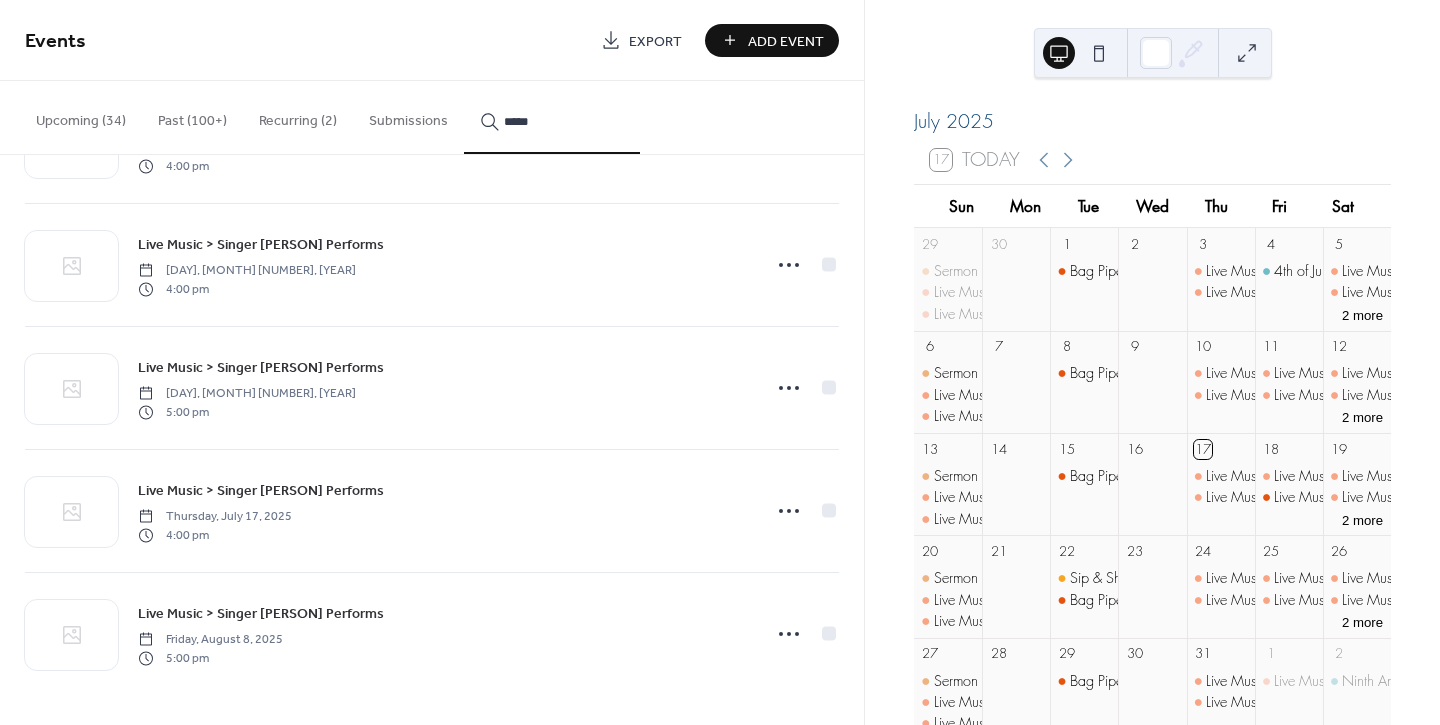 type on "*****" 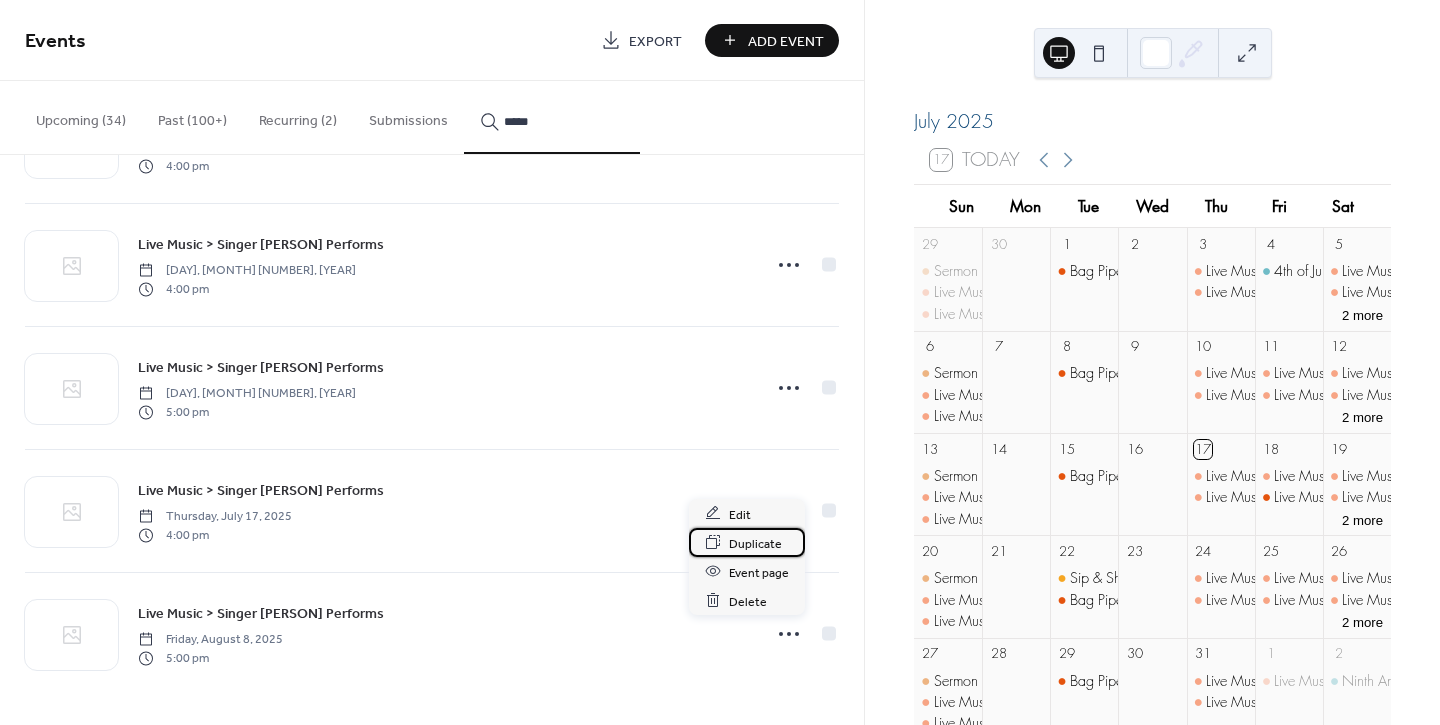 drag, startPoint x: 757, startPoint y: 535, endPoint x: 748, endPoint y: 525, distance: 13.453624 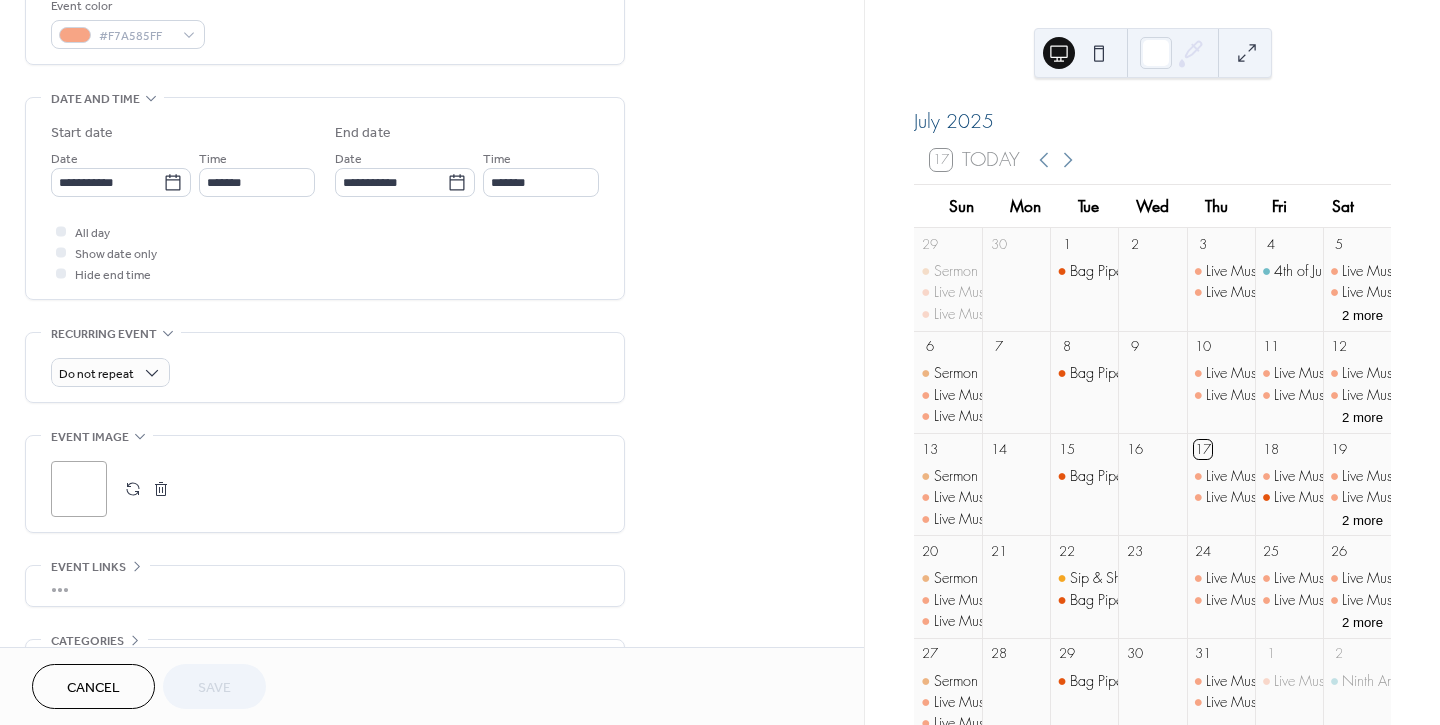 scroll, scrollTop: 555, scrollLeft: 0, axis: vertical 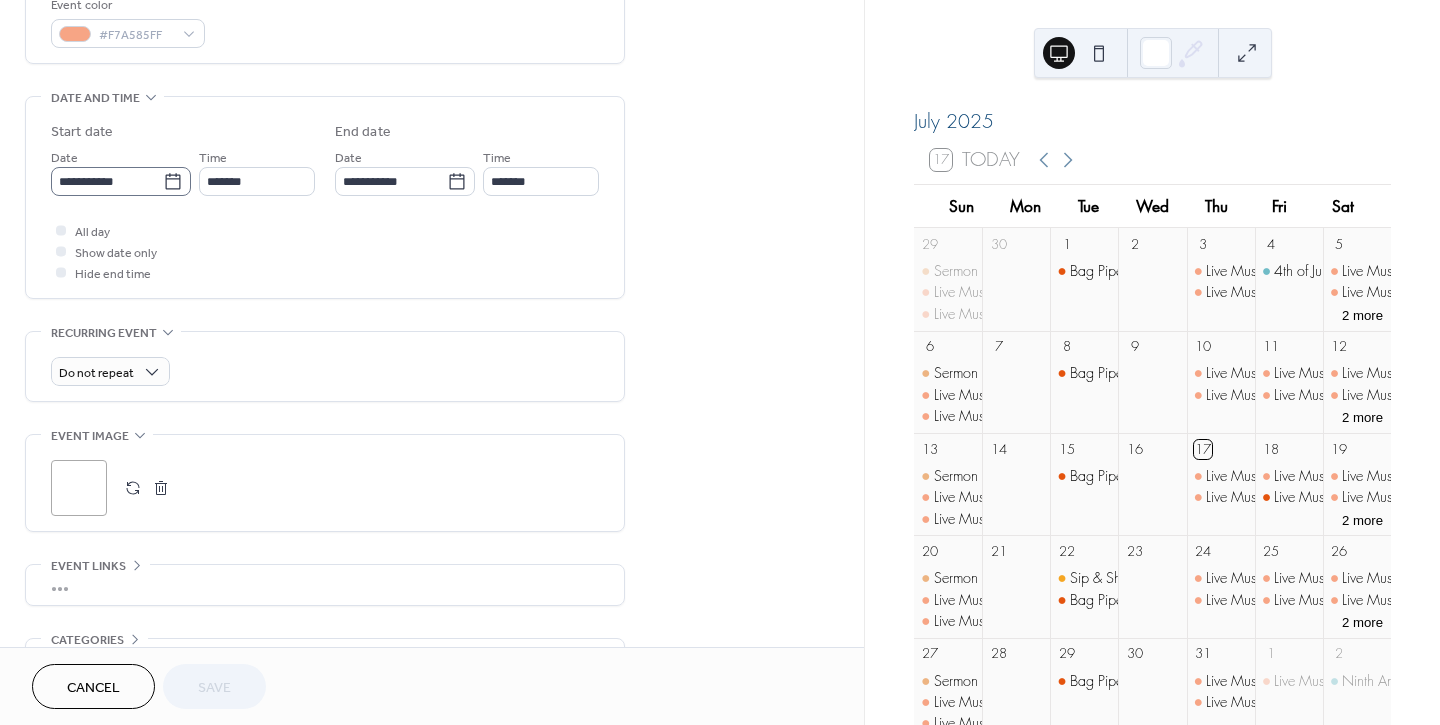 click 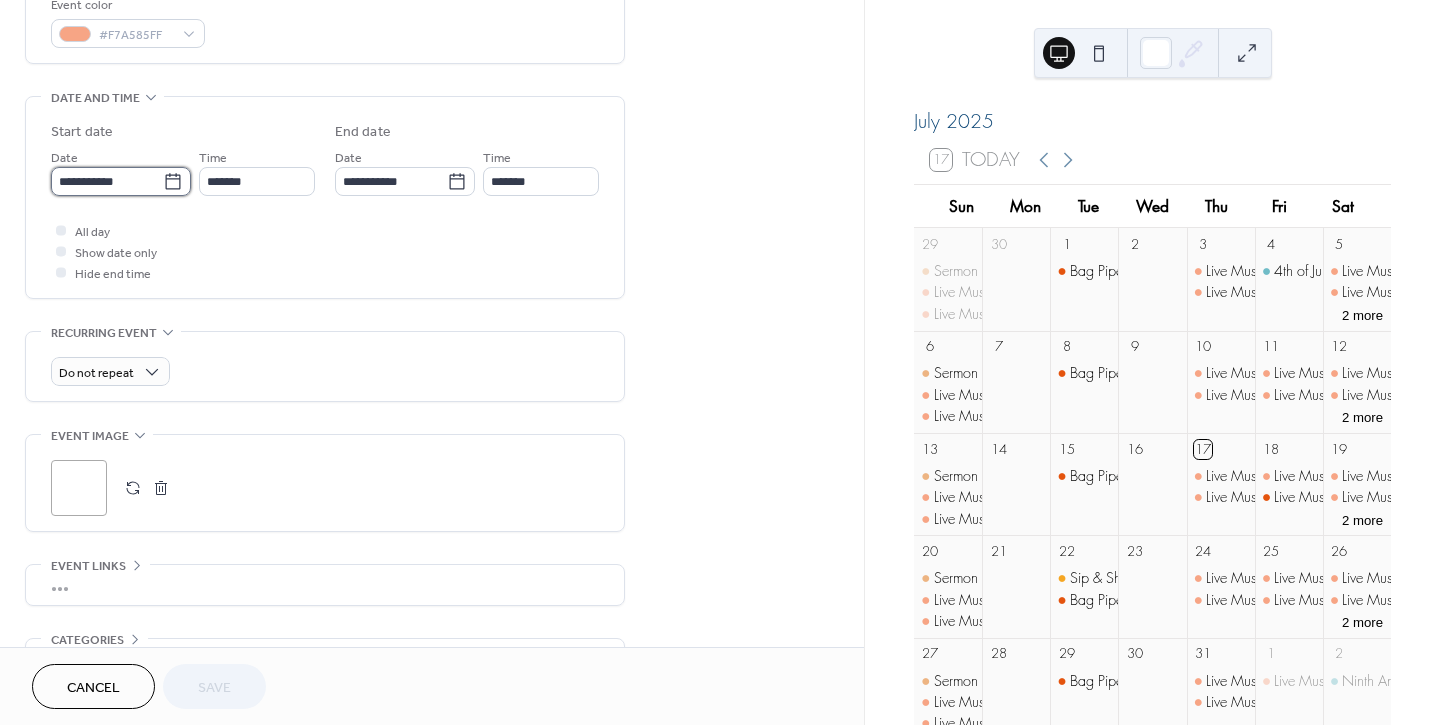 click on "**********" at bounding box center [107, 181] 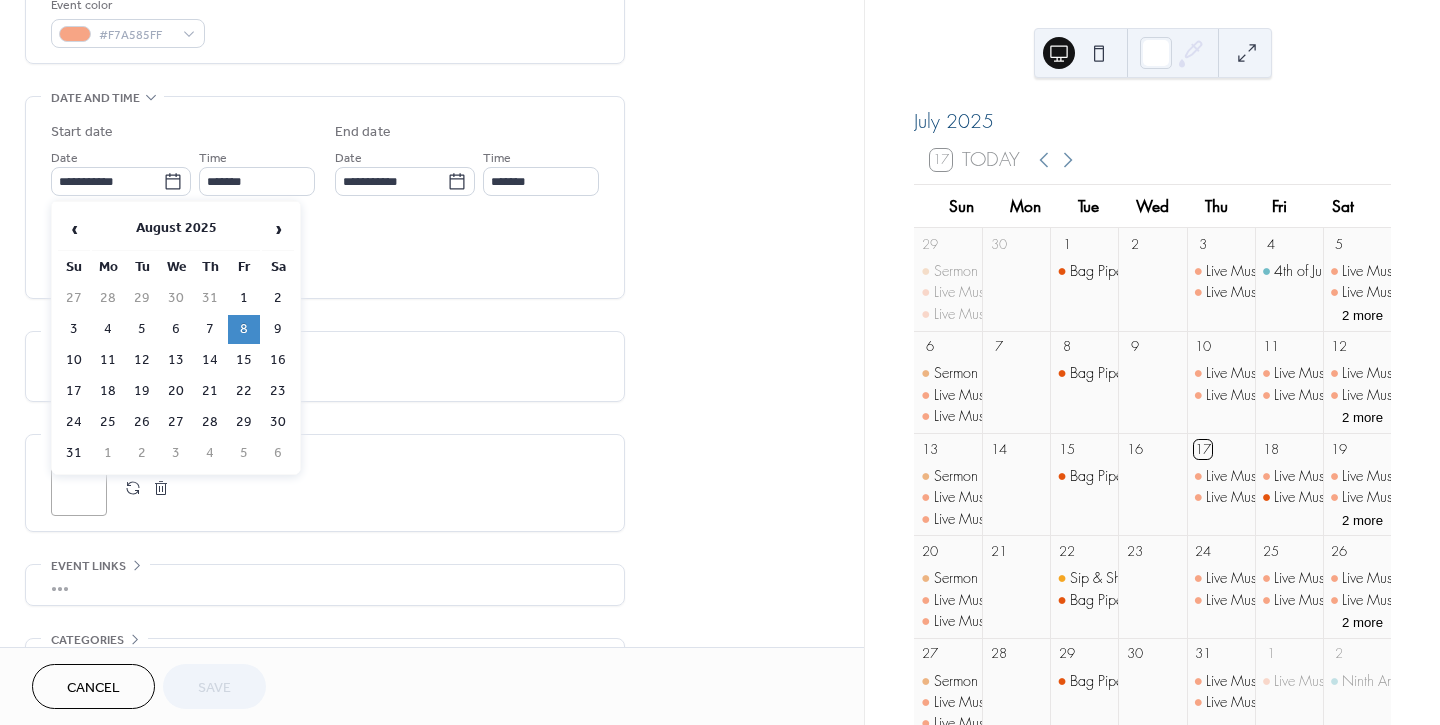 click on "22" at bounding box center (244, 391) 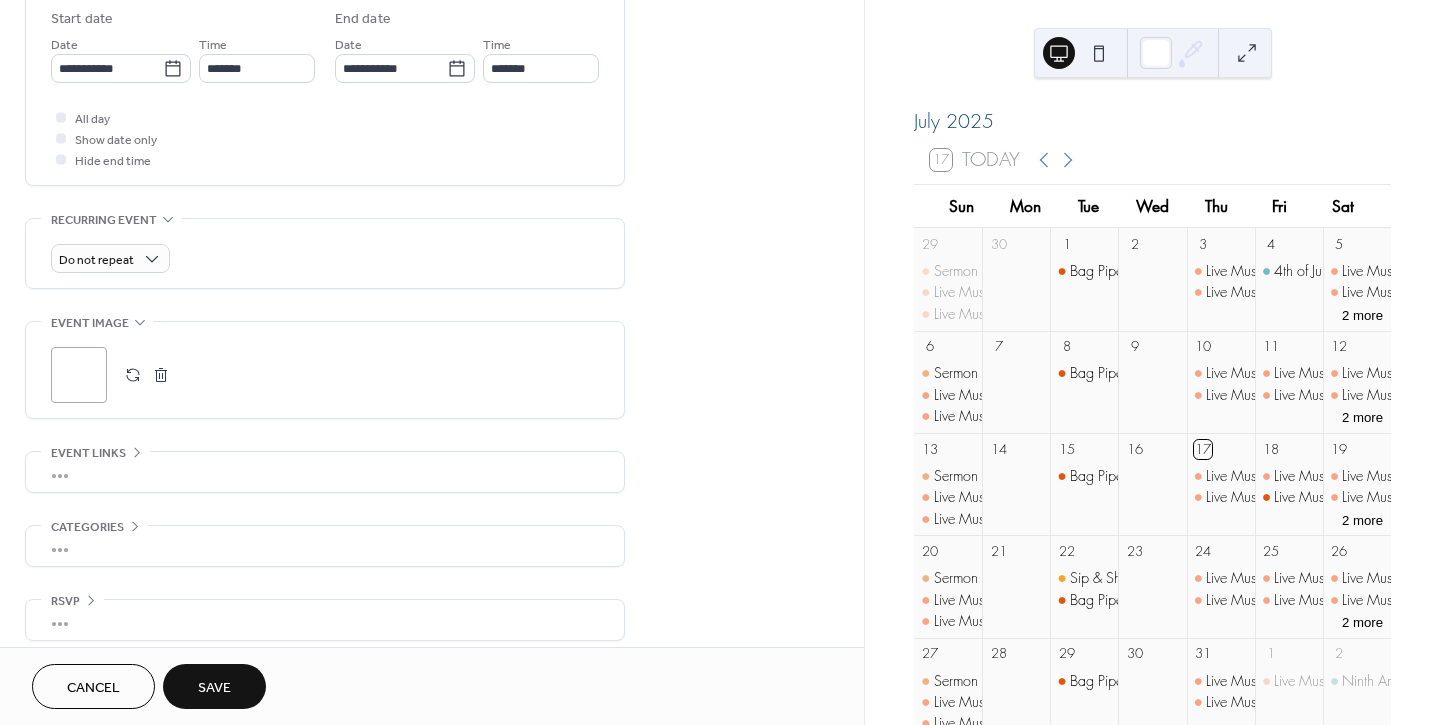 scroll, scrollTop: 682, scrollLeft: 0, axis: vertical 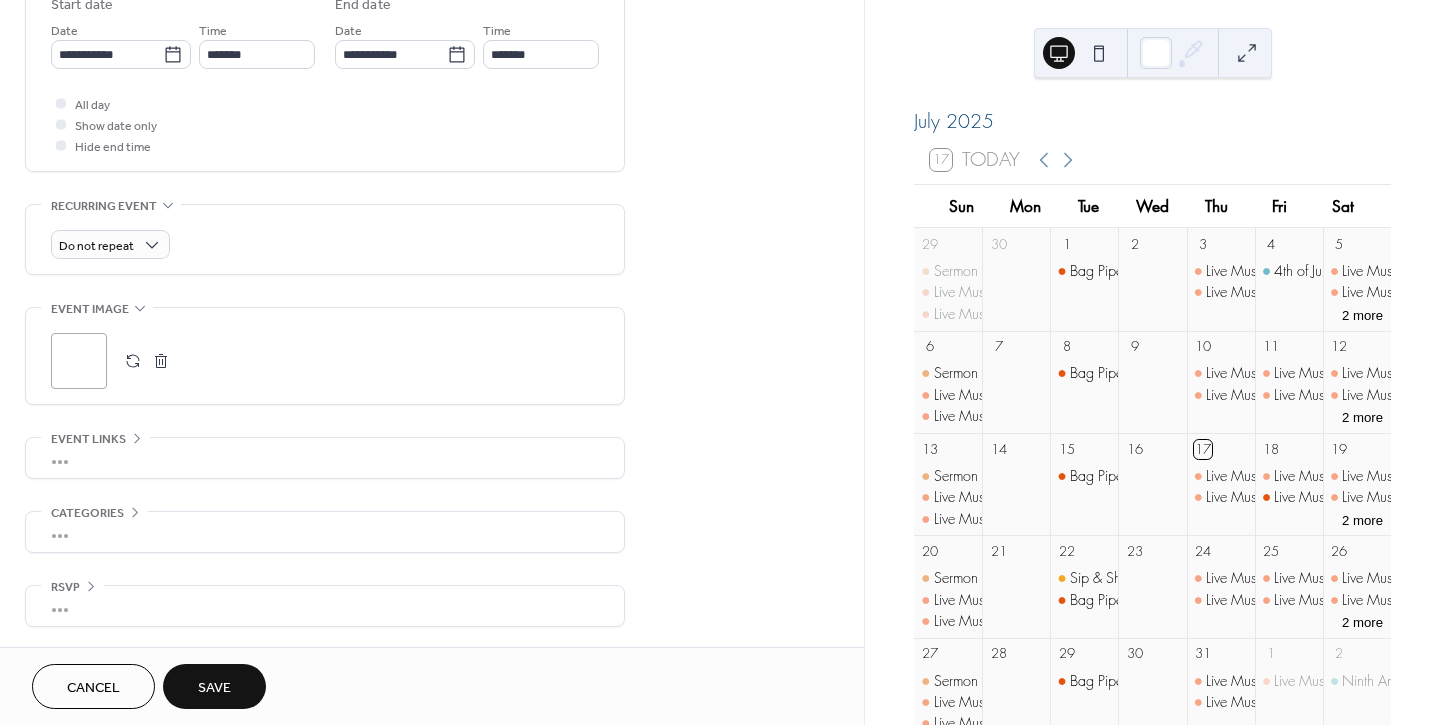 click on "Save" at bounding box center (214, 688) 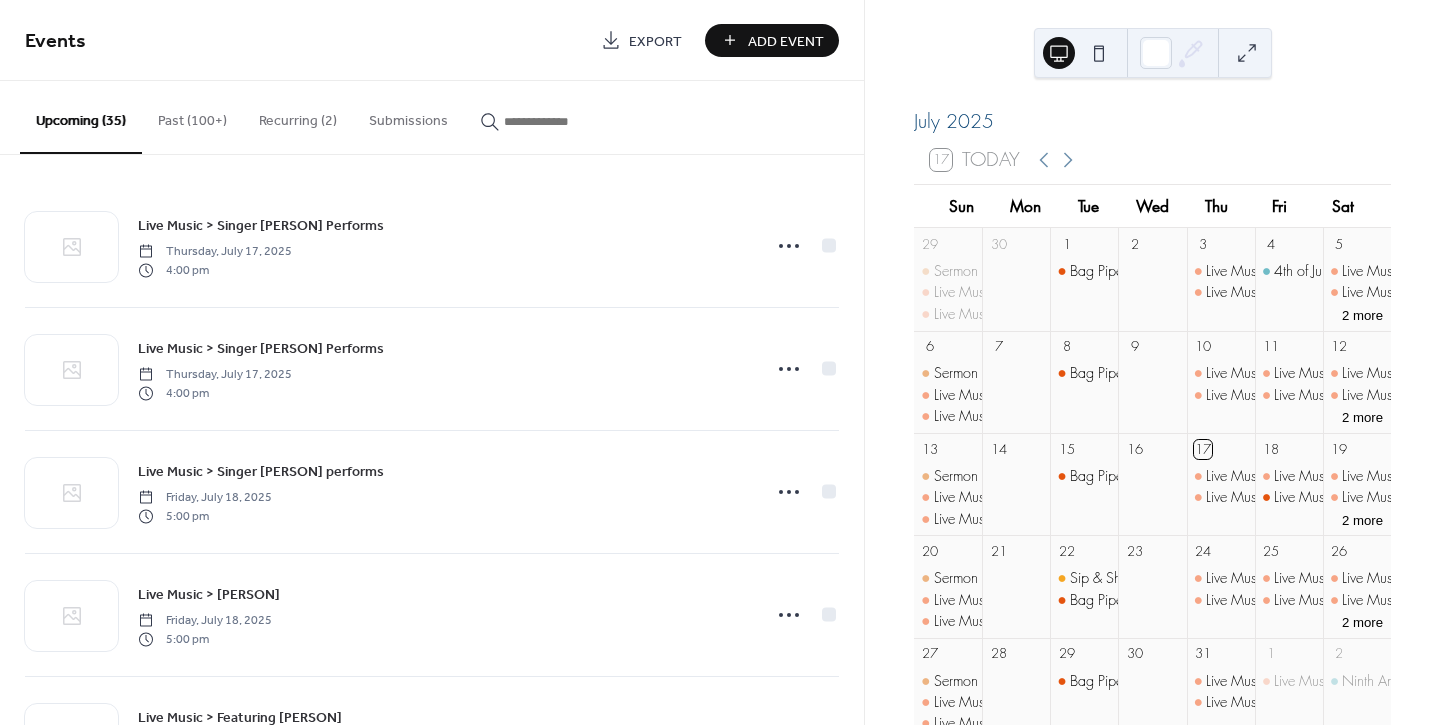 click at bounding box center [564, 121] 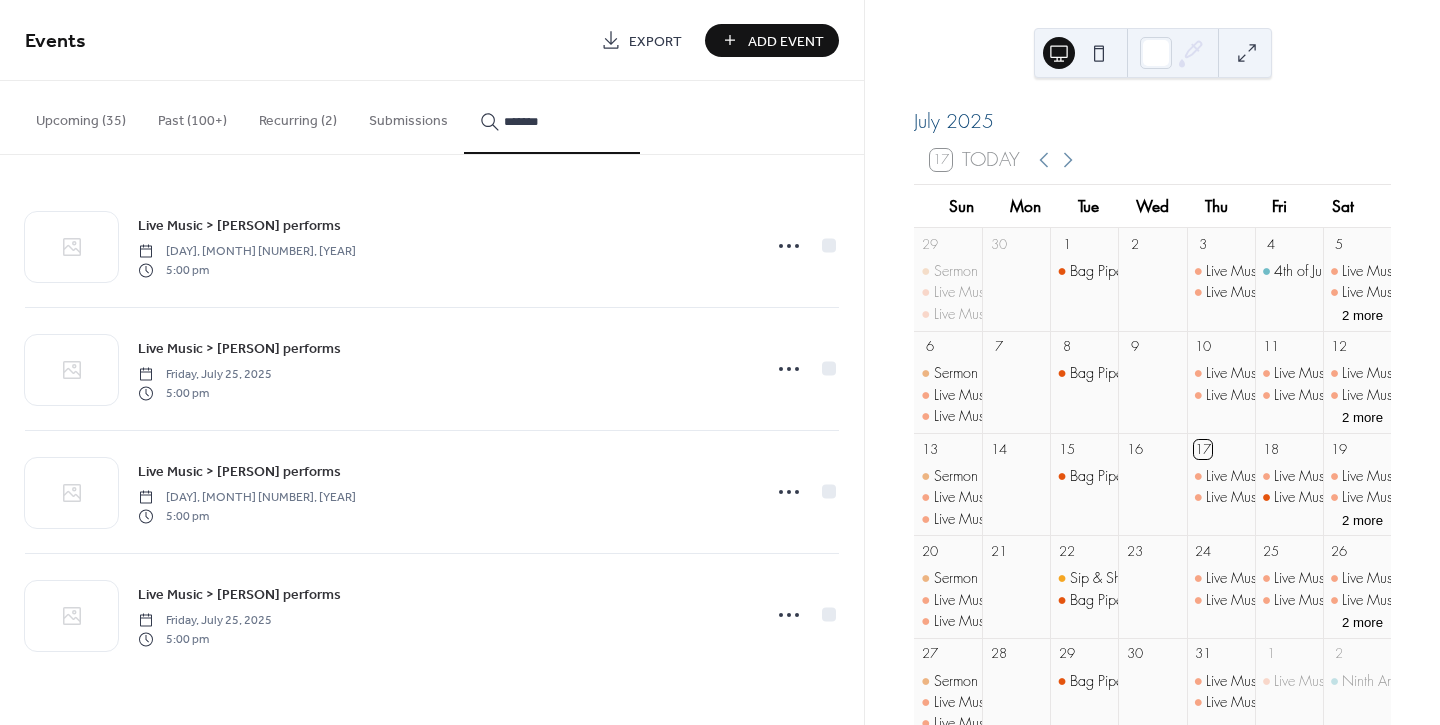 type on "*******" 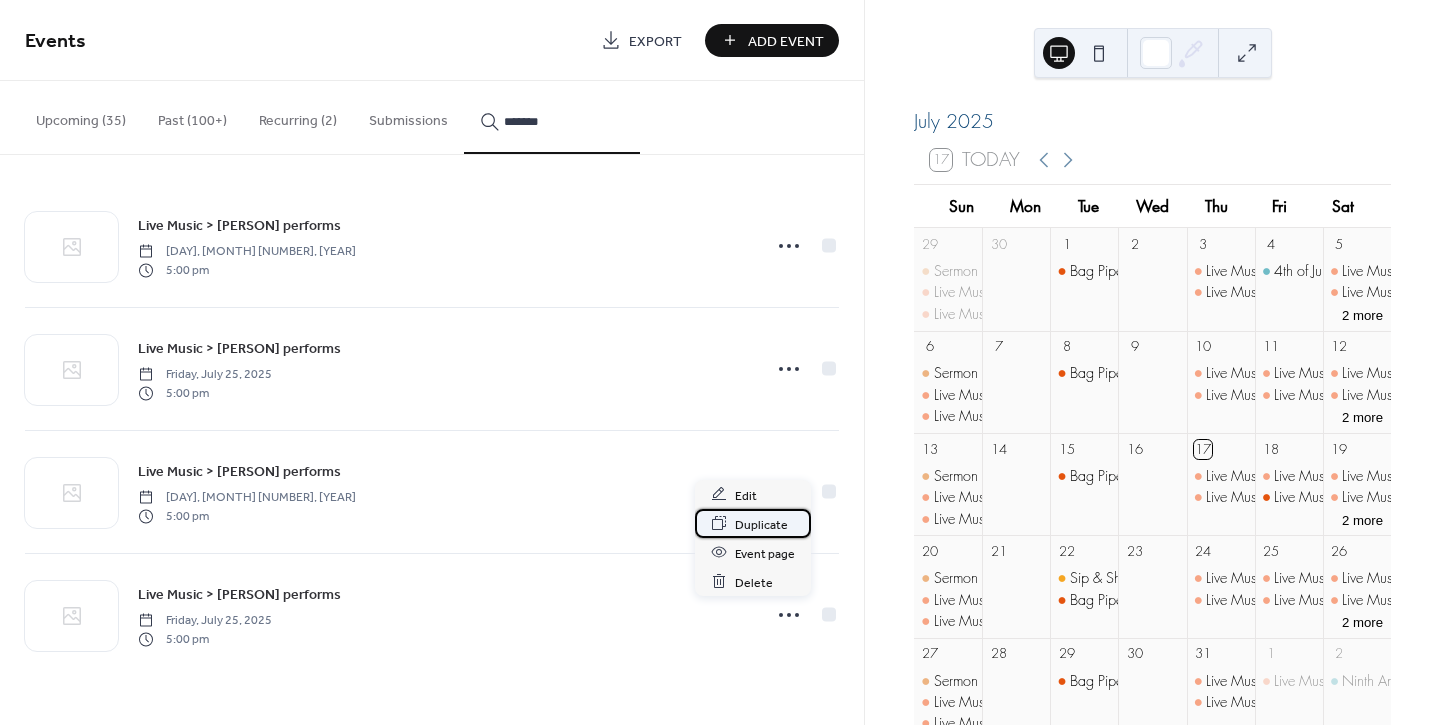 click on "Duplicate" at bounding box center [761, 524] 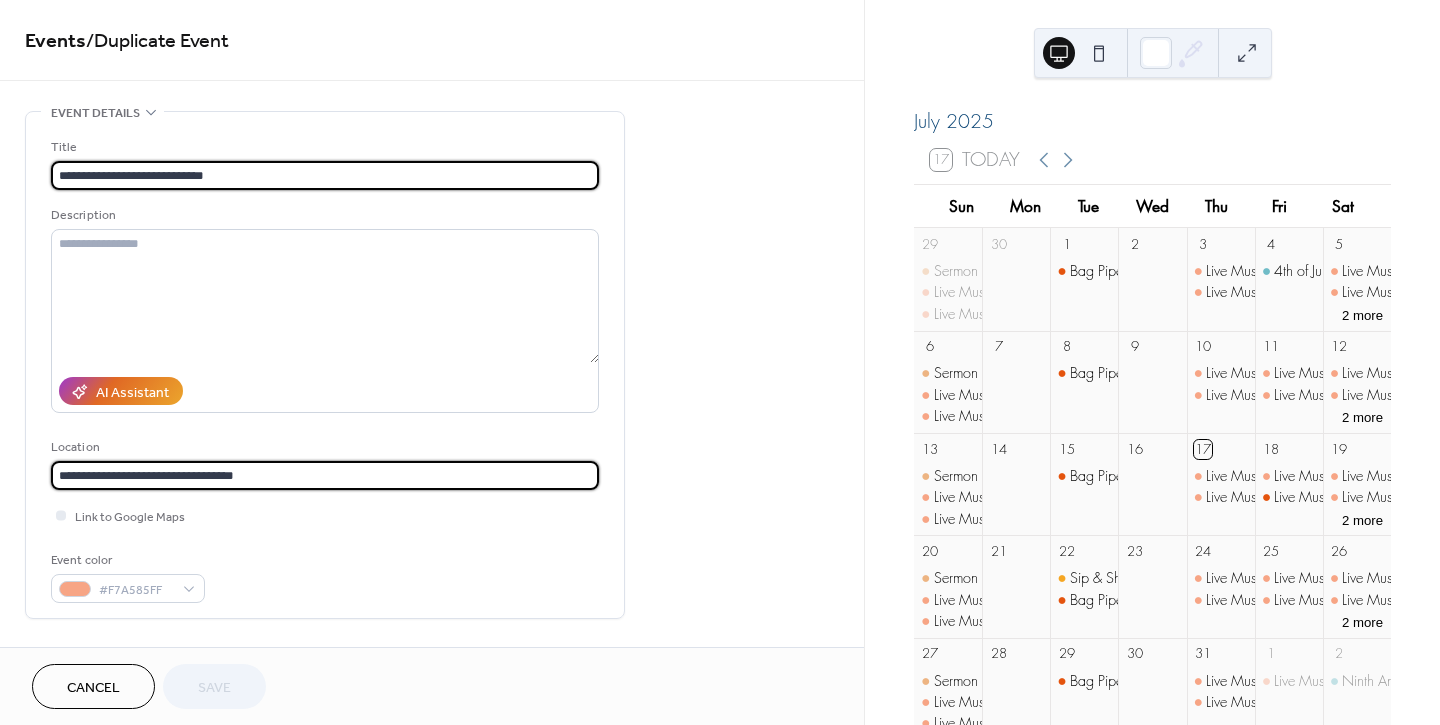 drag, startPoint x: 131, startPoint y: 472, endPoint x: 112, endPoint y: 454, distance: 26.172504 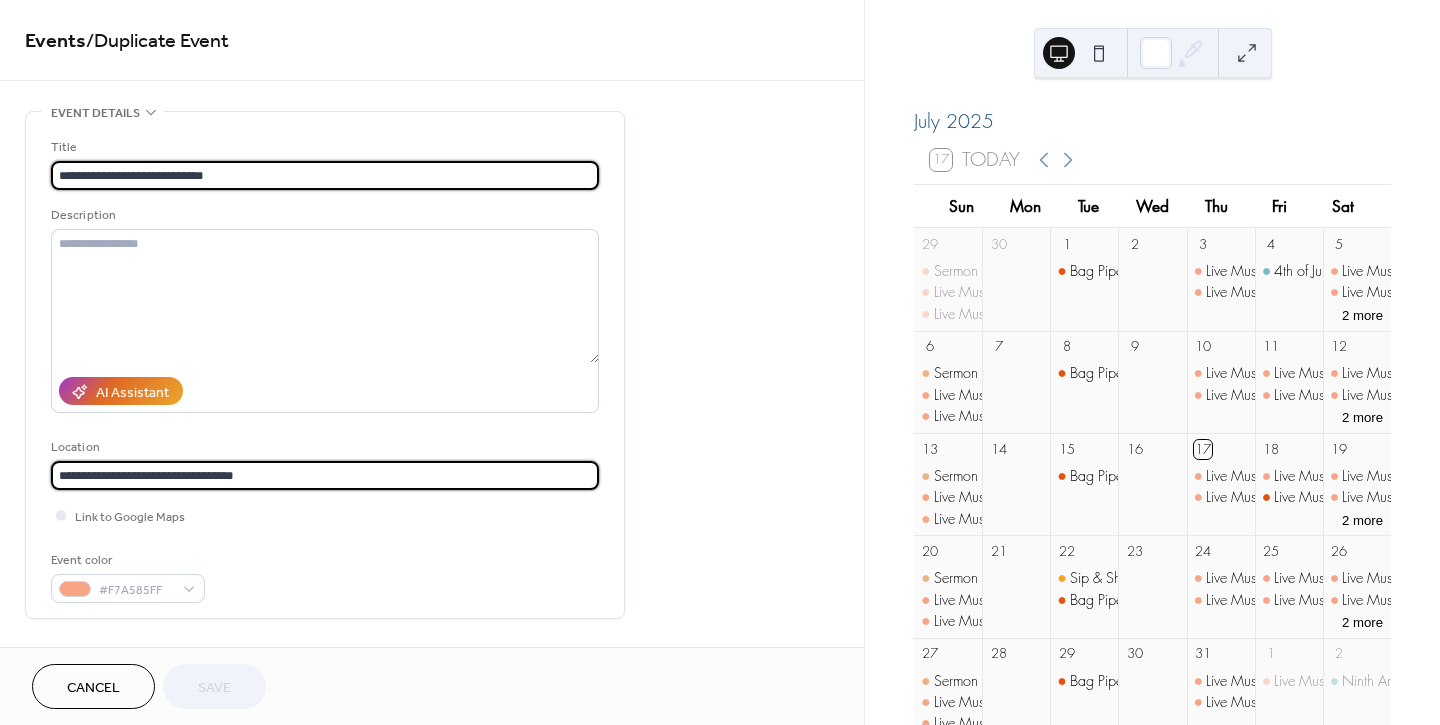 click on "**********" at bounding box center (325, 475) 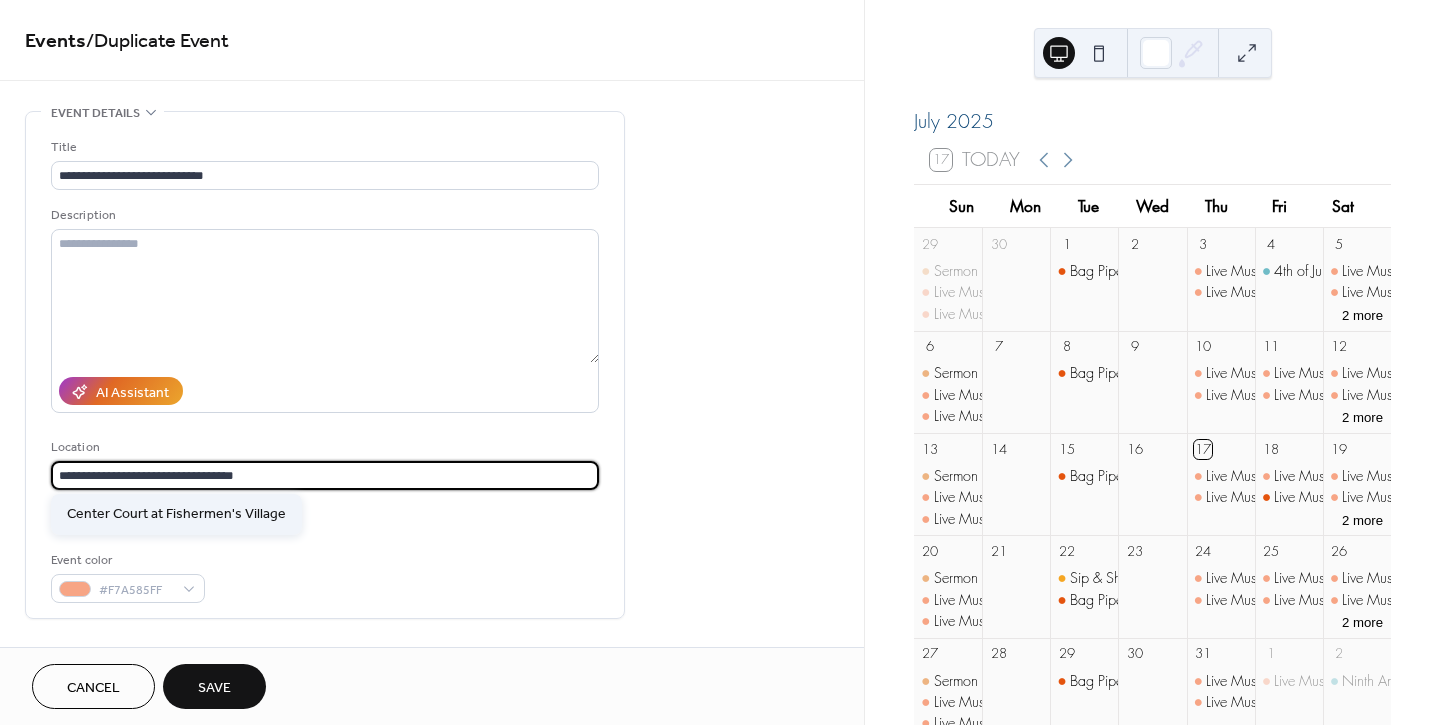 type on "**********" 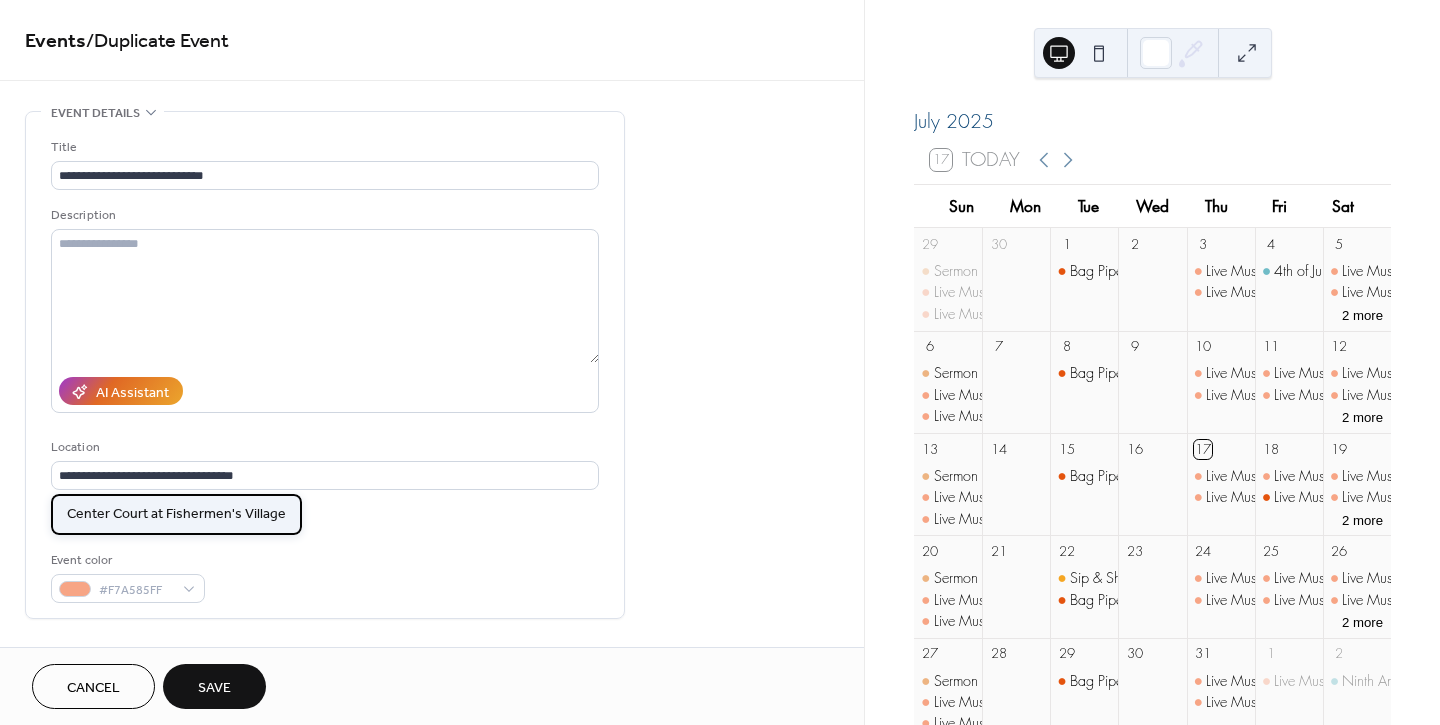 click on "Center Court at Fishermen's Village" at bounding box center (176, 514) 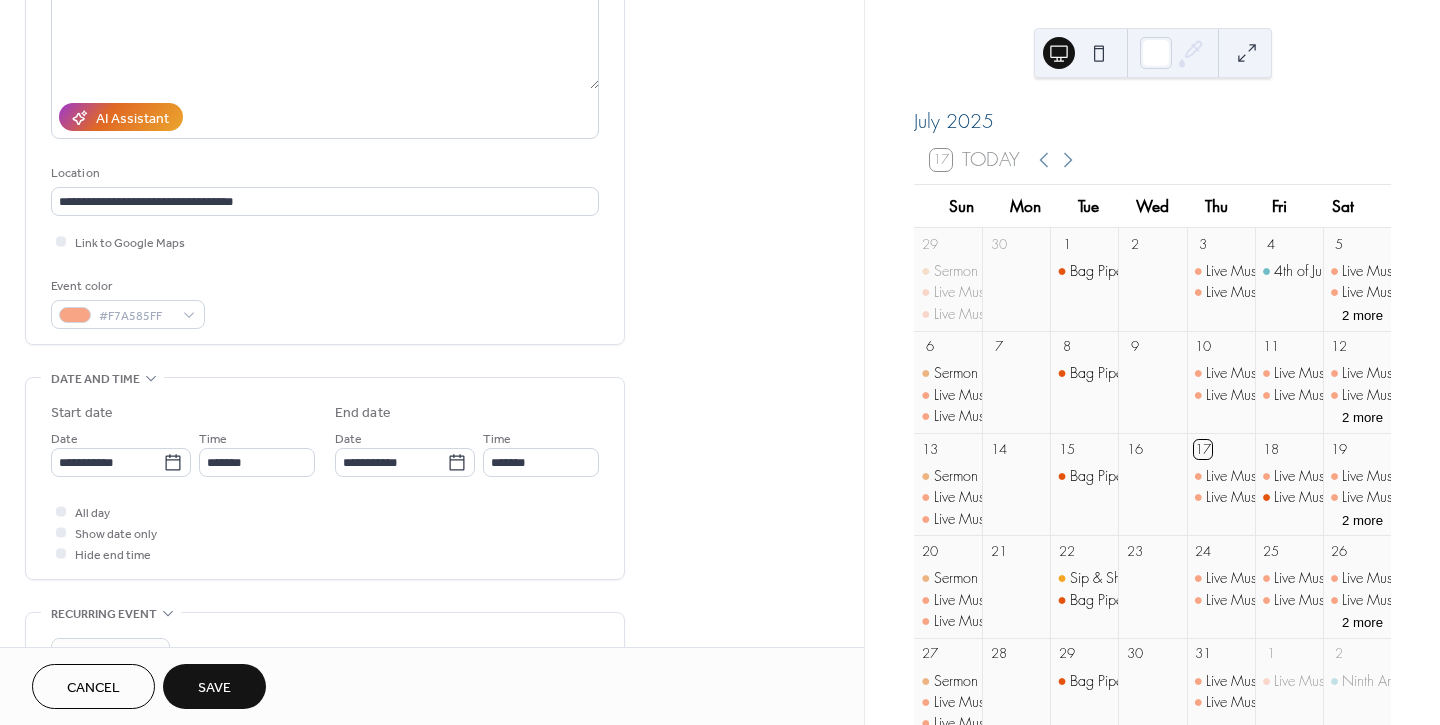 scroll, scrollTop: 237, scrollLeft: 0, axis: vertical 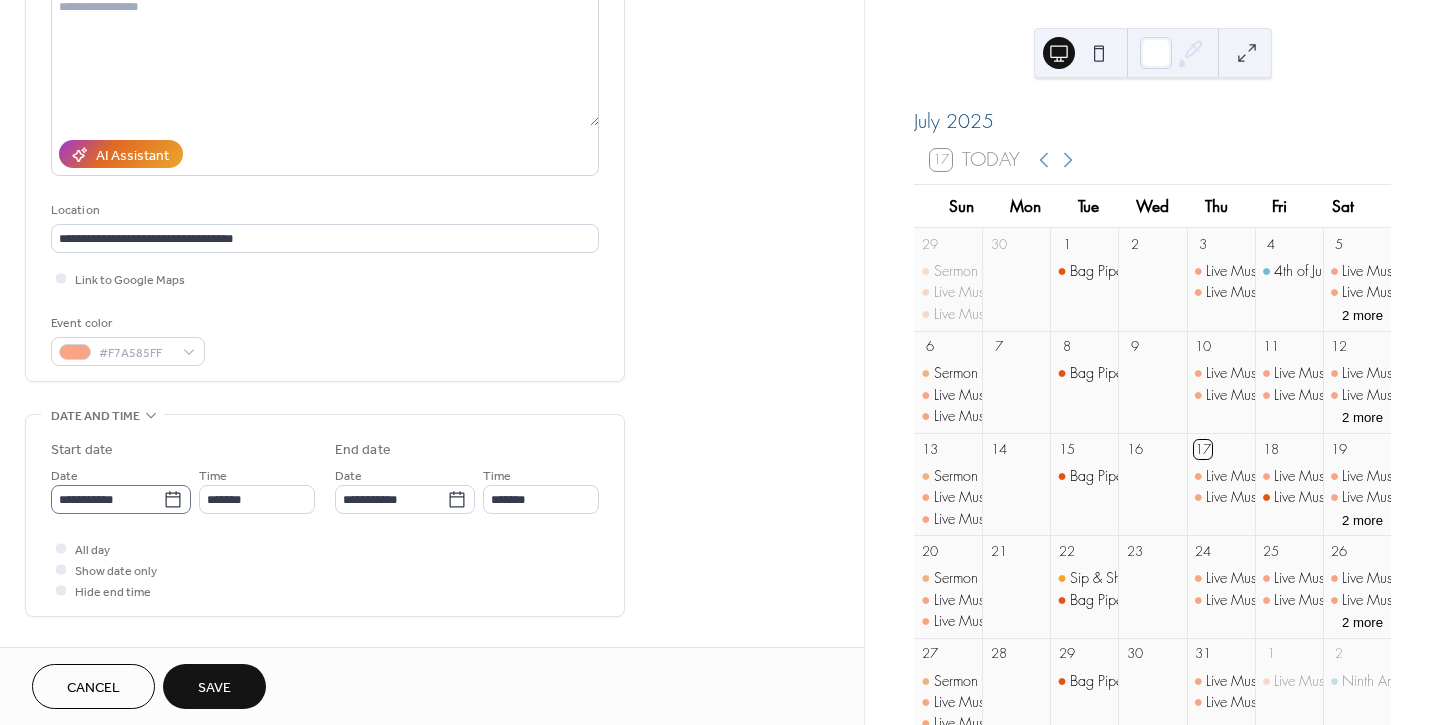 click 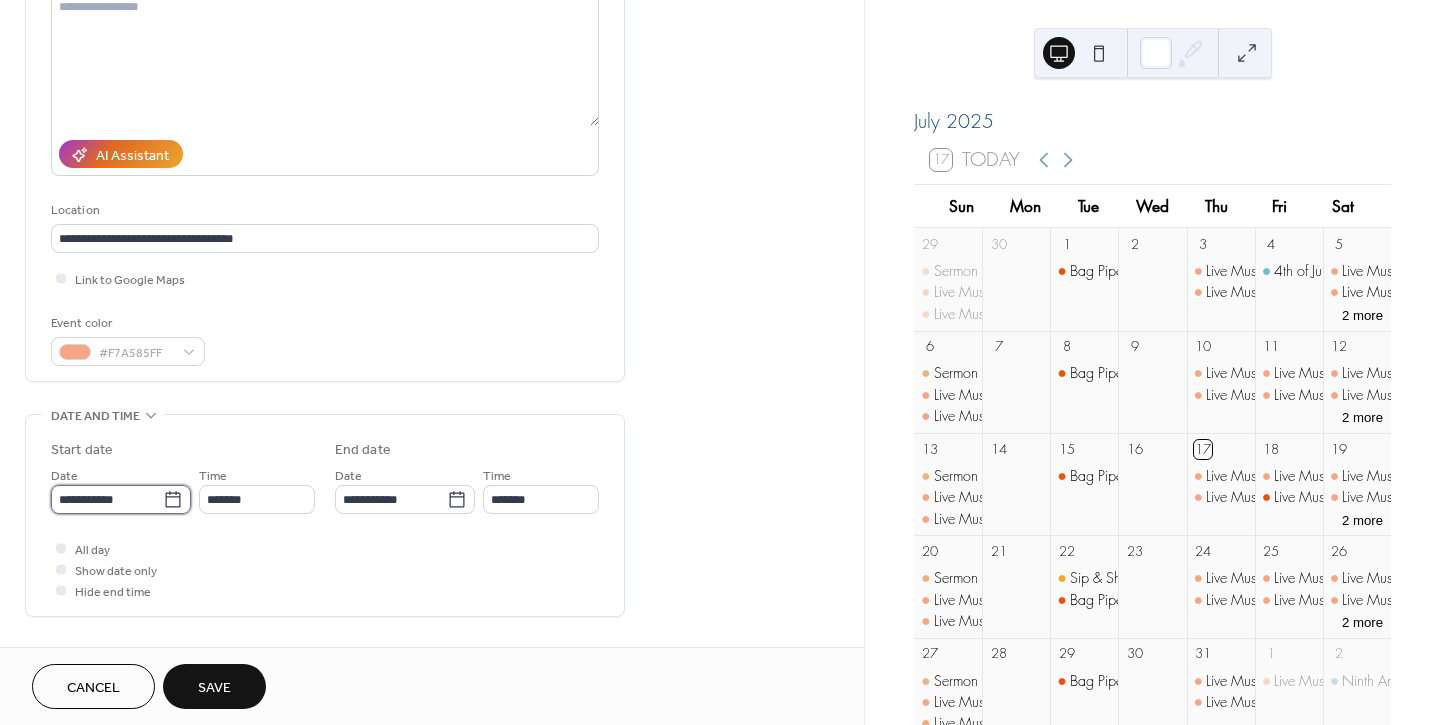 click on "**********" at bounding box center (107, 499) 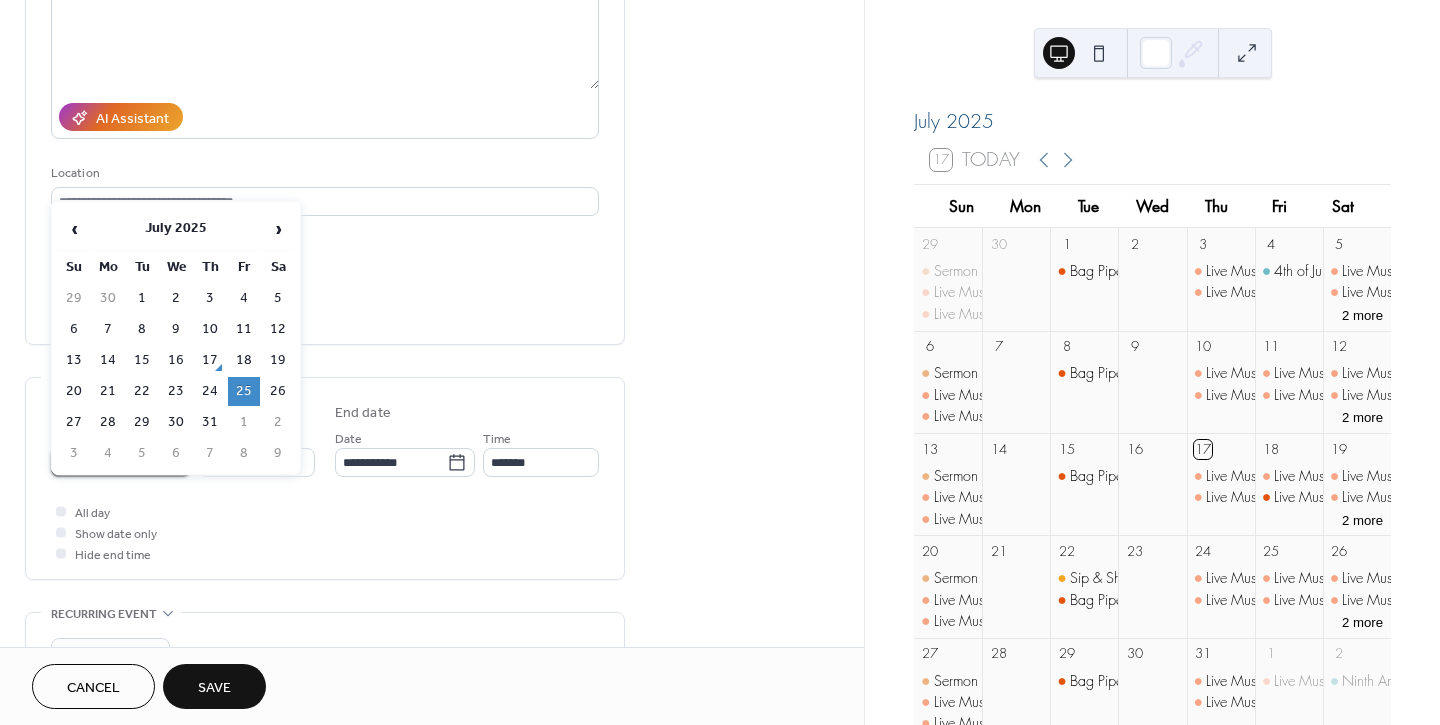 scroll, scrollTop: 237, scrollLeft: 0, axis: vertical 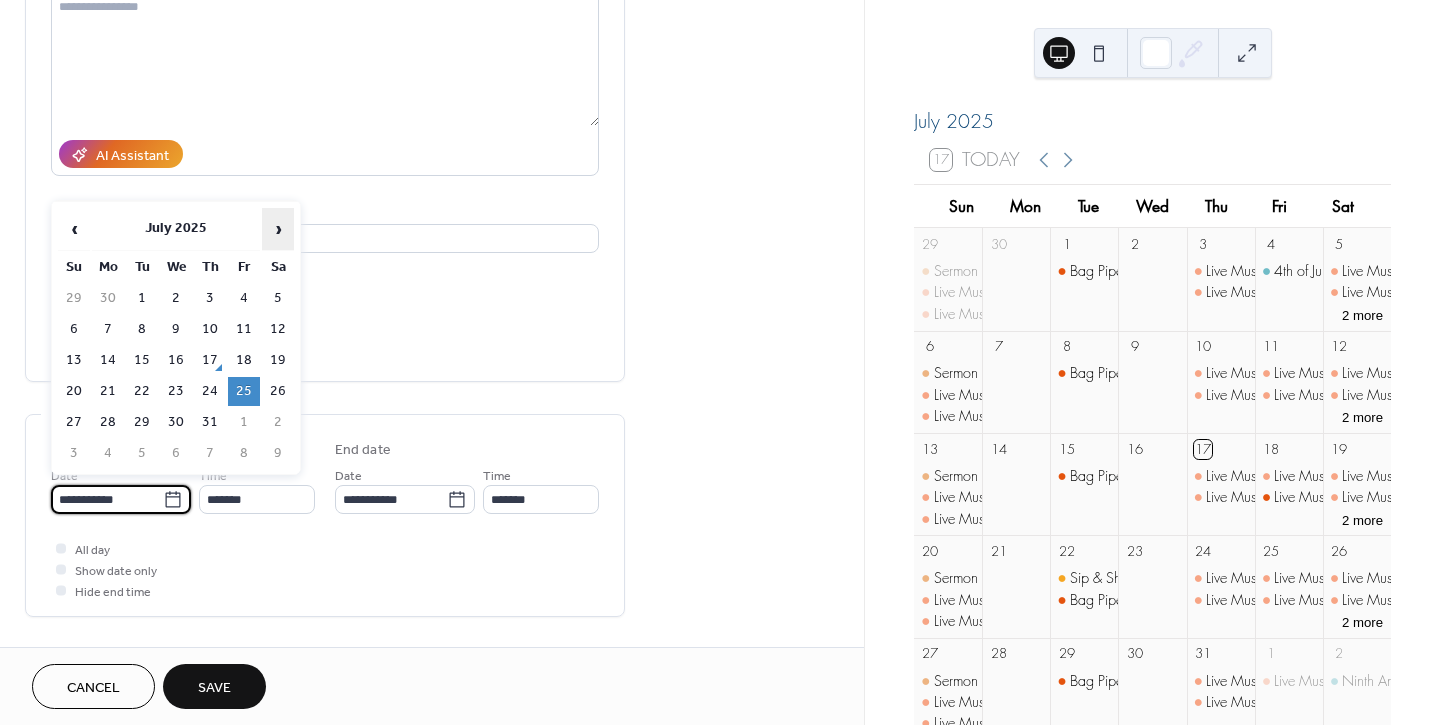 click on "›" at bounding box center (278, 229) 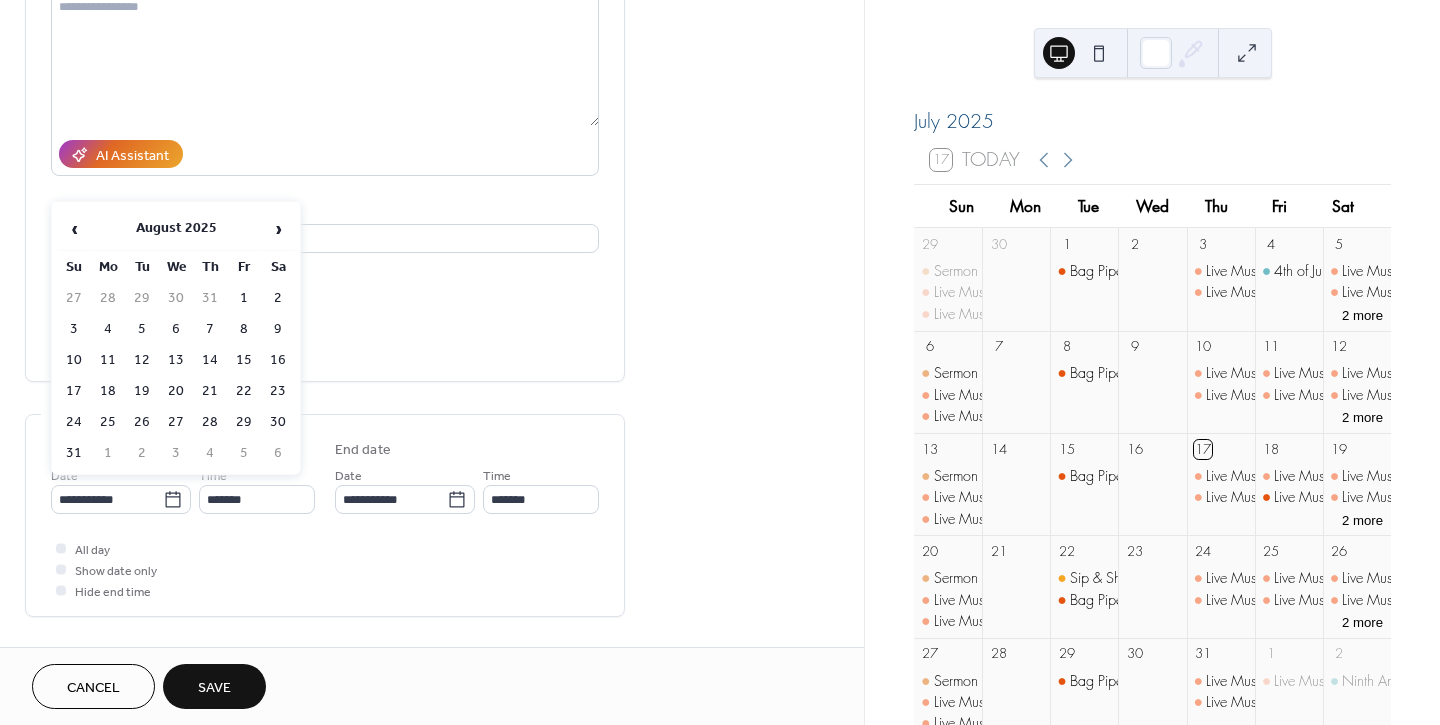 click on "9" at bounding box center [278, 329] 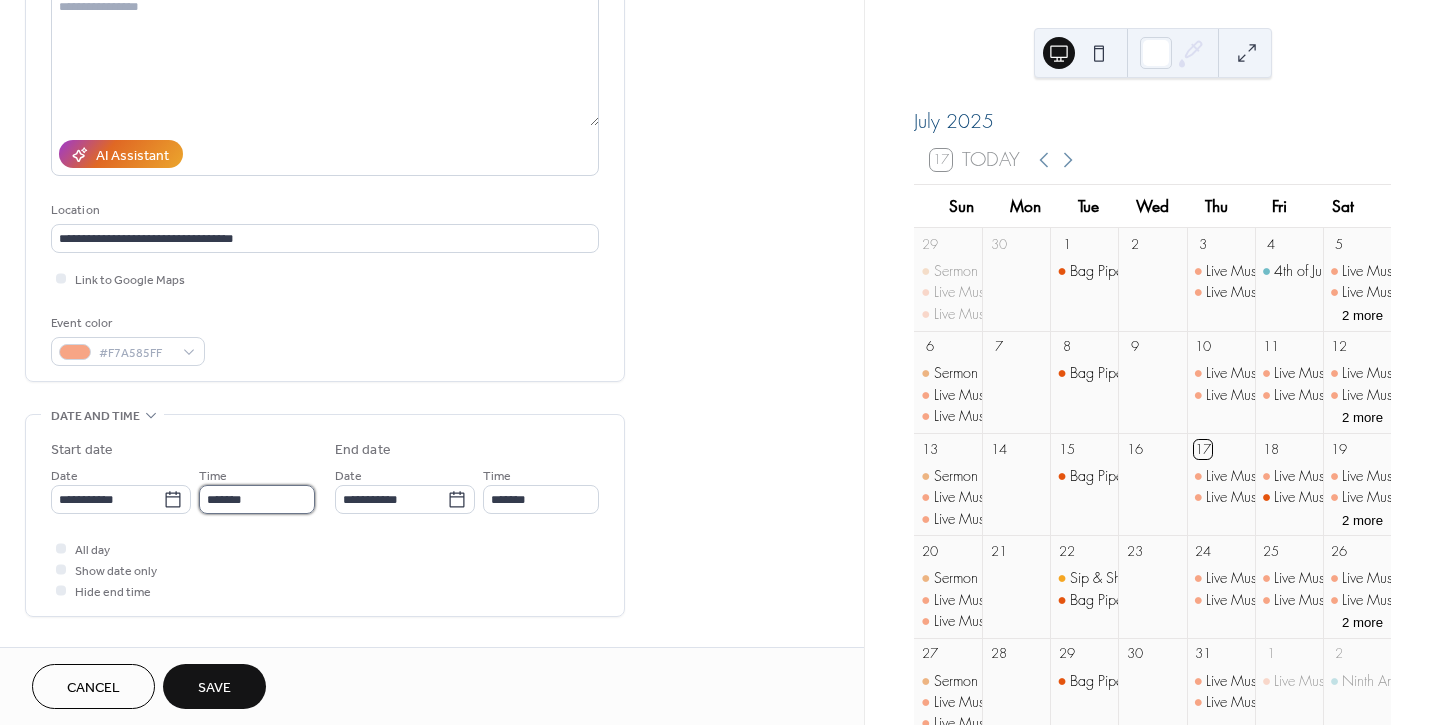 click on "*******" at bounding box center [257, 499] 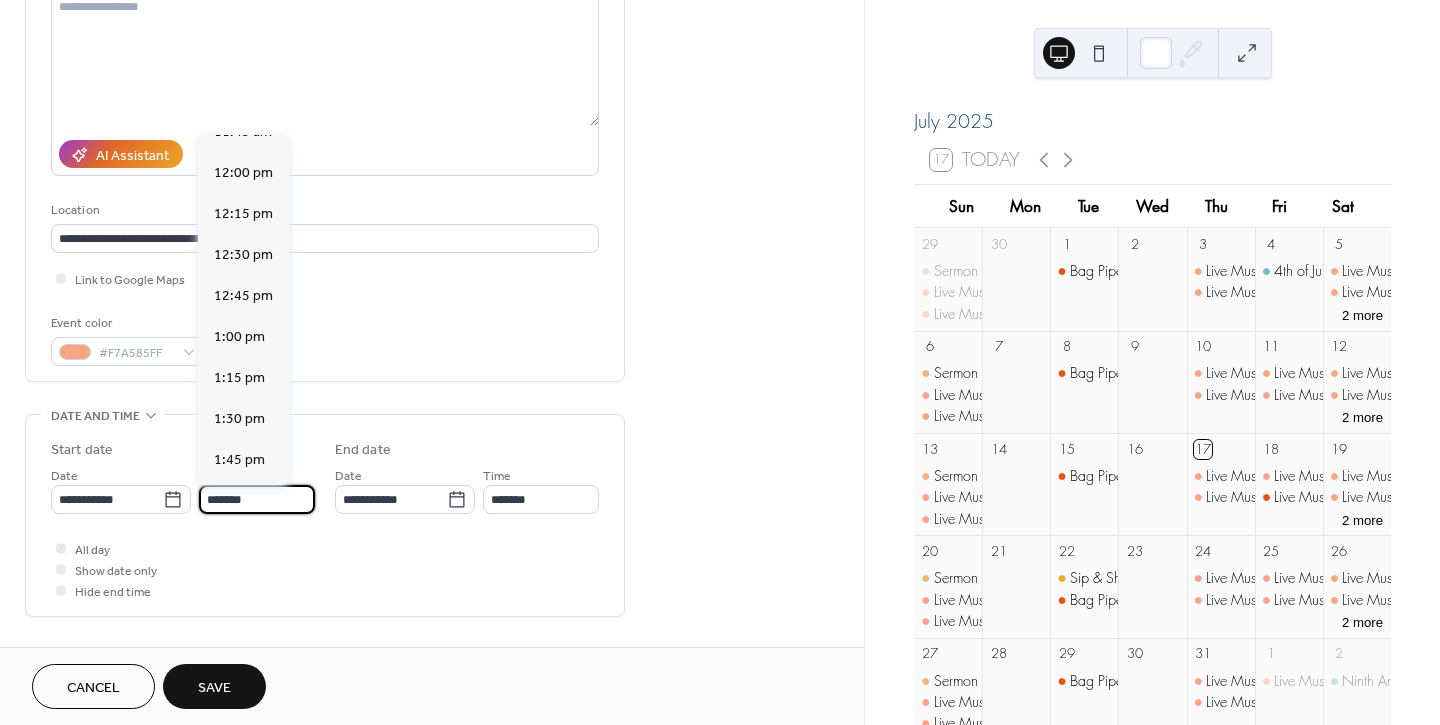 scroll, scrollTop: 1927, scrollLeft: 0, axis: vertical 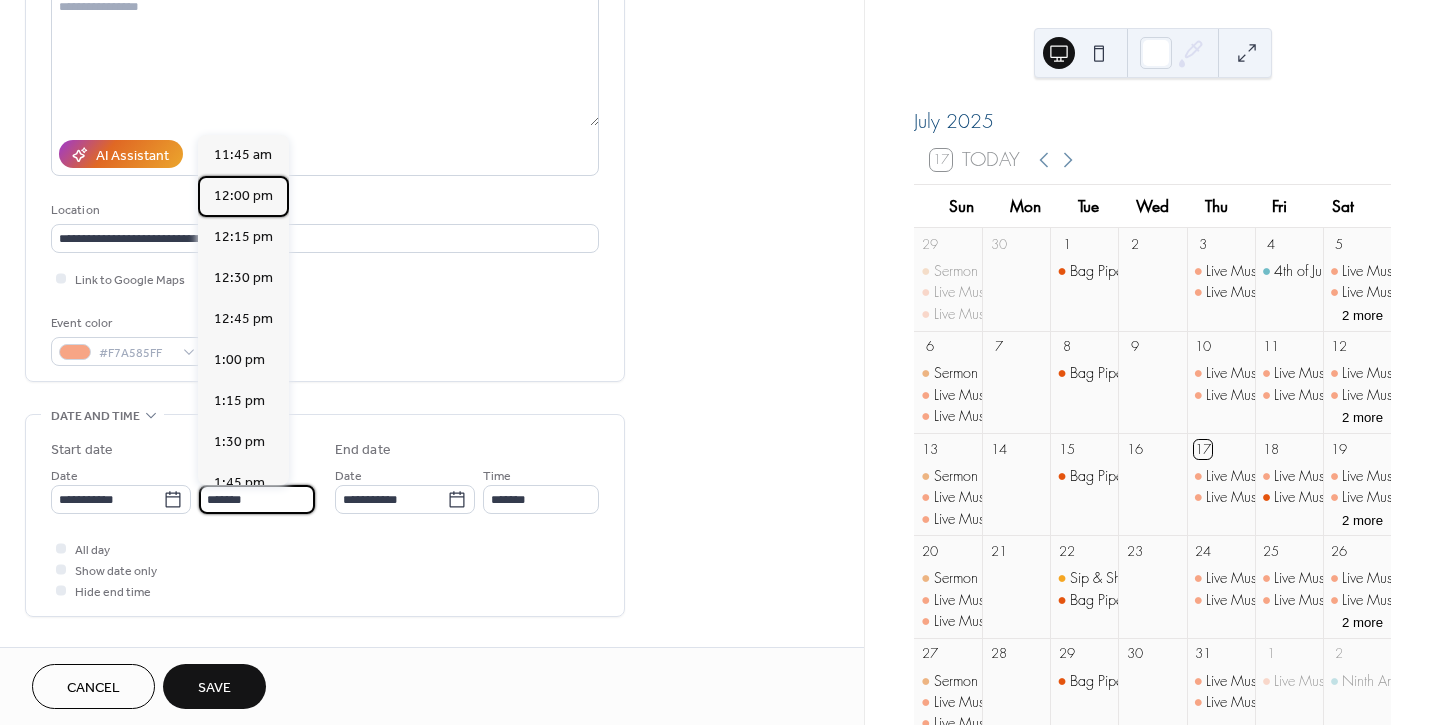click on "12:00 pm" at bounding box center [243, 195] 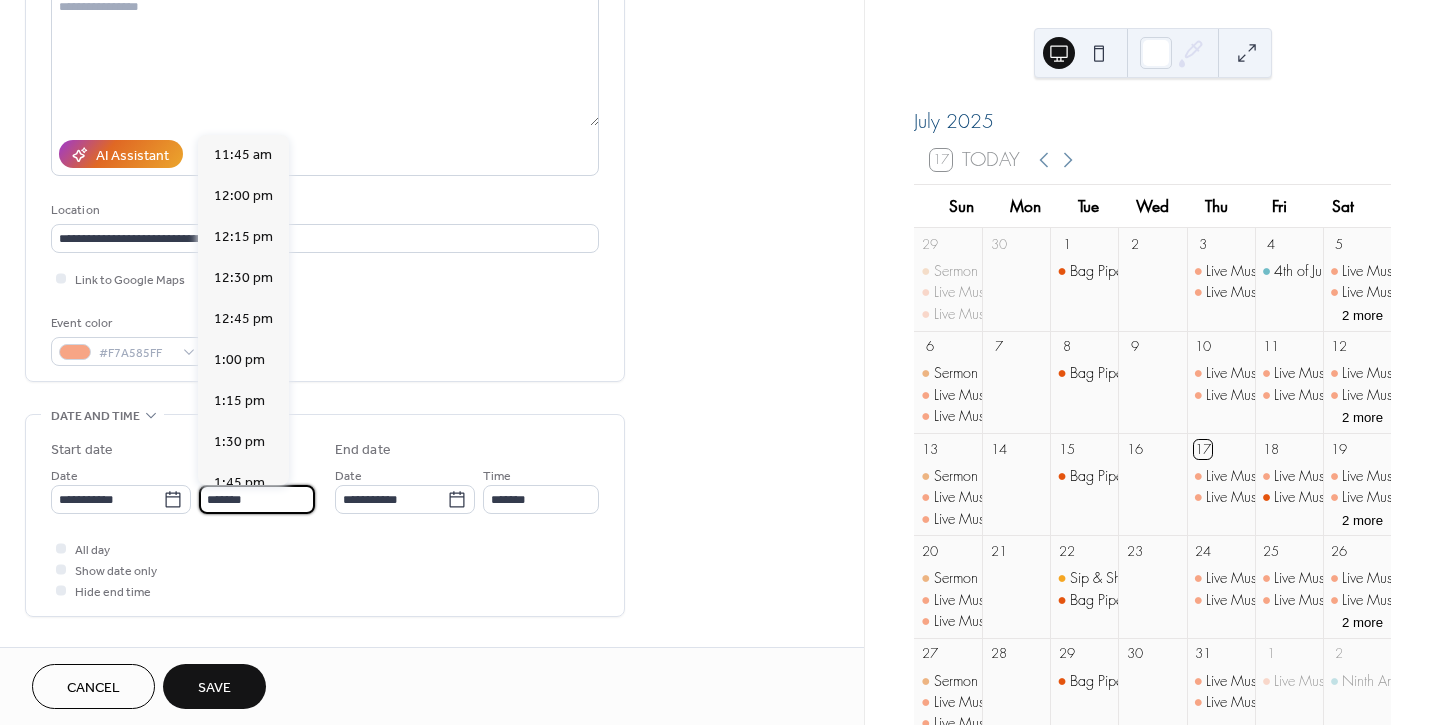 type on "********" 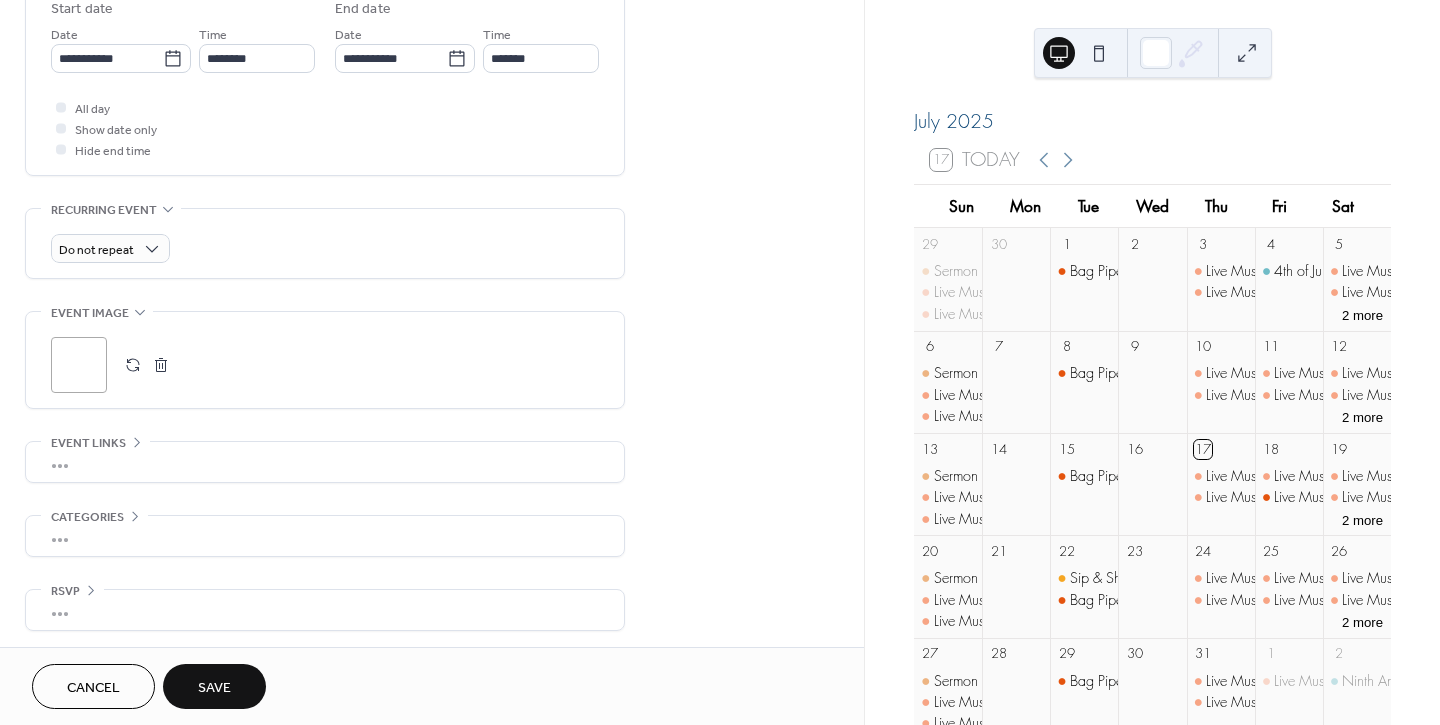 scroll, scrollTop: 682, scrollLeft: 0, axis: vertical 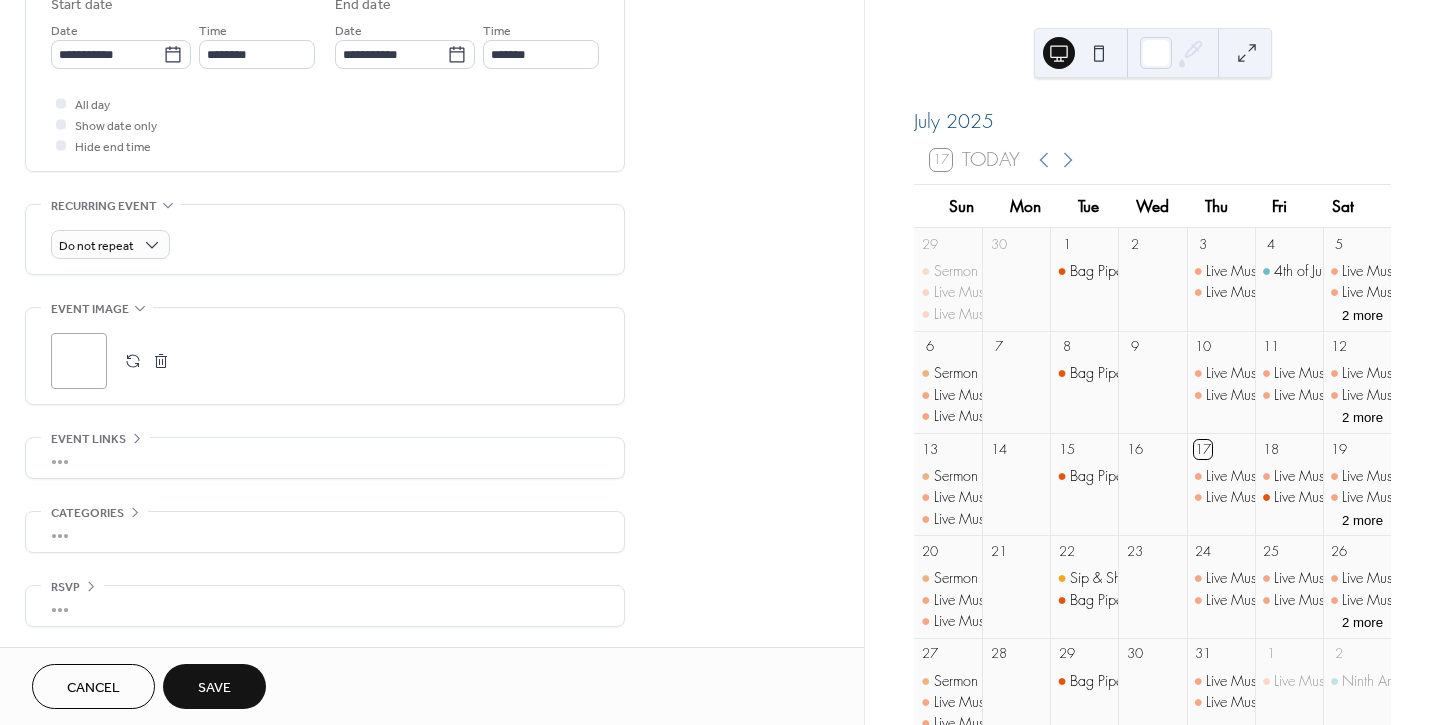 click on "Save" at bounding box center (214, 688) 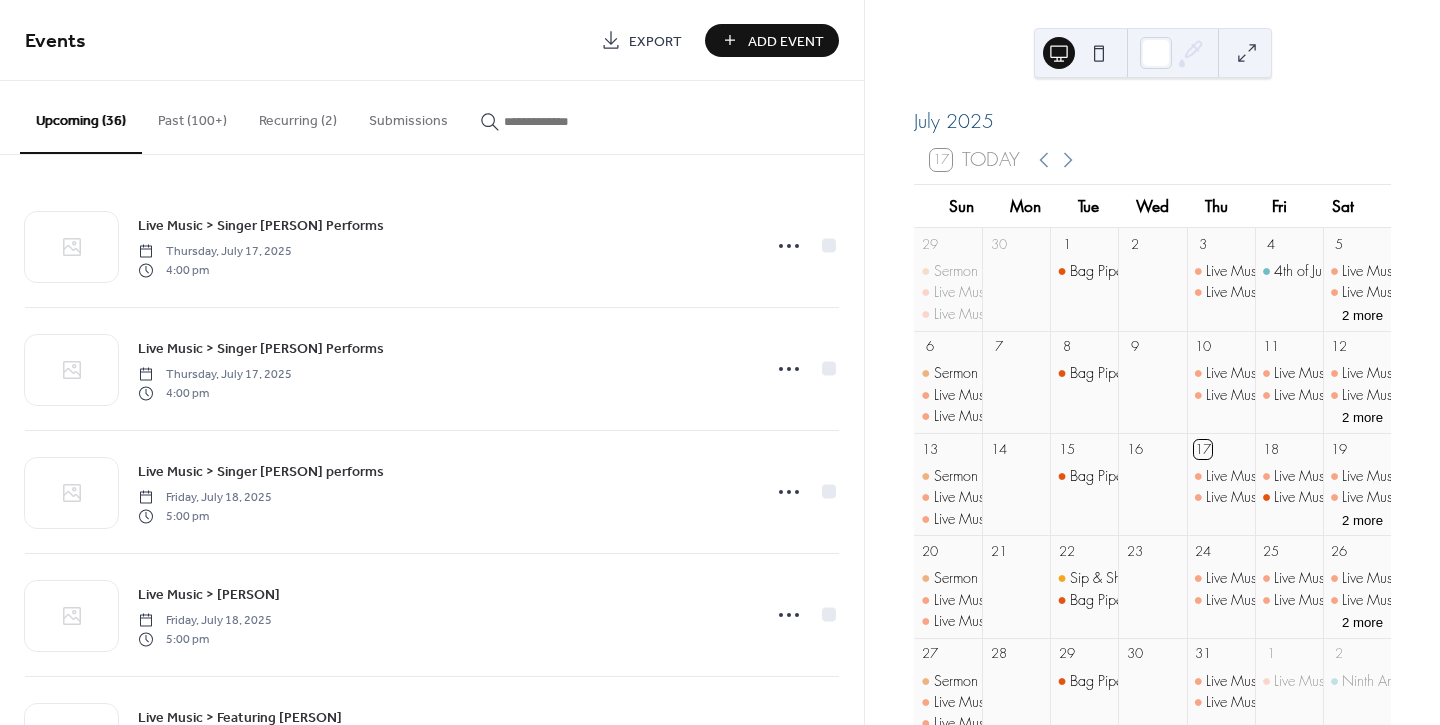 click at bounding box center (552, 116) 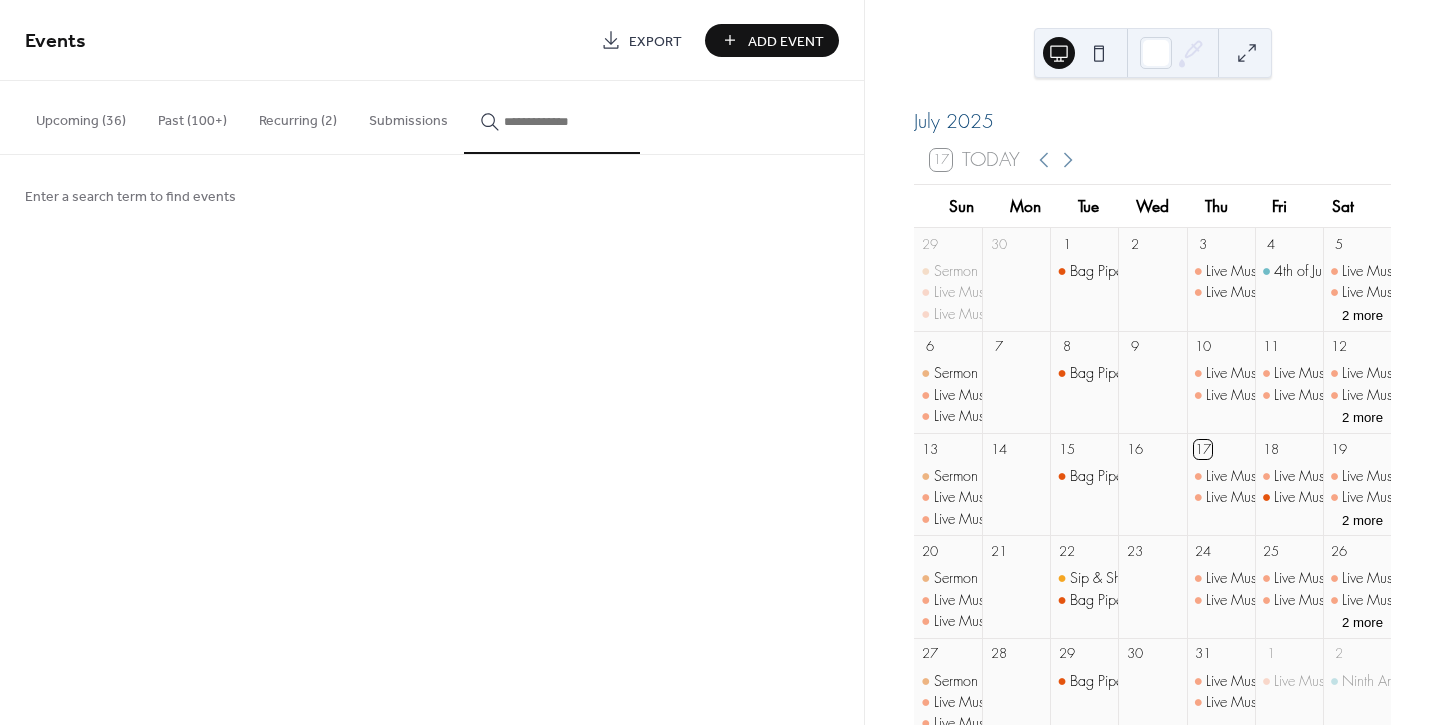 click at bounding box center [564, 121] 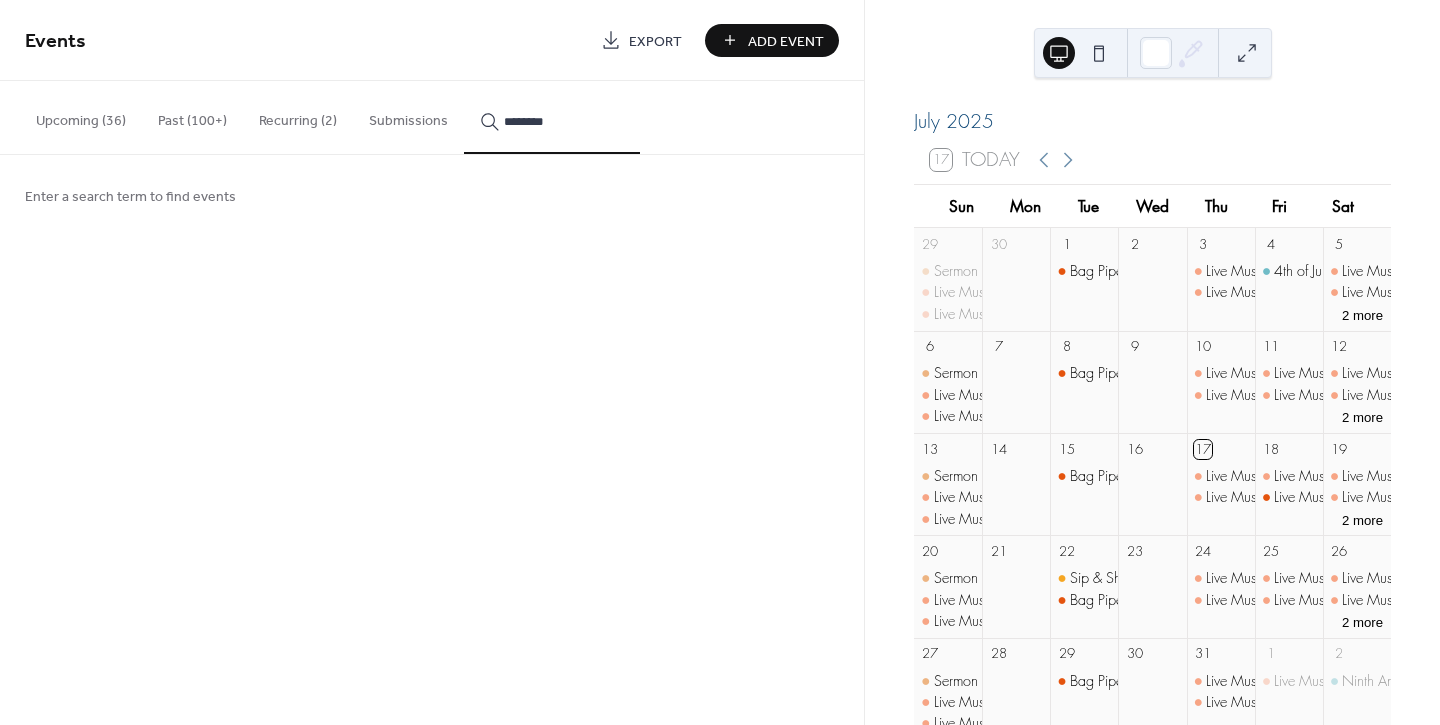 click on "********" at bounding box center (552, 117) 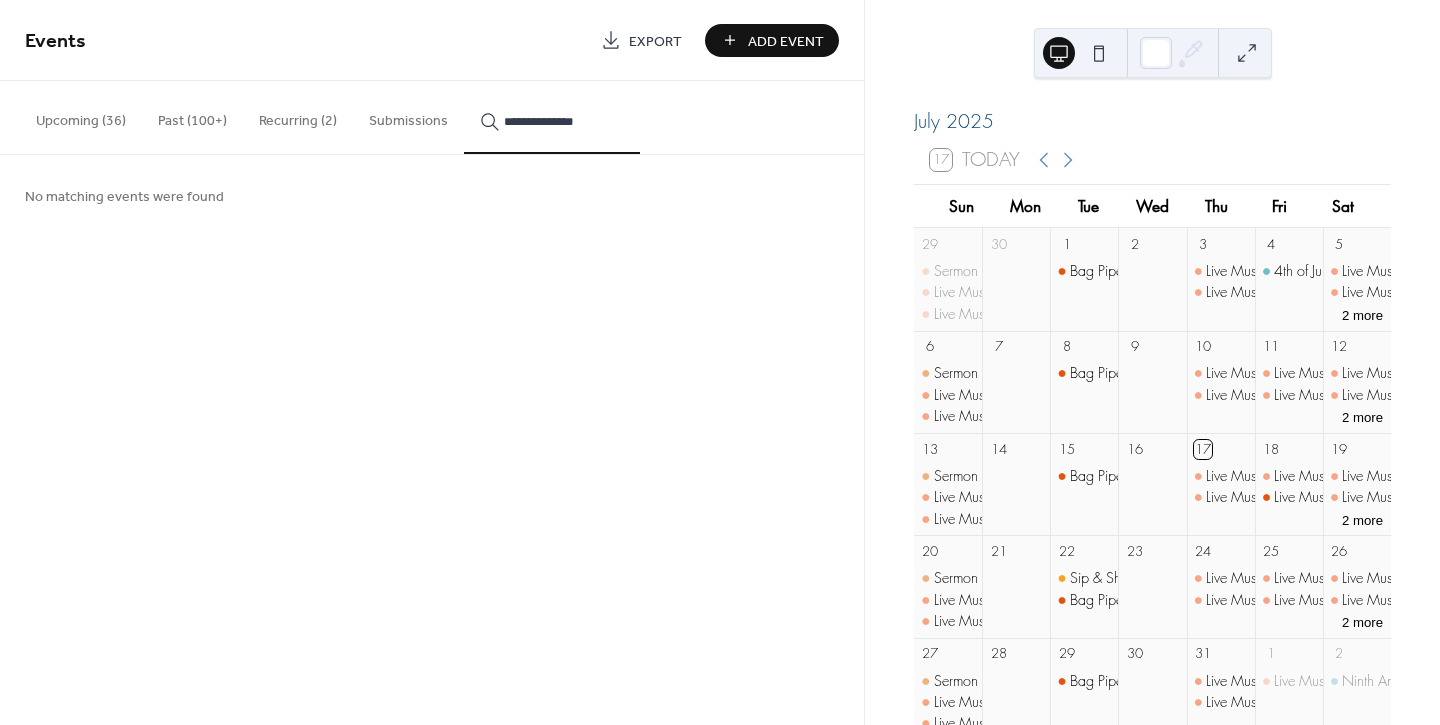 click on "**********" at bounding box center [564, 121] 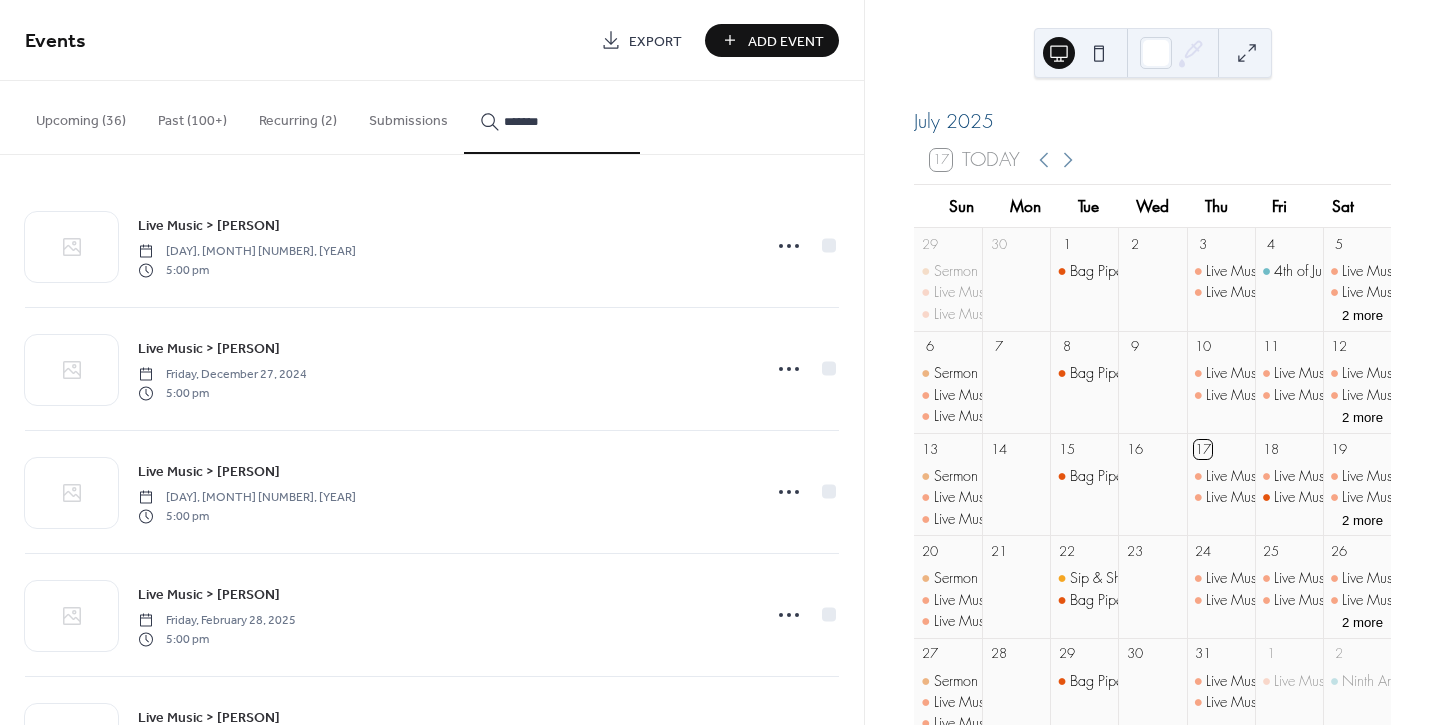 click on "*******" at bounding box center (552, 117) 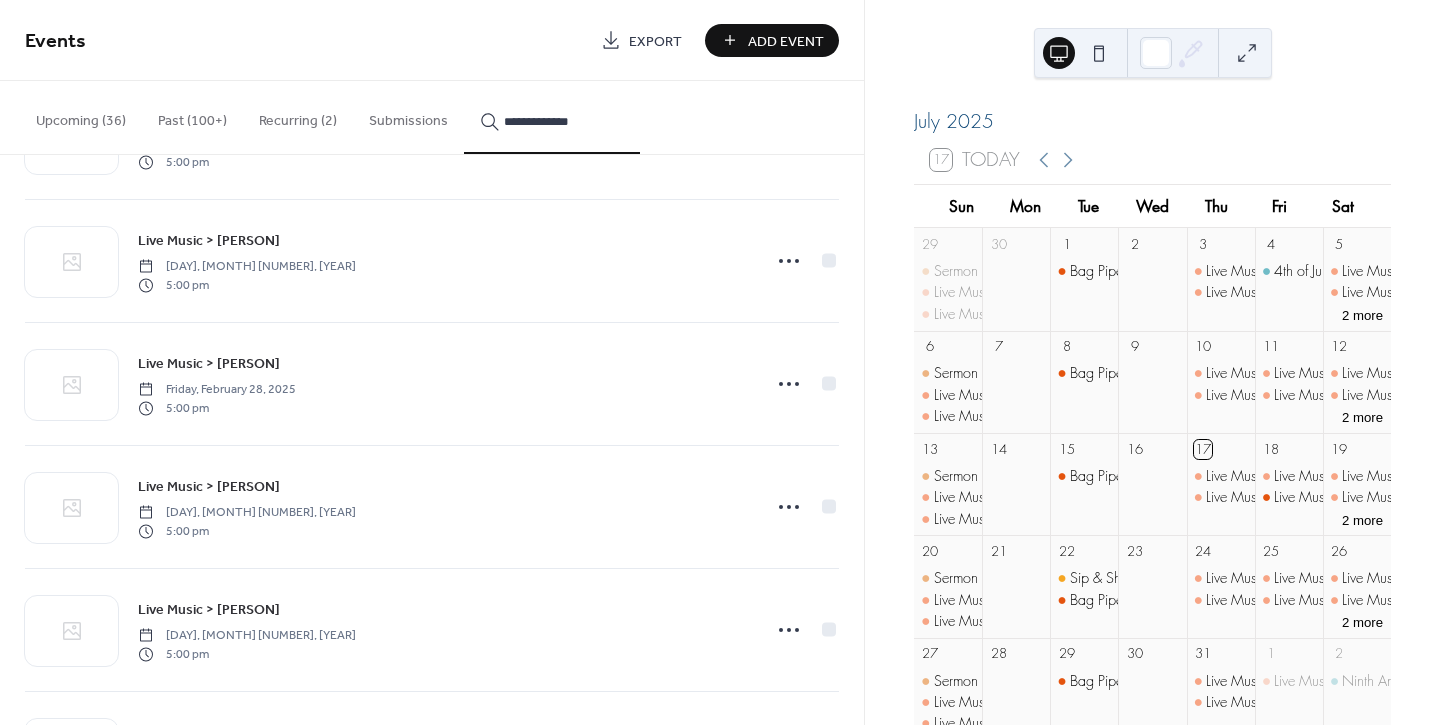 scroll, scrollTop: 3182, scrollLeft: 0, axis: vertical 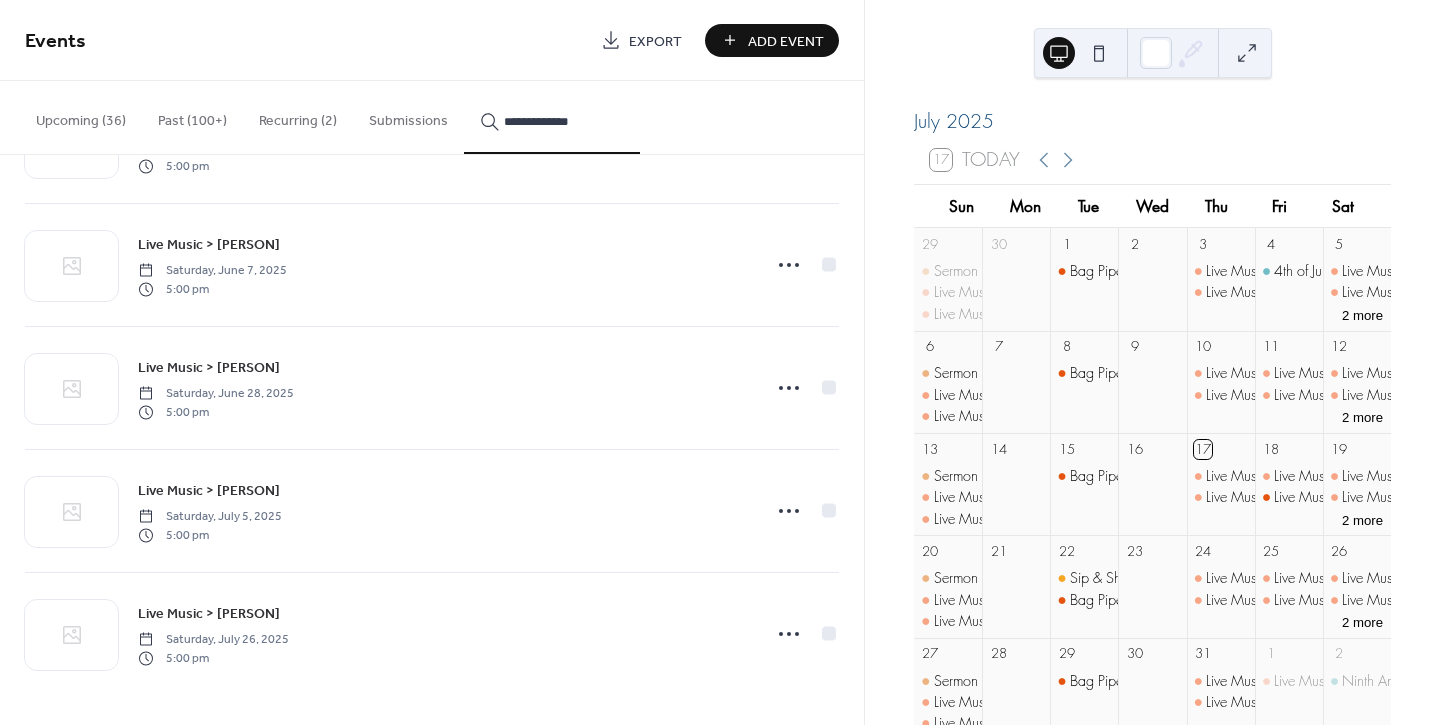 type on "**********" 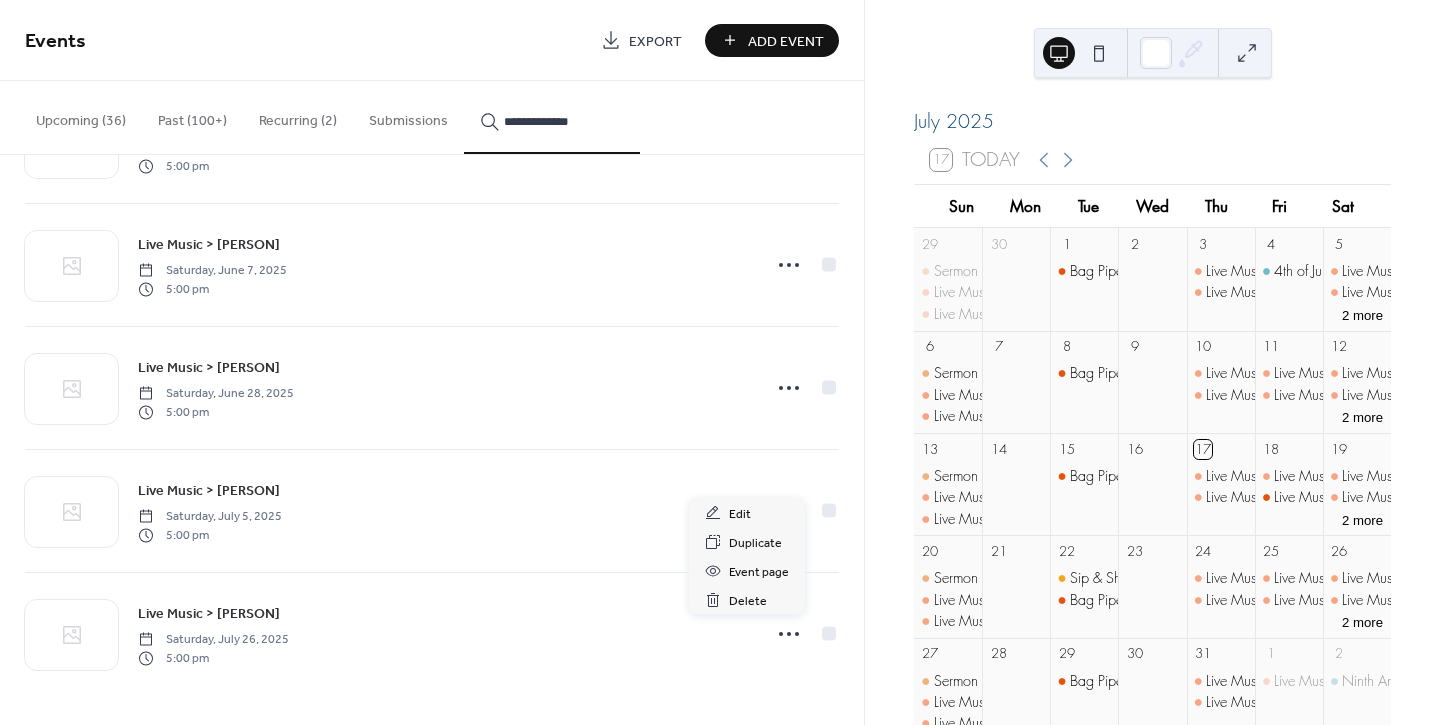 click 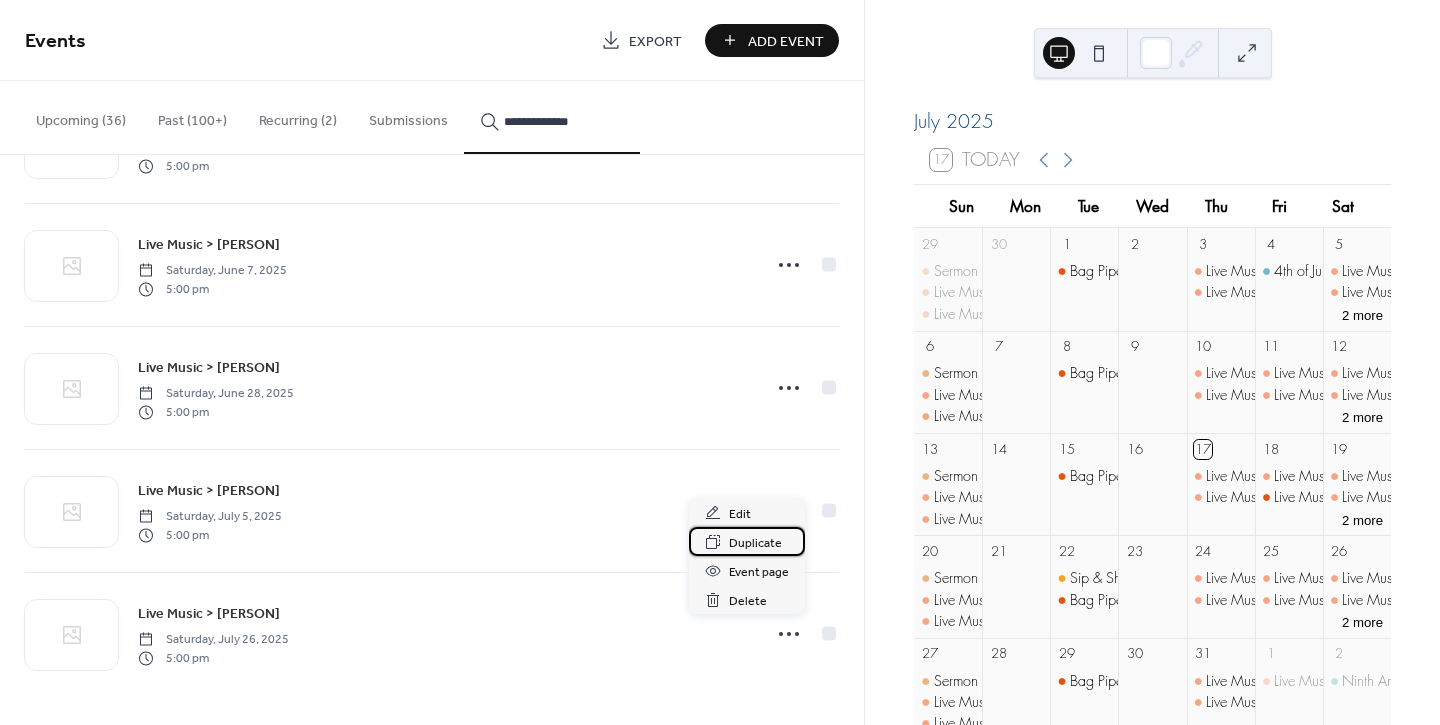 click on "Duplicate" at bounding box center [755, 543] 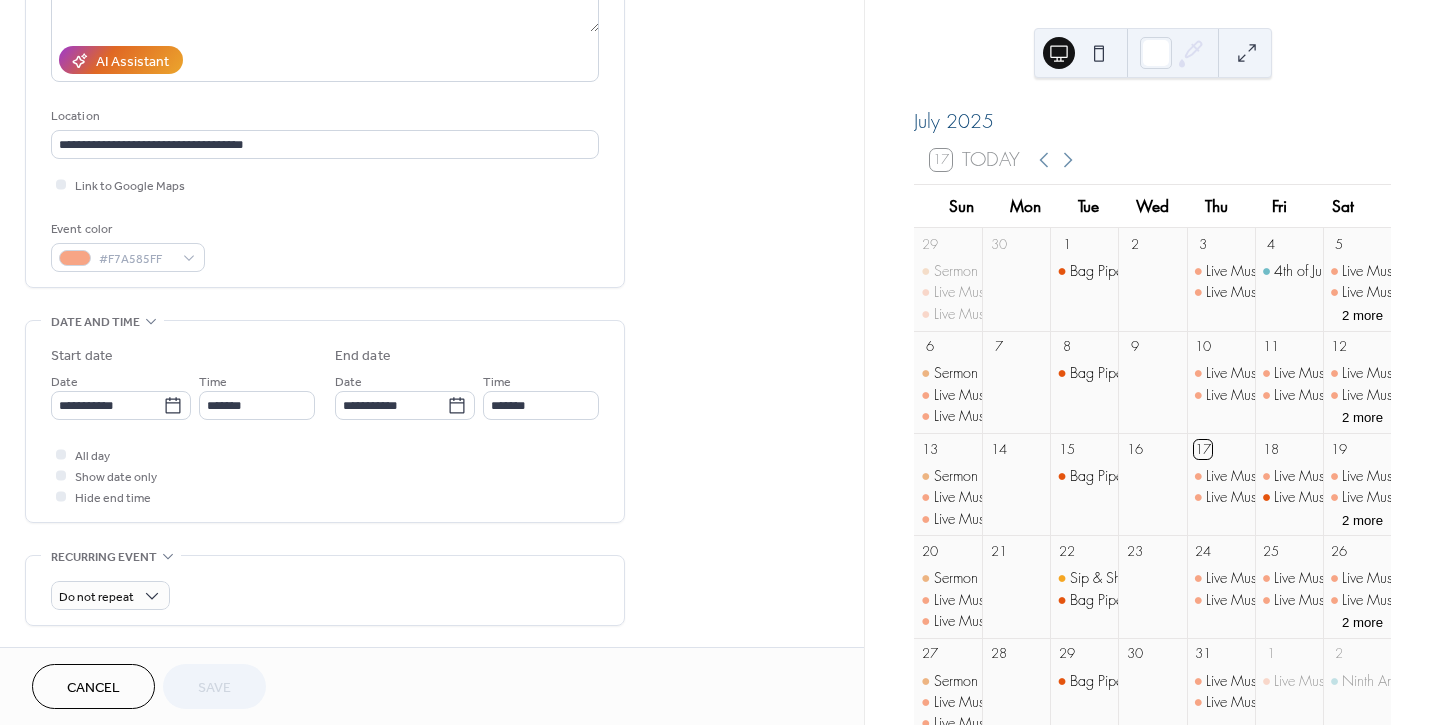 scroll, scrollTop: 333, scrollLeft: 0, axis: vertical 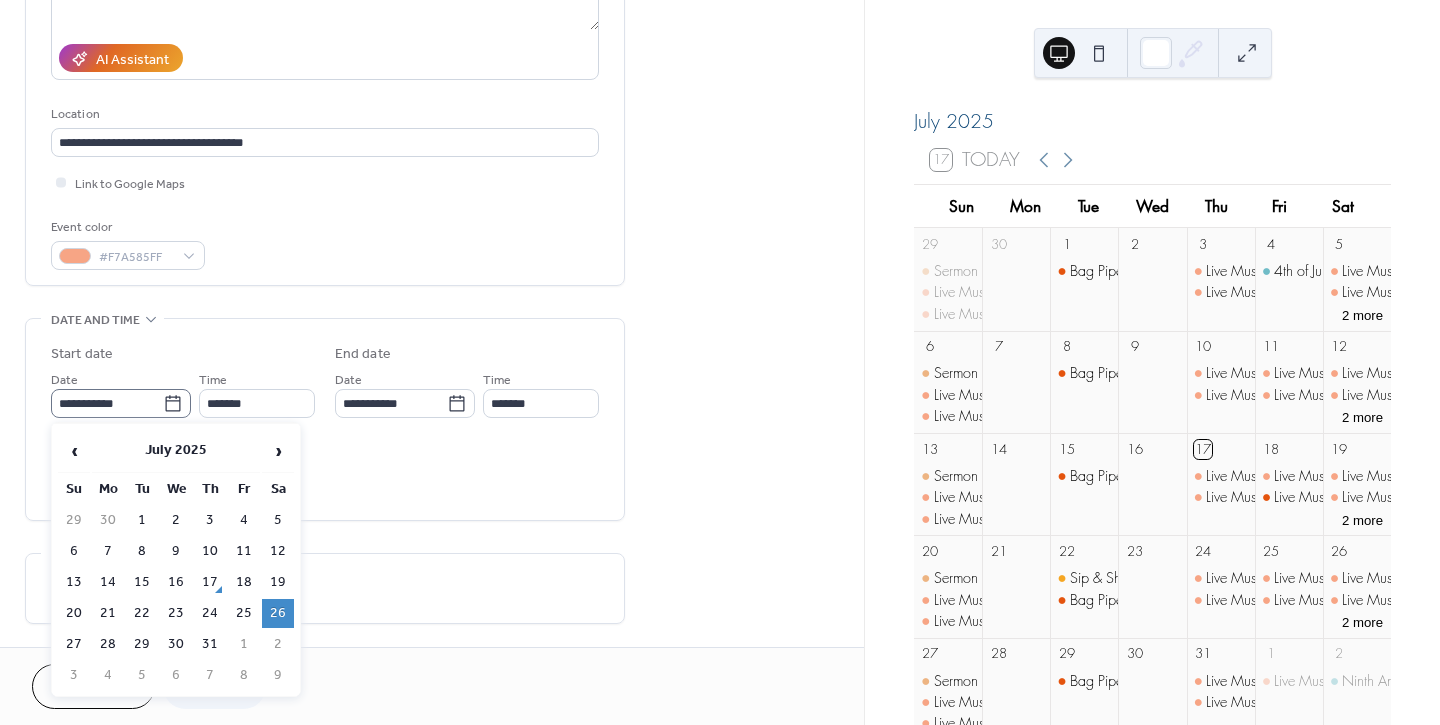 click 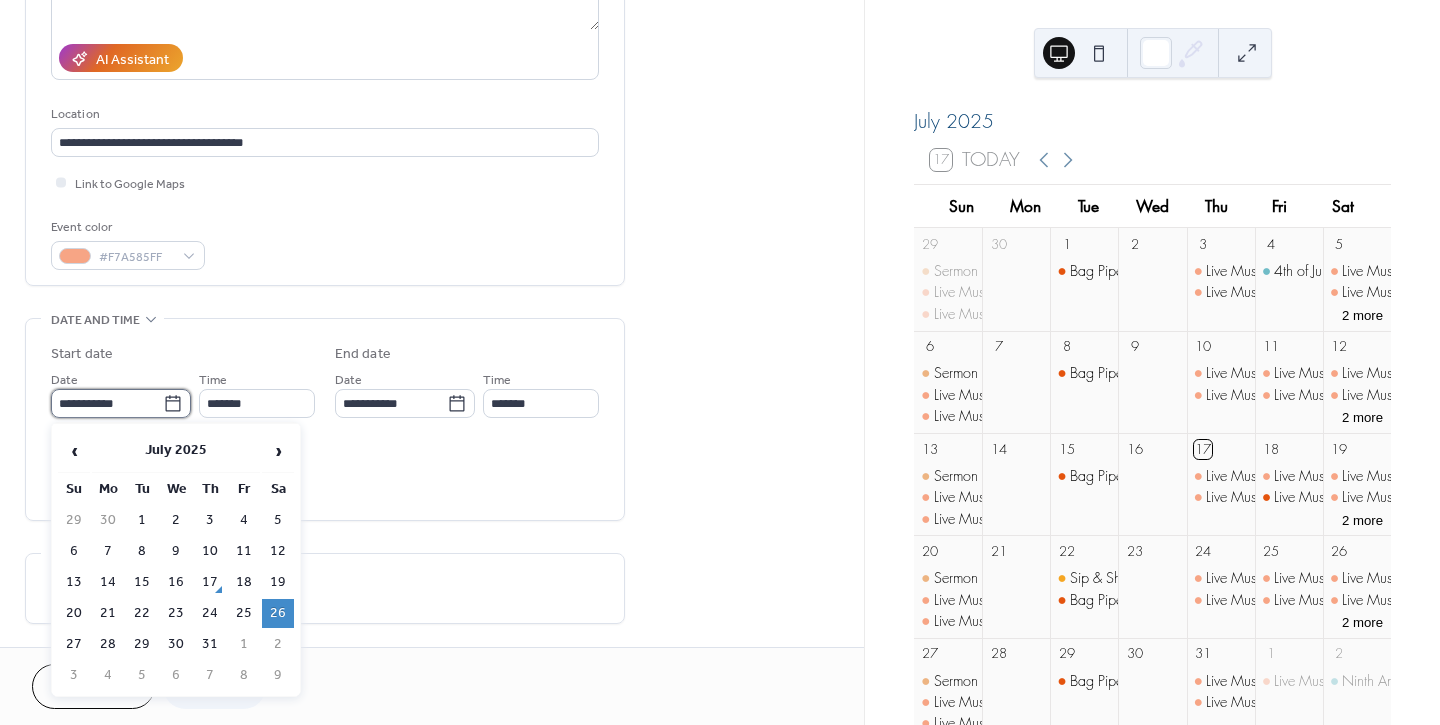 click on "**********" at bounding box center (107, 403) 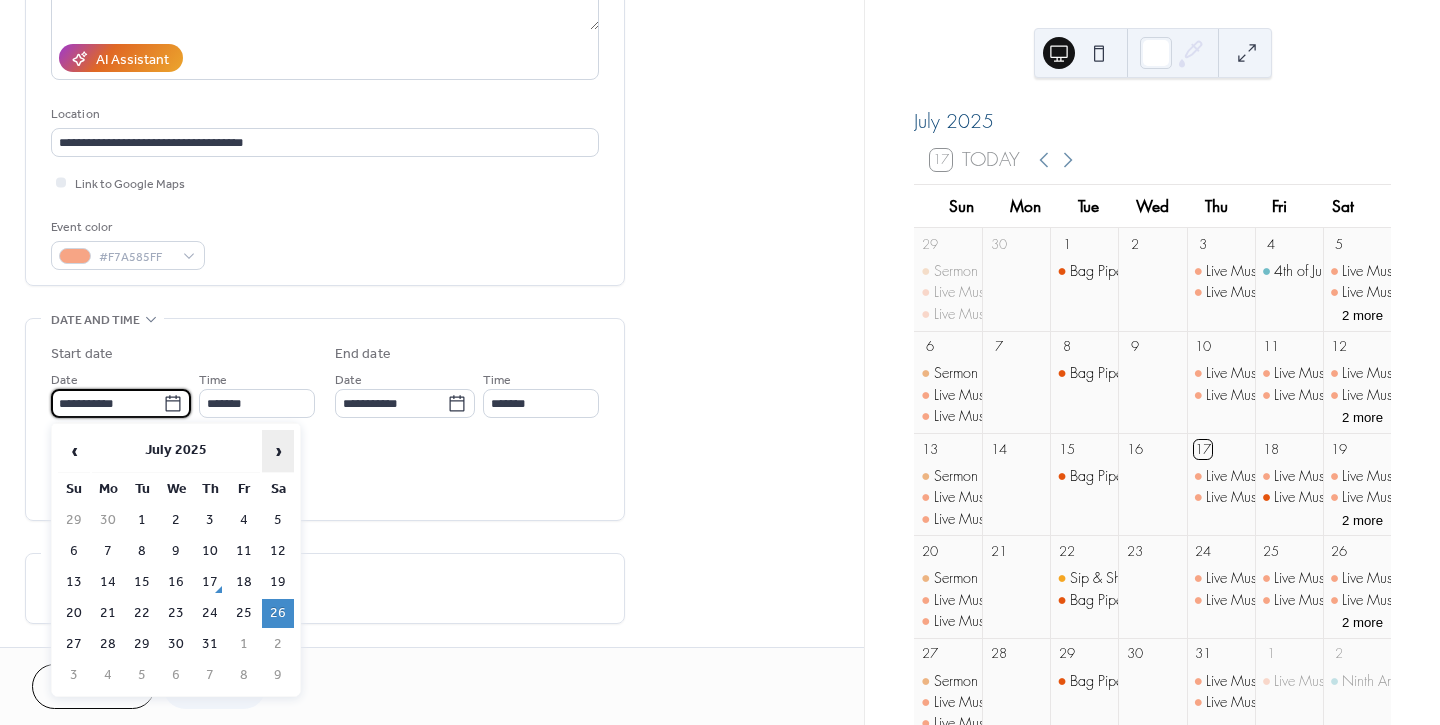 click on "›" at bounding box center [278, 451] 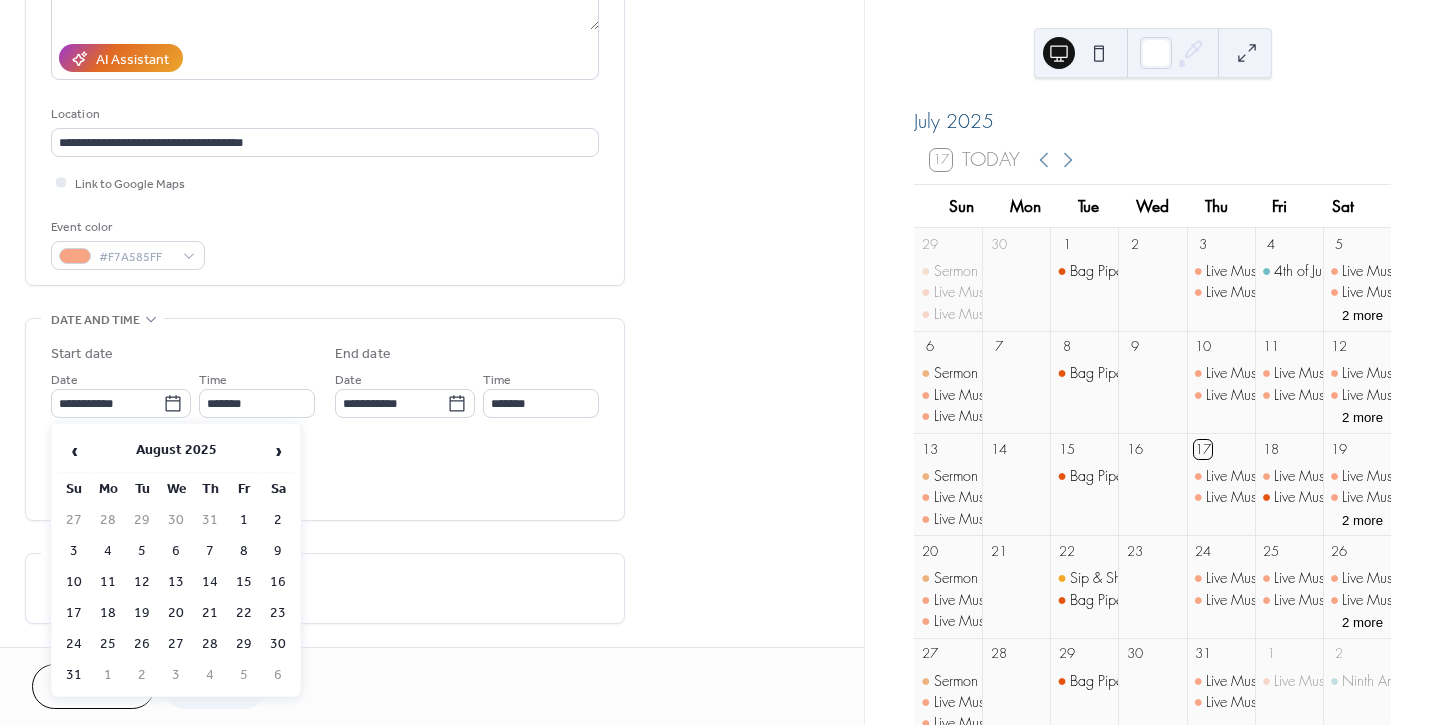 click on "9" at bounding box center [278, 551] 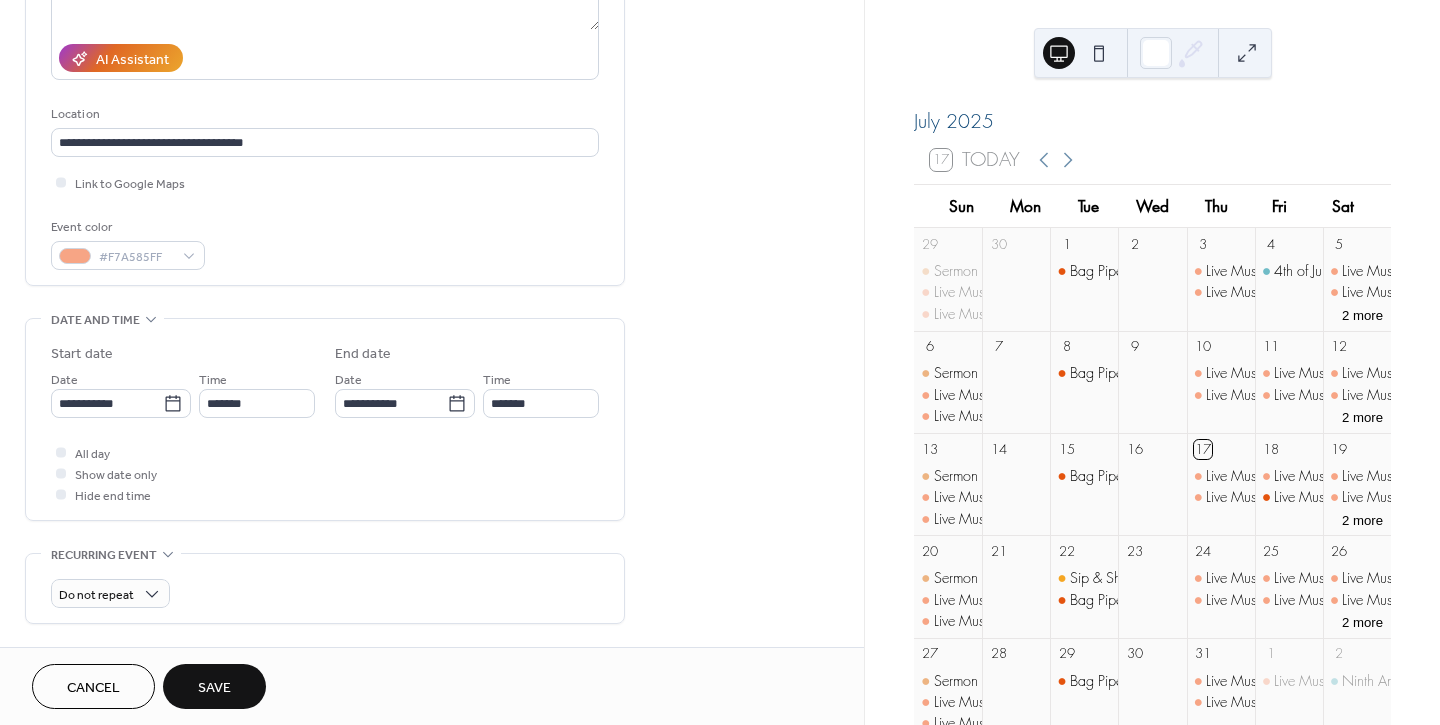 click on "Save" at bounding box center [214, 686] 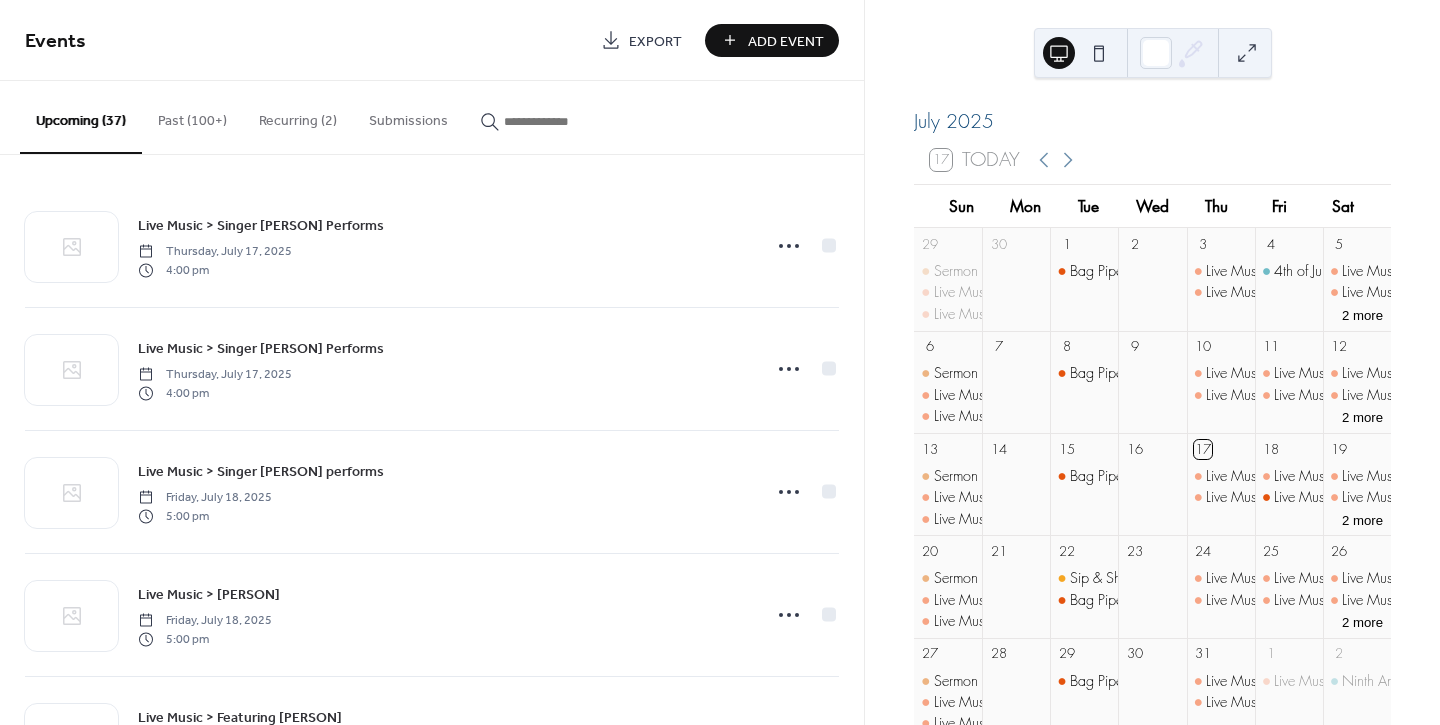 click at bounding box center [564, 121] 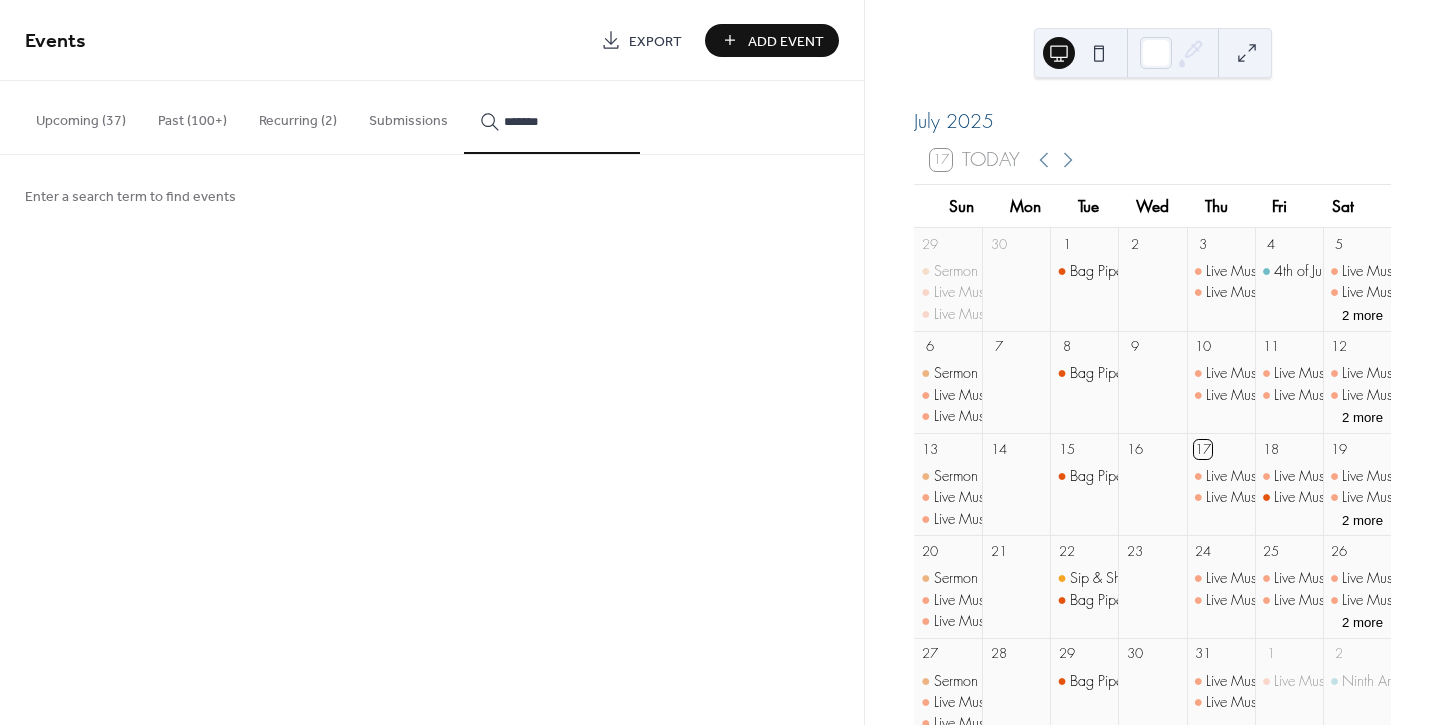 click on "*******" at bounding box center [552, 117] 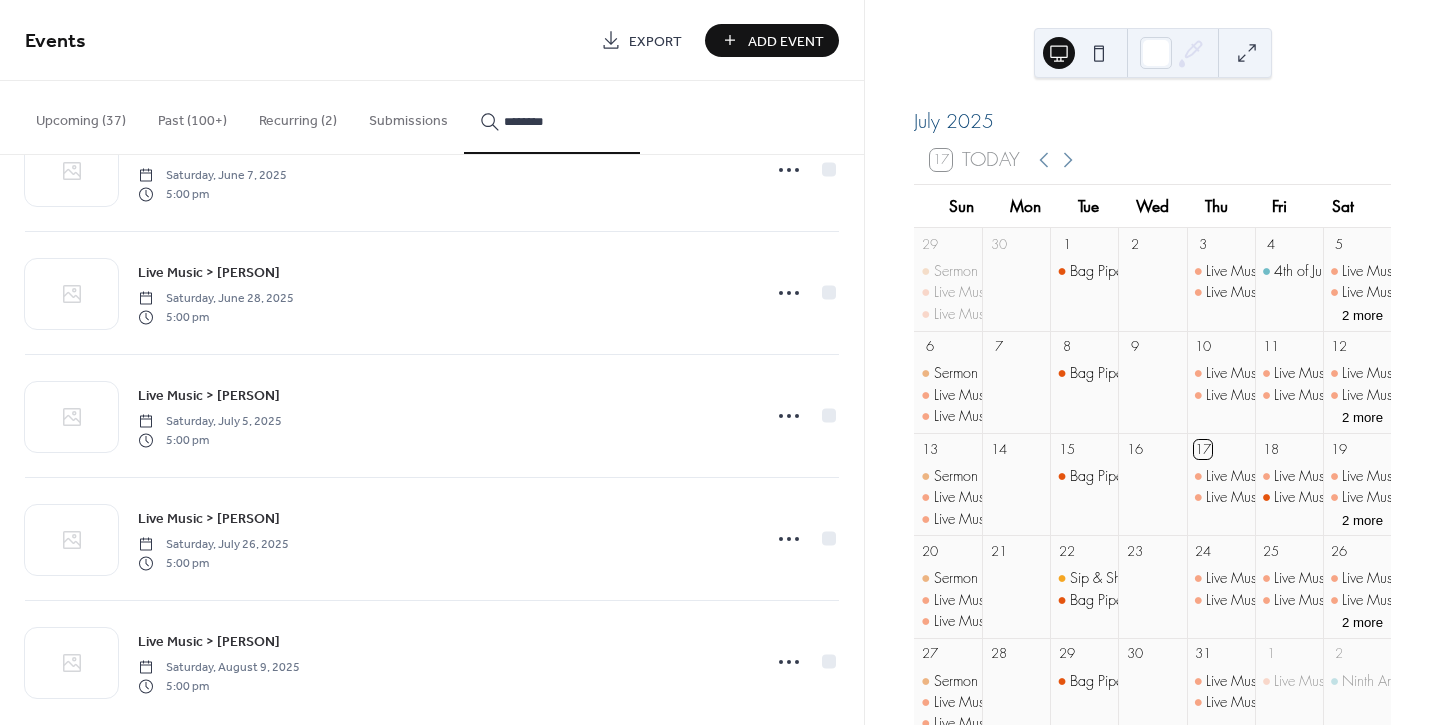 scroll, scrollTop: 843, scrollLeft: 0, axis: vertical 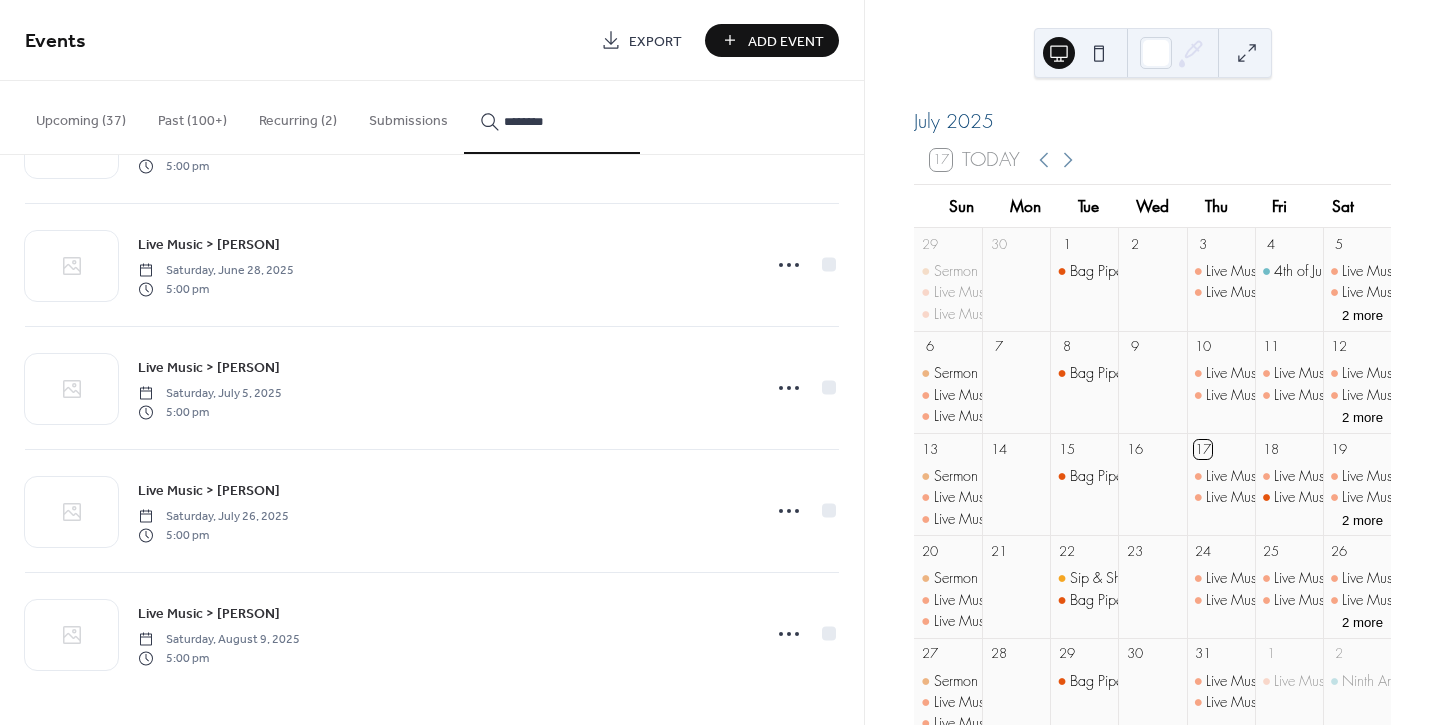 type on "*******" 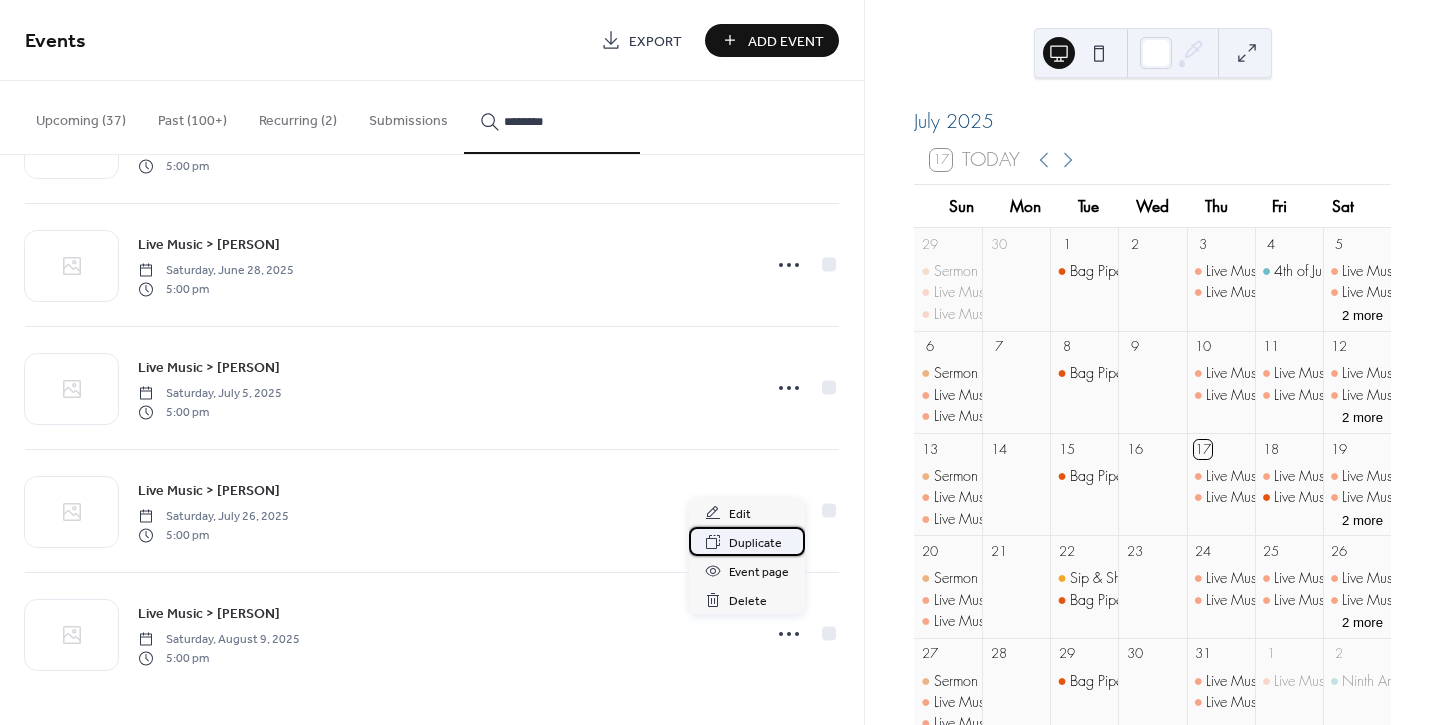 click on "Duplicate" at bounding box center [755, 543] 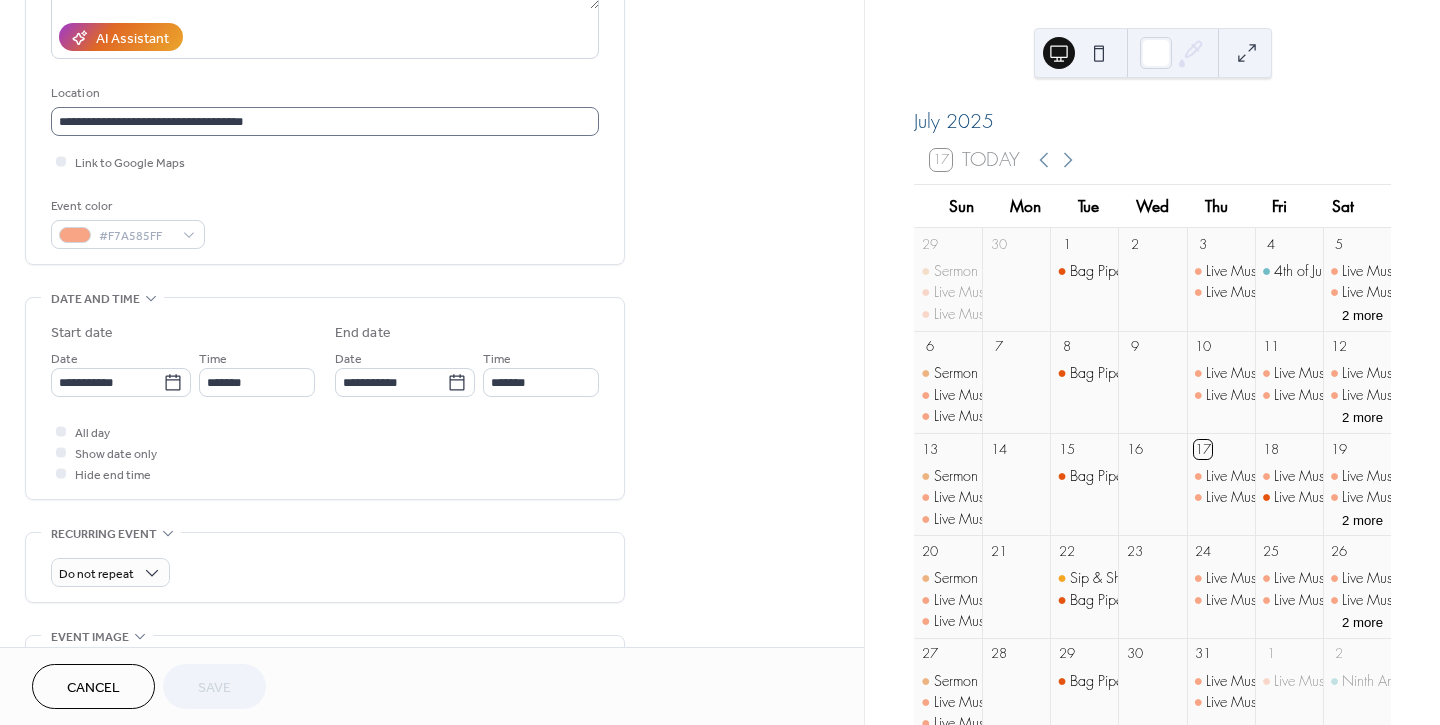 scroll, scrollTop: 444, scrollLeft: 0, axis: vertical 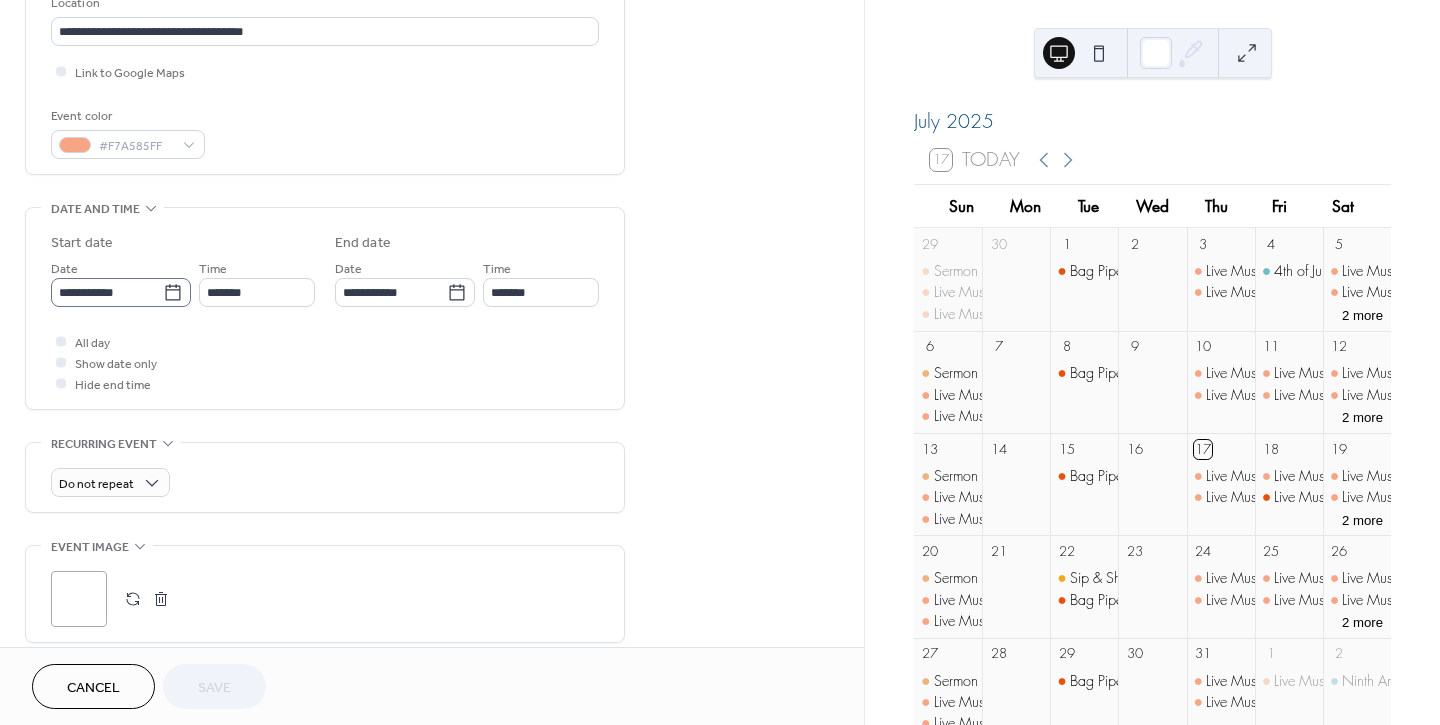 click 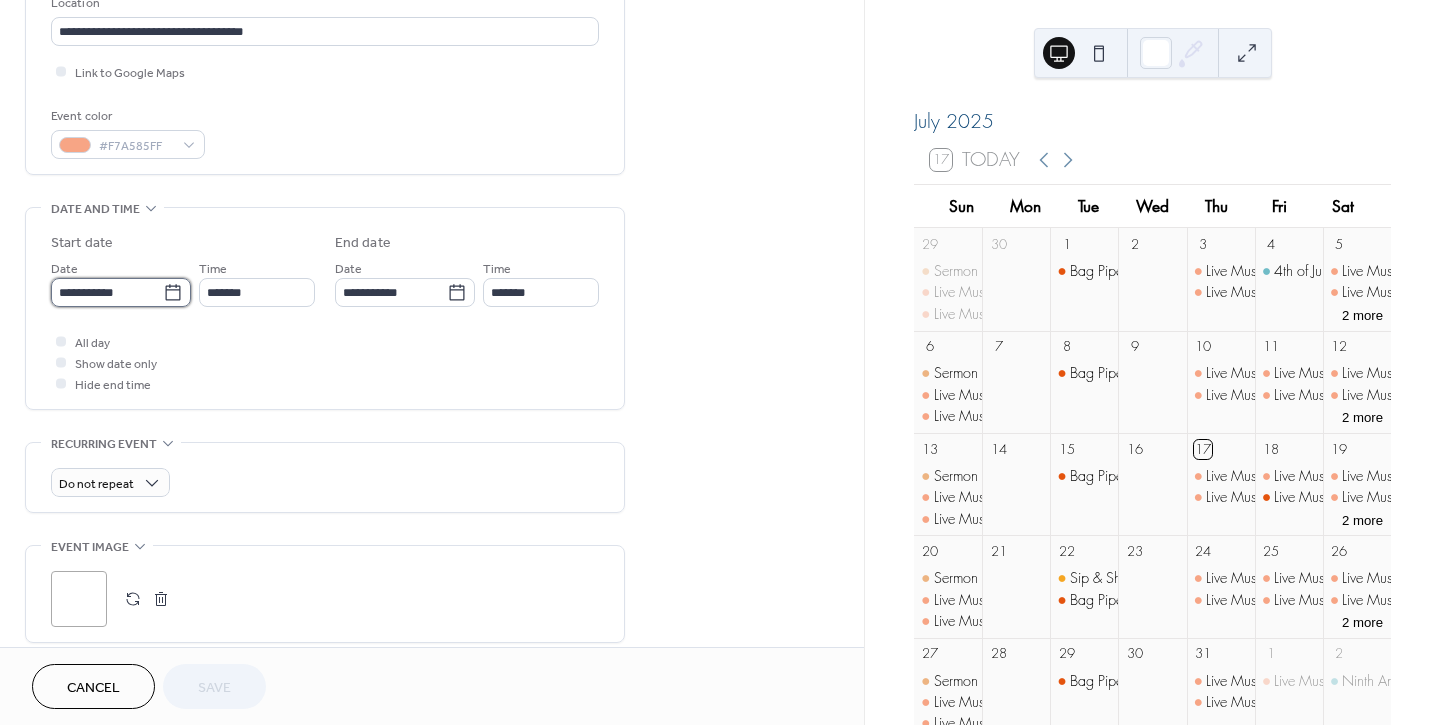 click on "**********" at bounding box center (107, 292) 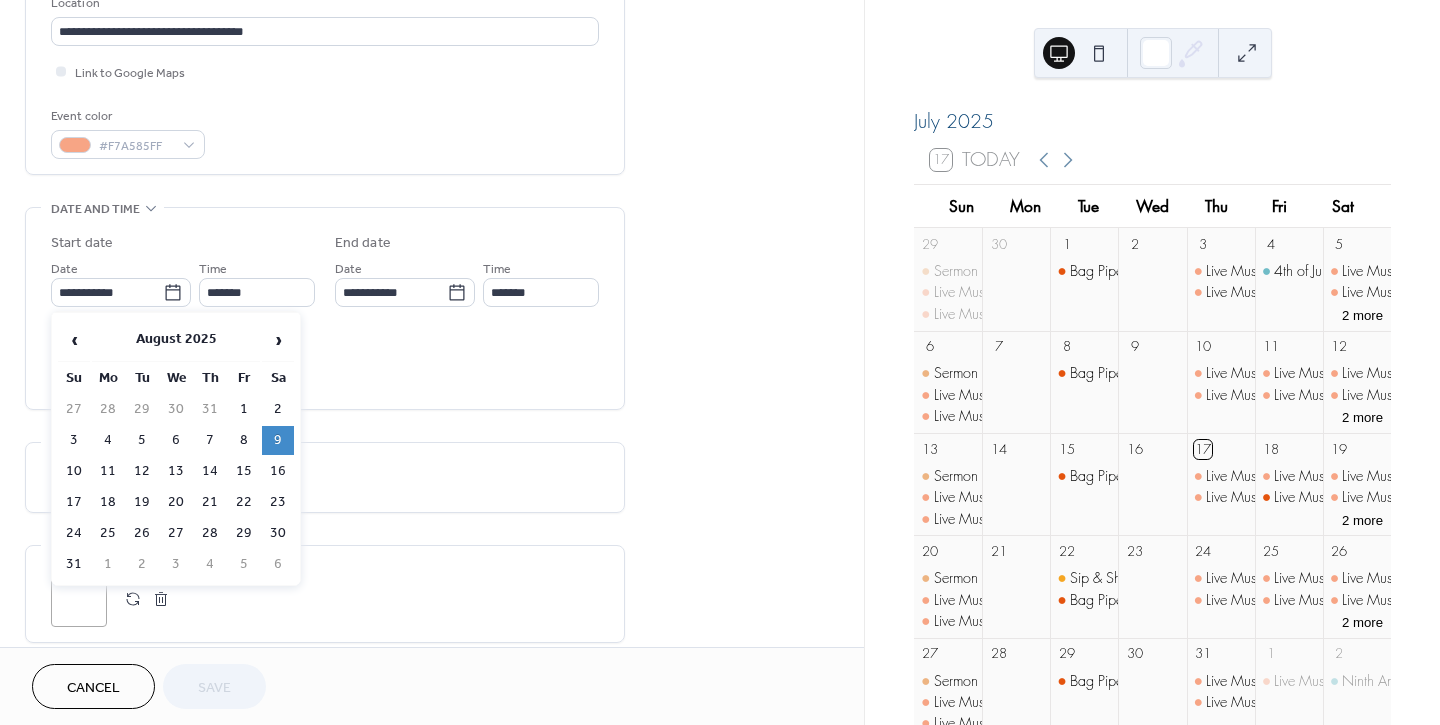click on "30" at bounding box center [278, 533] 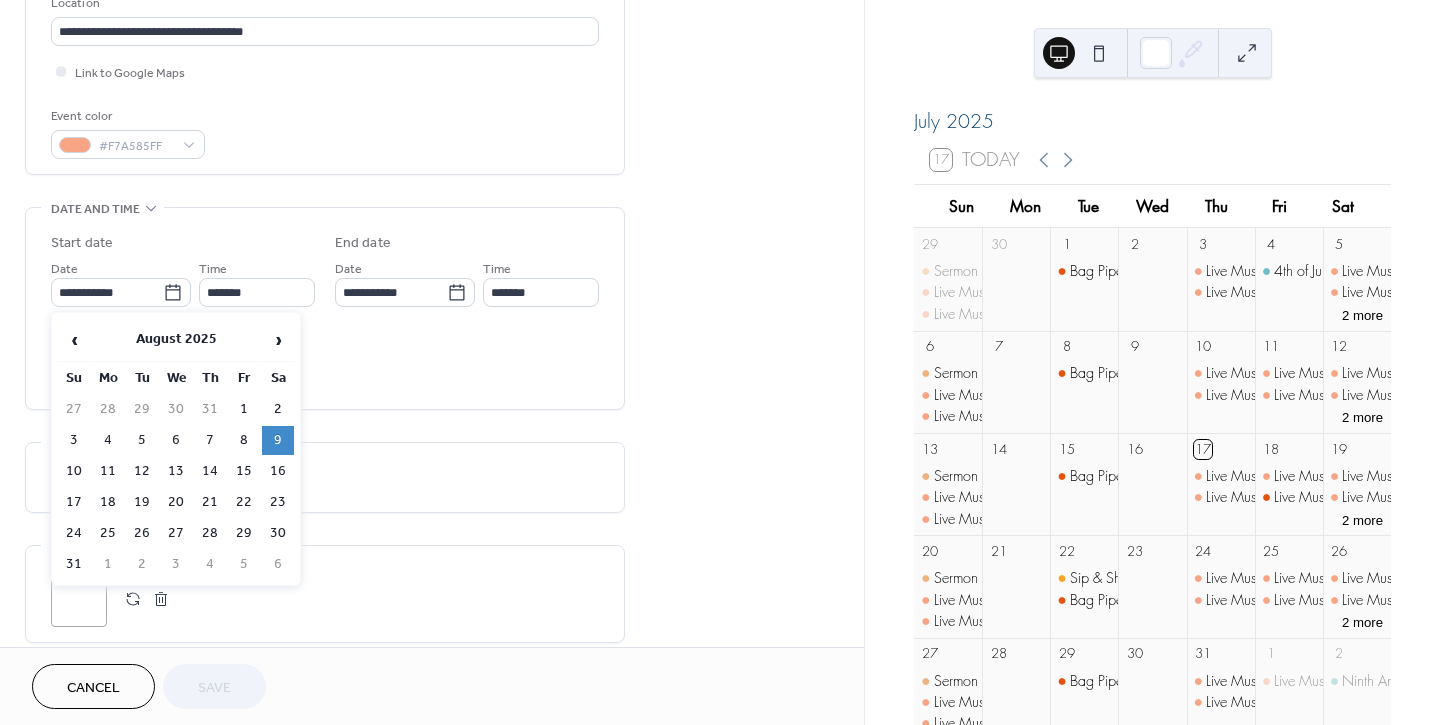type on "**********" 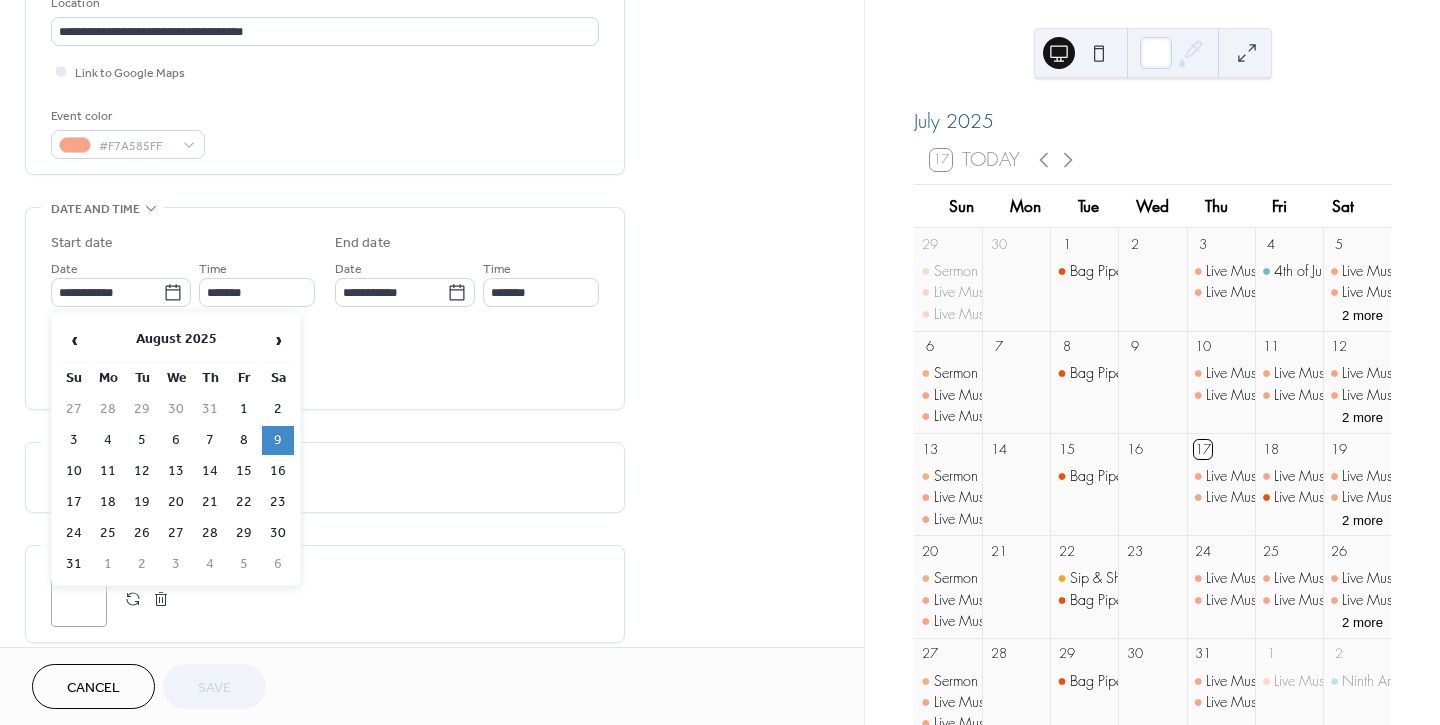 type on "**********" 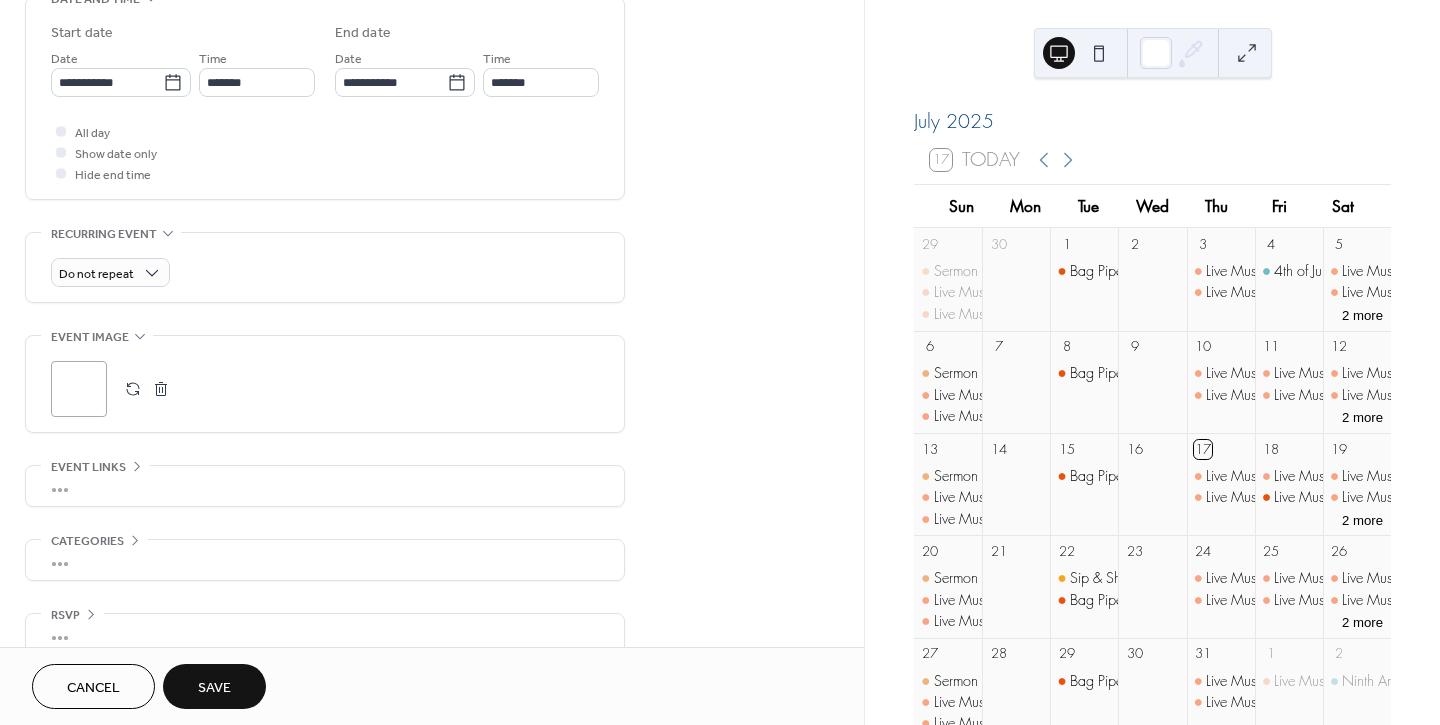 scroll, scrollTop: 682, scrollLeft: 0, axis: vertical 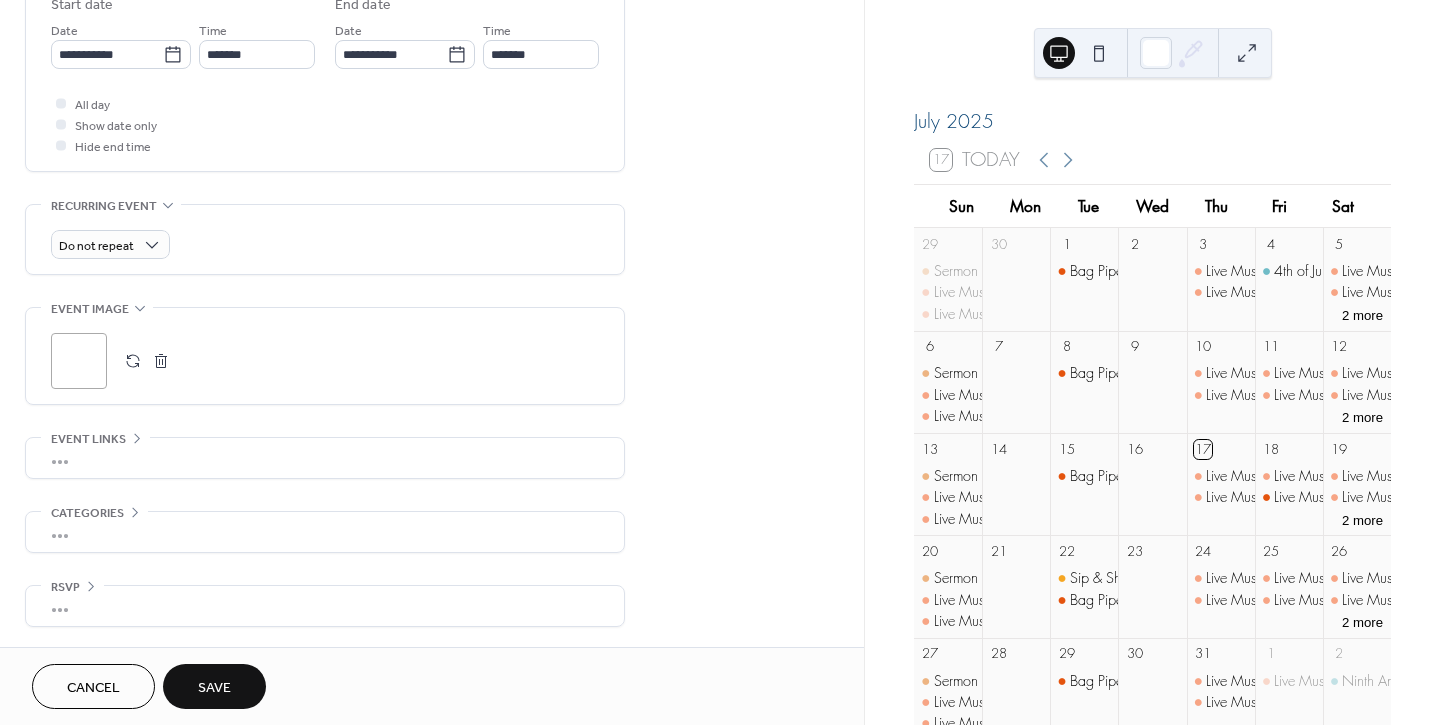 click on "Save" at bounding box center (214, 688) 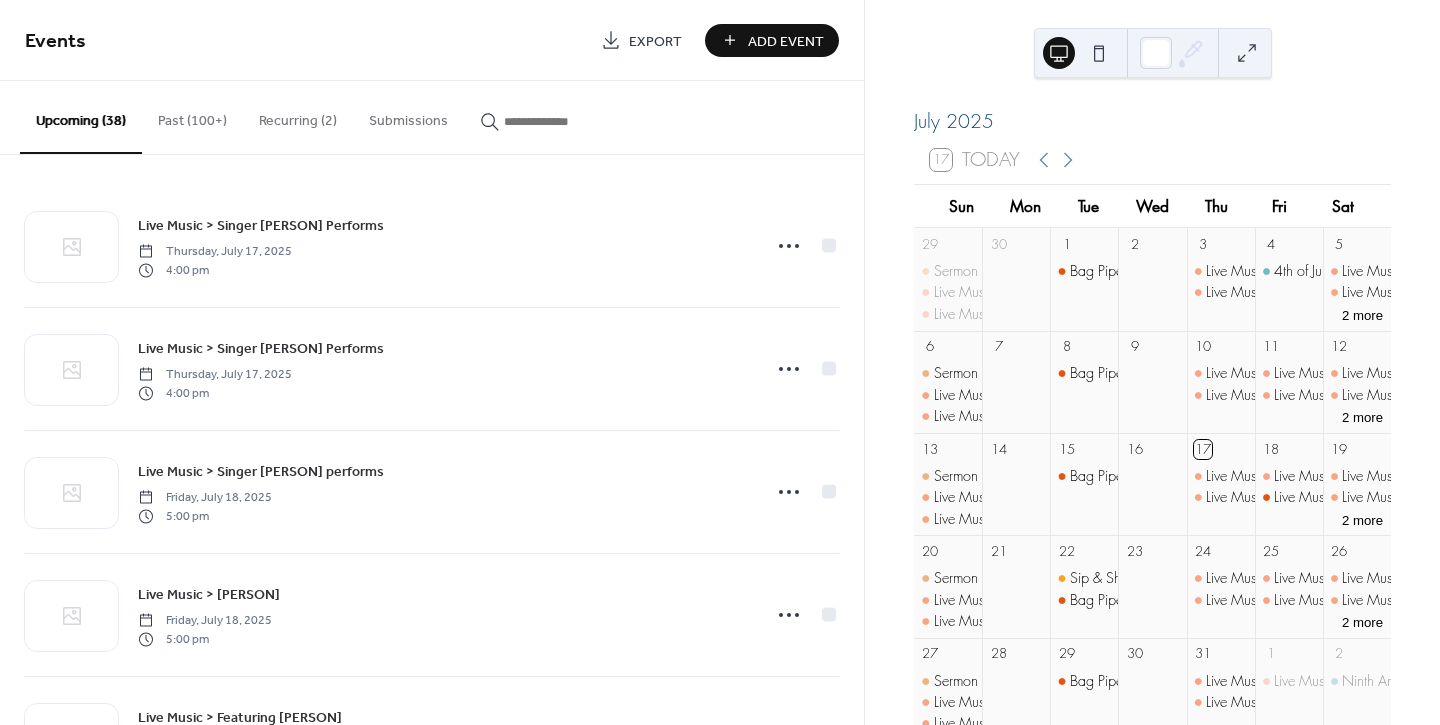 click at bounding box center [564, 121] 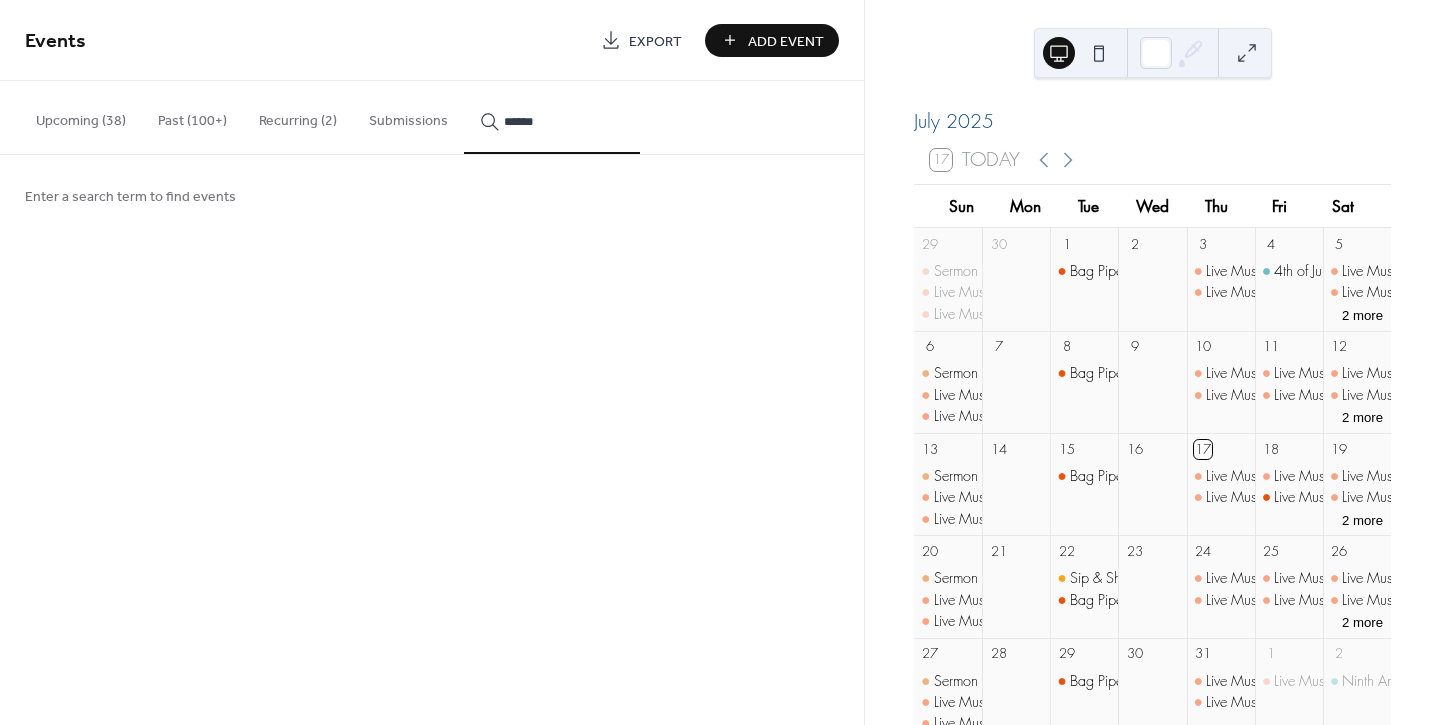 click on "*****" at bounding box center [552, 117] 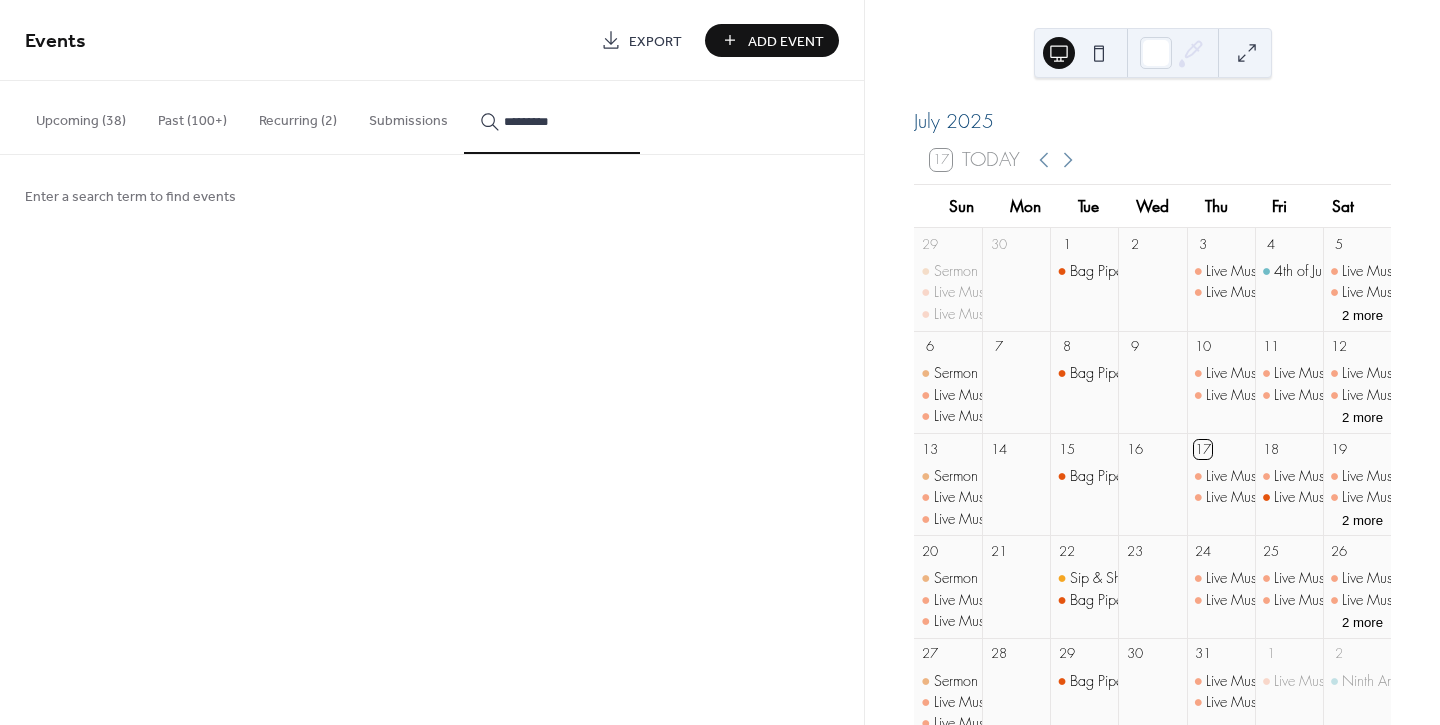 click on "********" at bounding box center [552, 117] 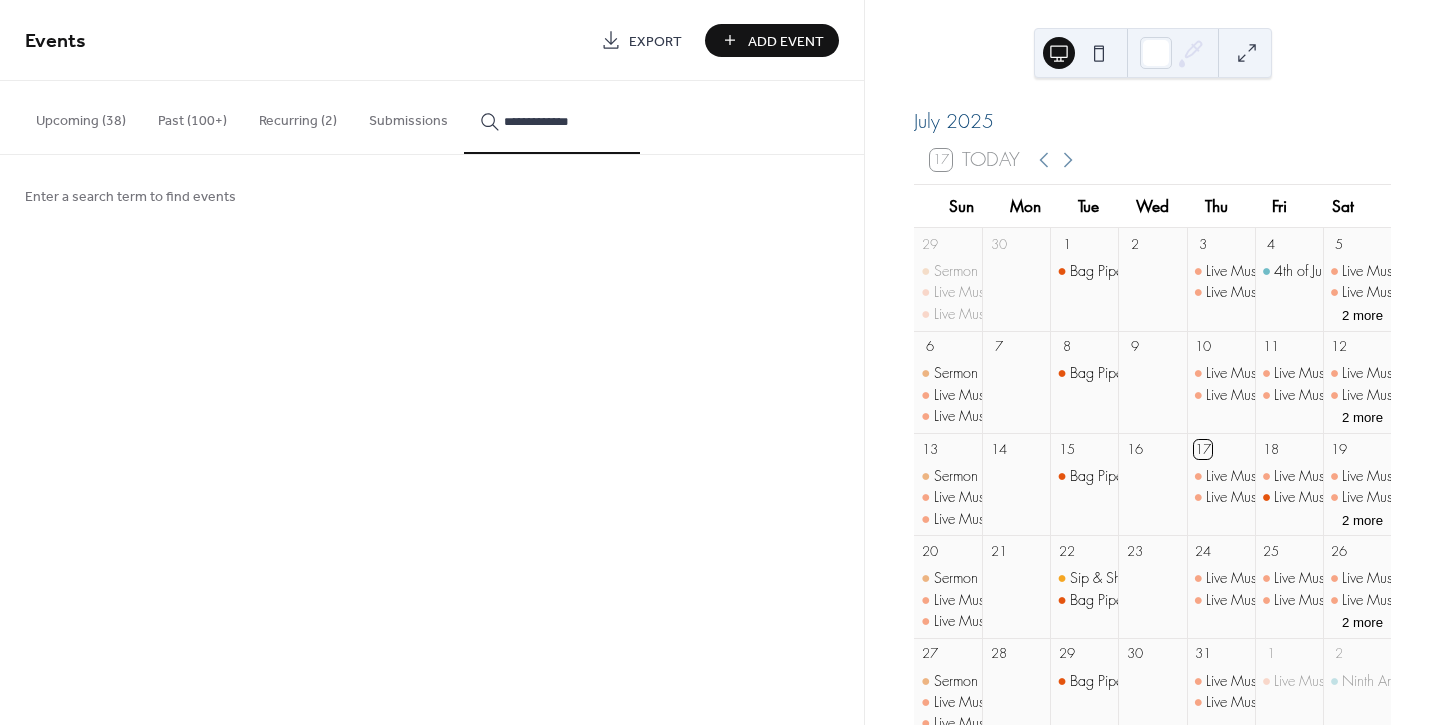 click on "**********" at bounding box center (552, 117) 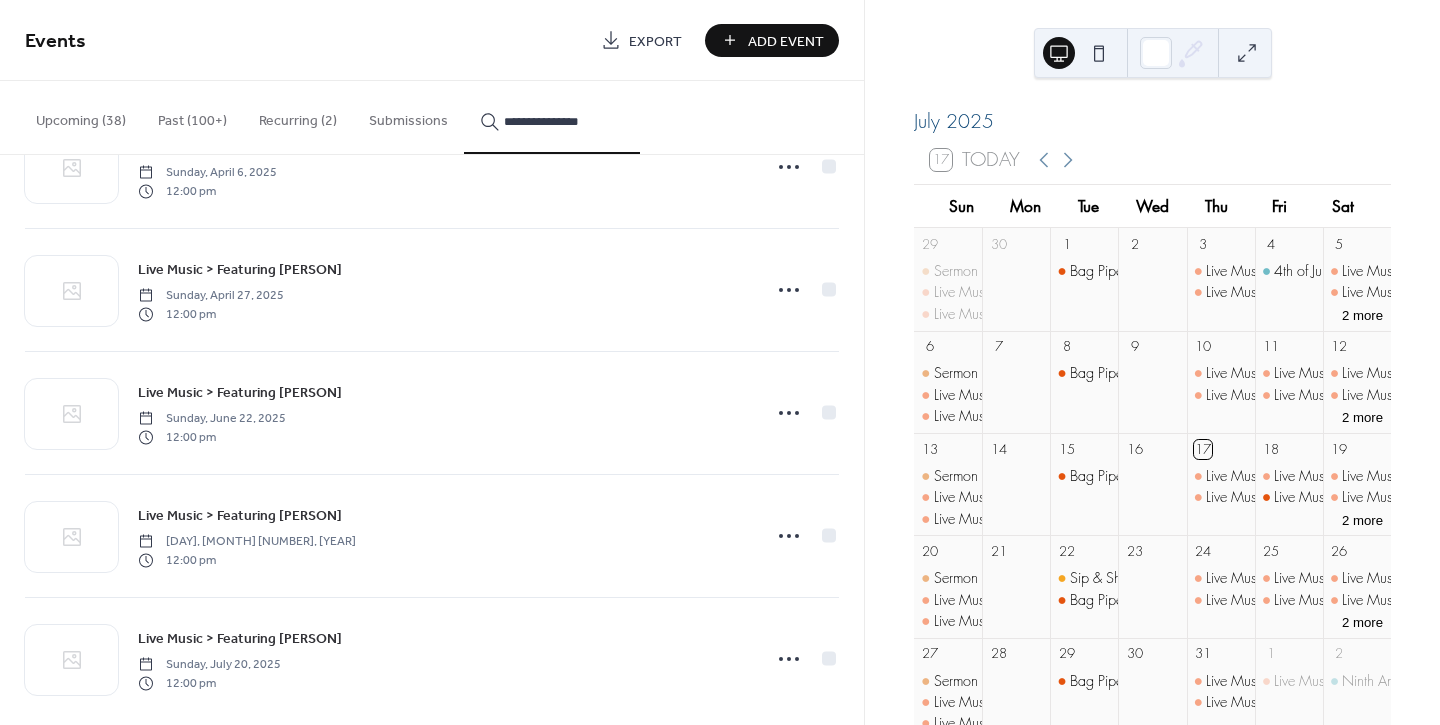 scroll, scrollTop: 1581, scrollLeft: 0, axis: vertical 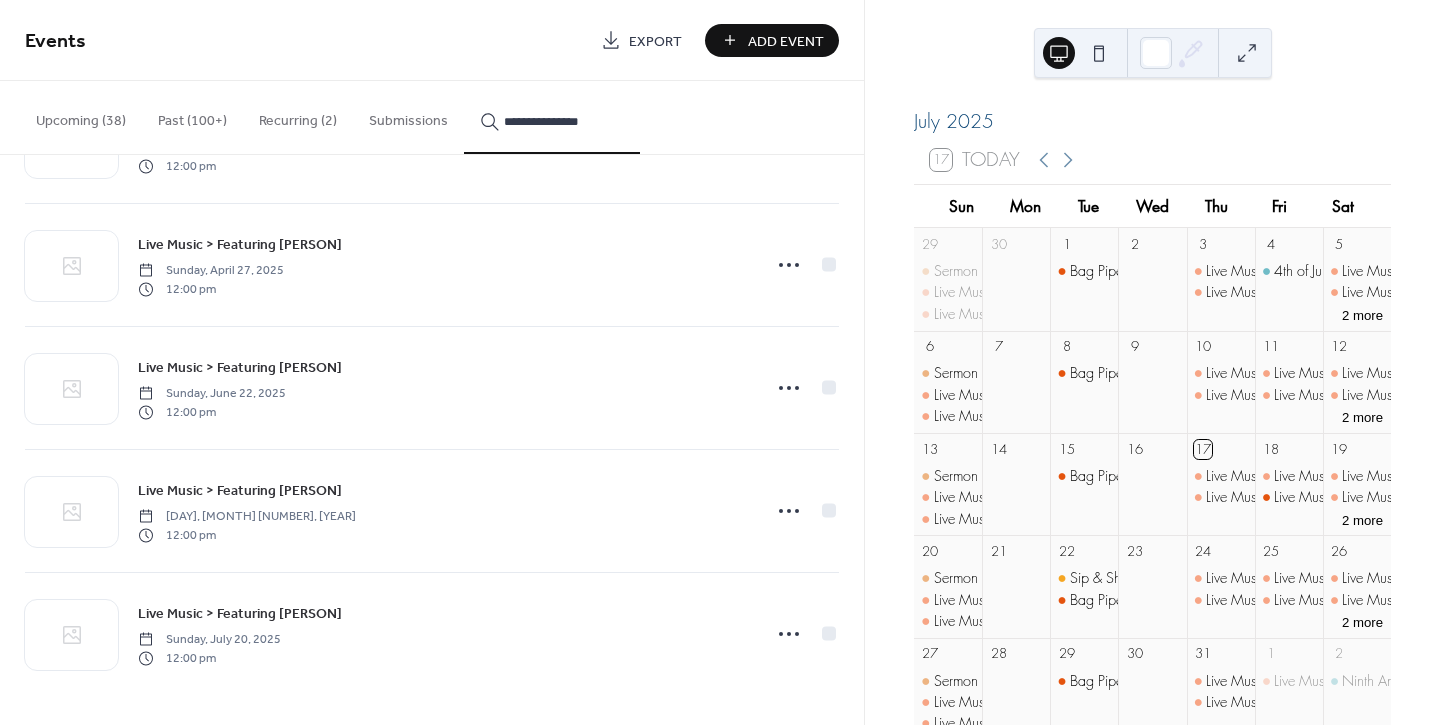 type on "**********" 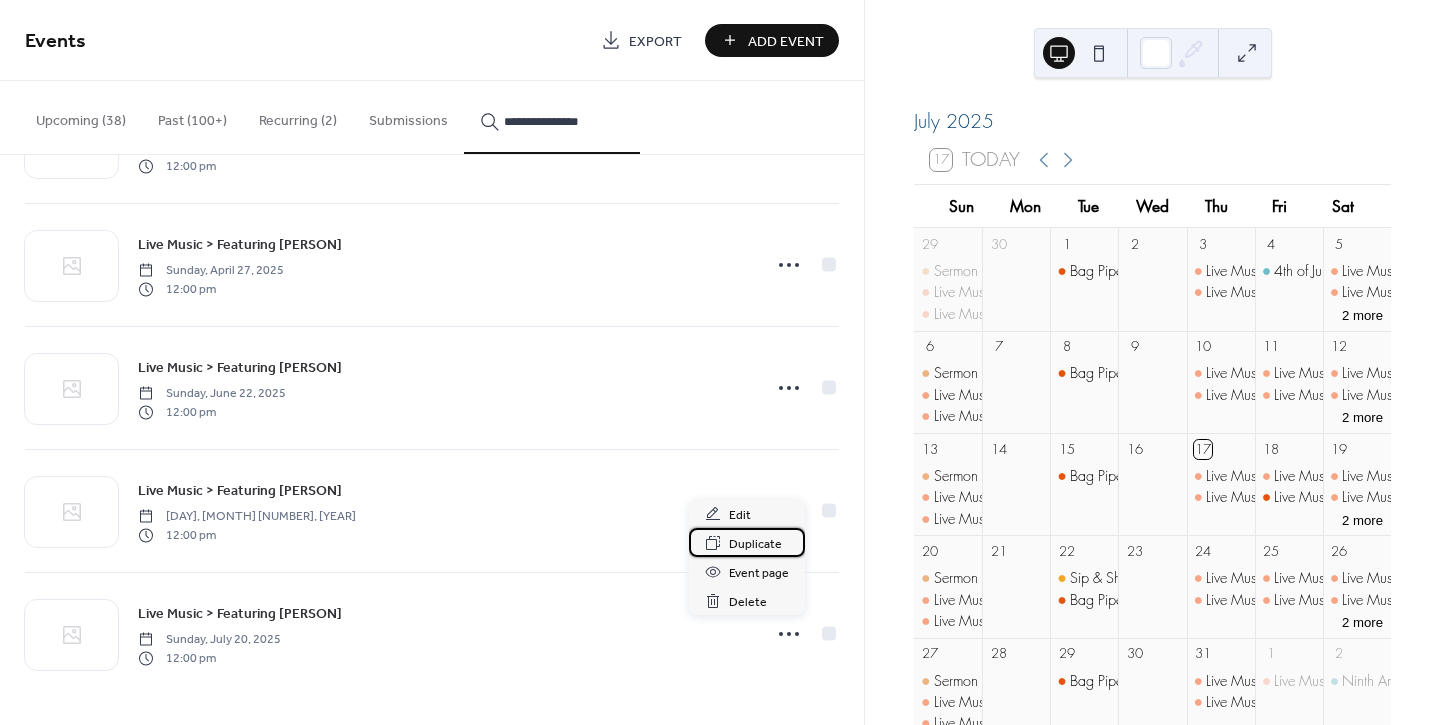 click on "Duplicate" at bounding box center (747, 542) 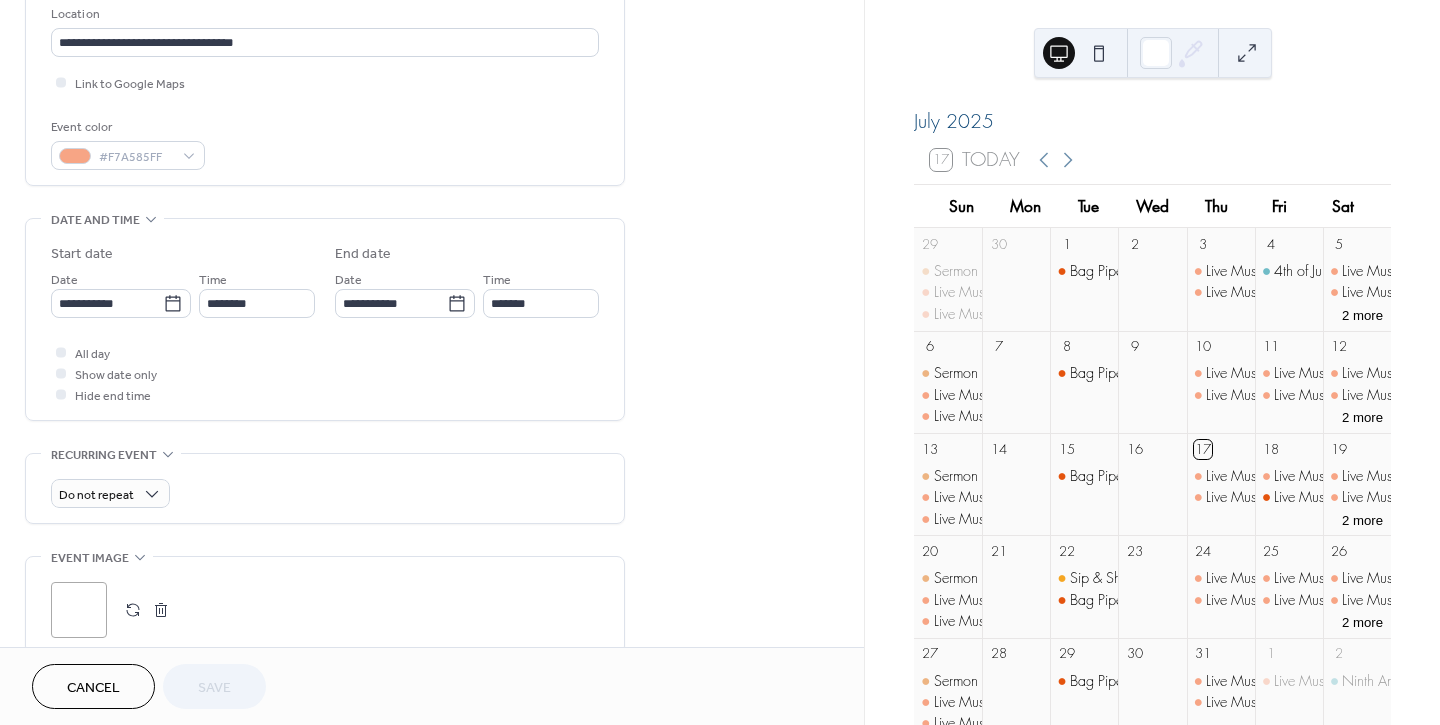 scroll, scrollTop: 444, scrollLeft: 0, axis: vertical 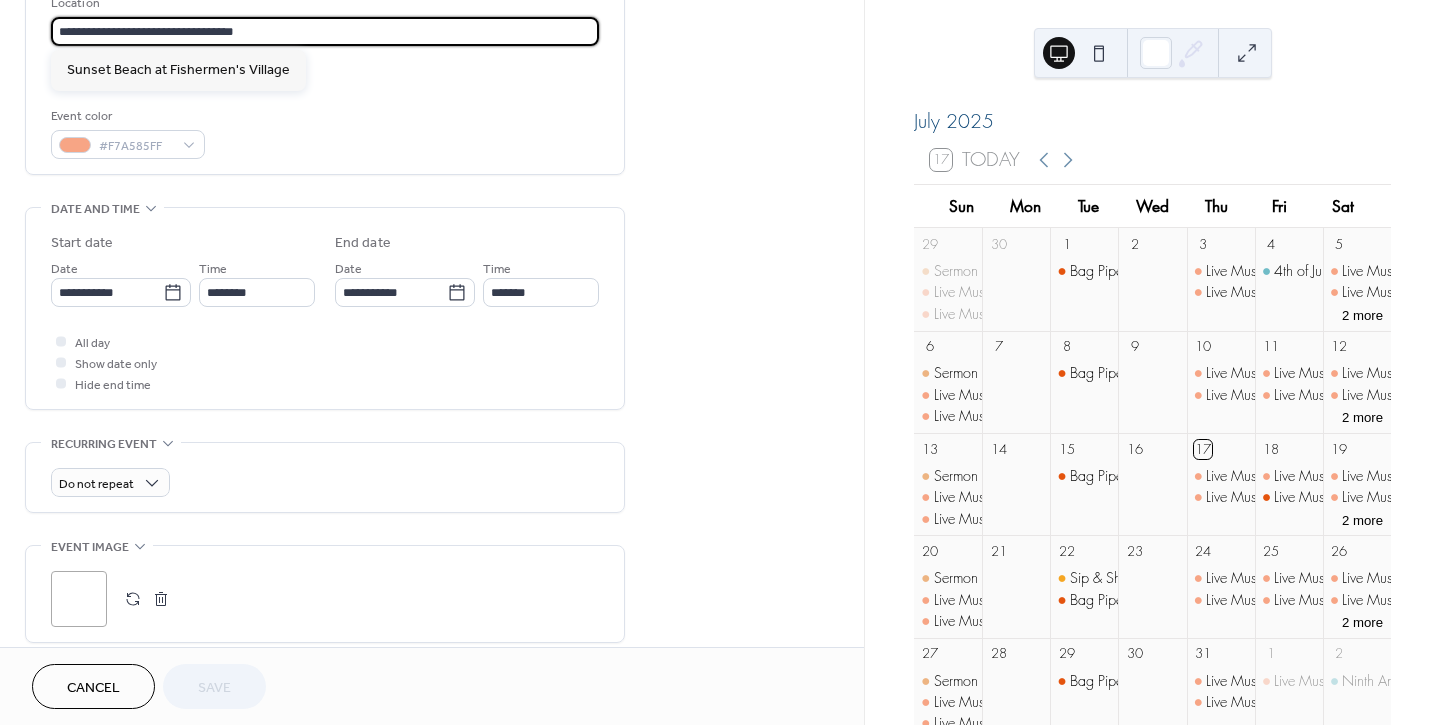 click on "**********" at bounding box center [325, 31] 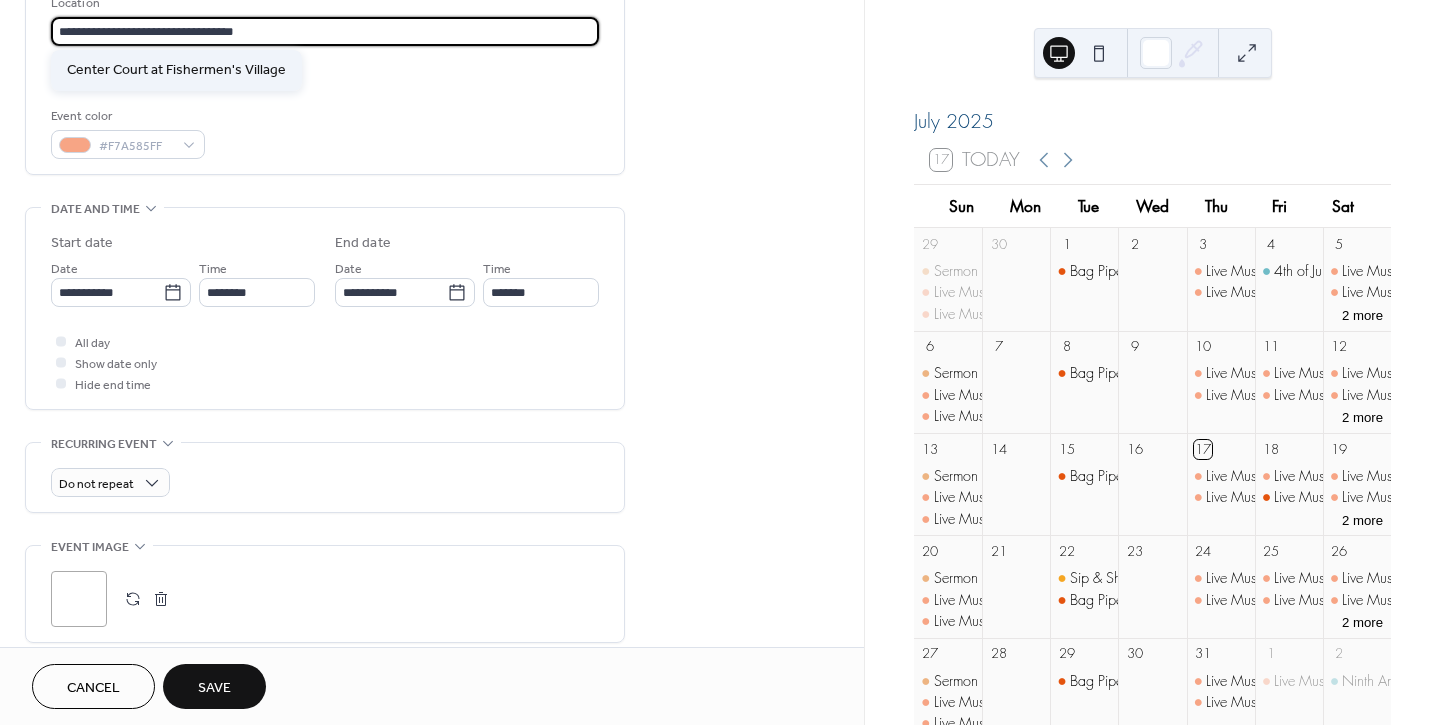 type on "**********" 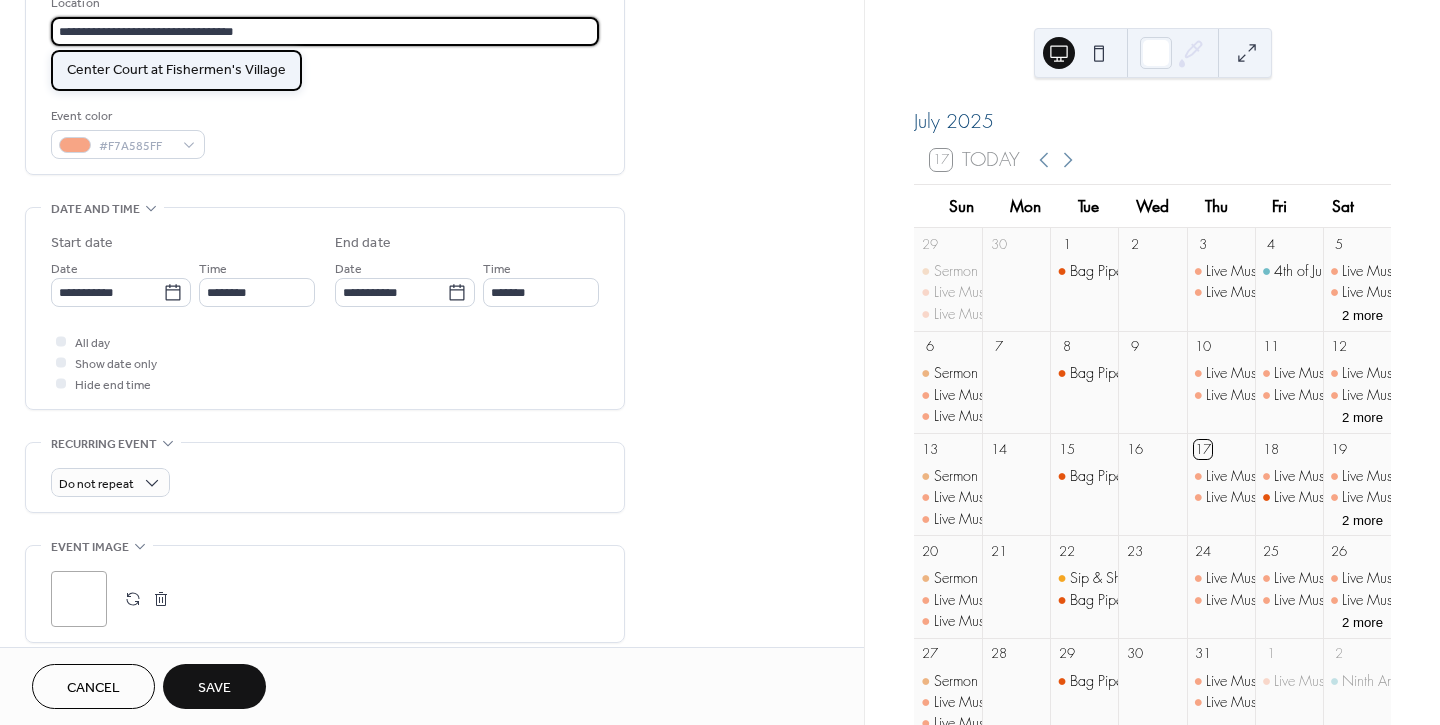 click on "Center Court at Fishermen's Village" at bounding box center [176, 69] 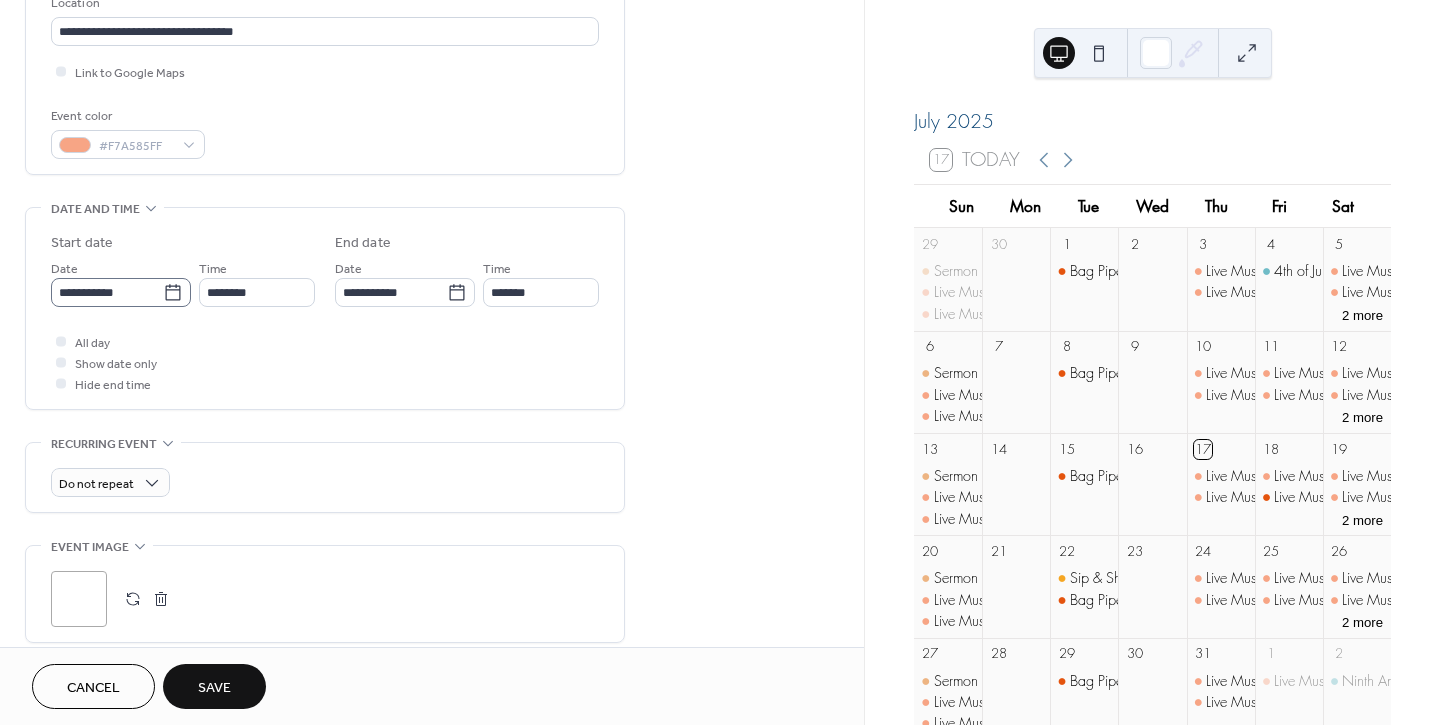 click 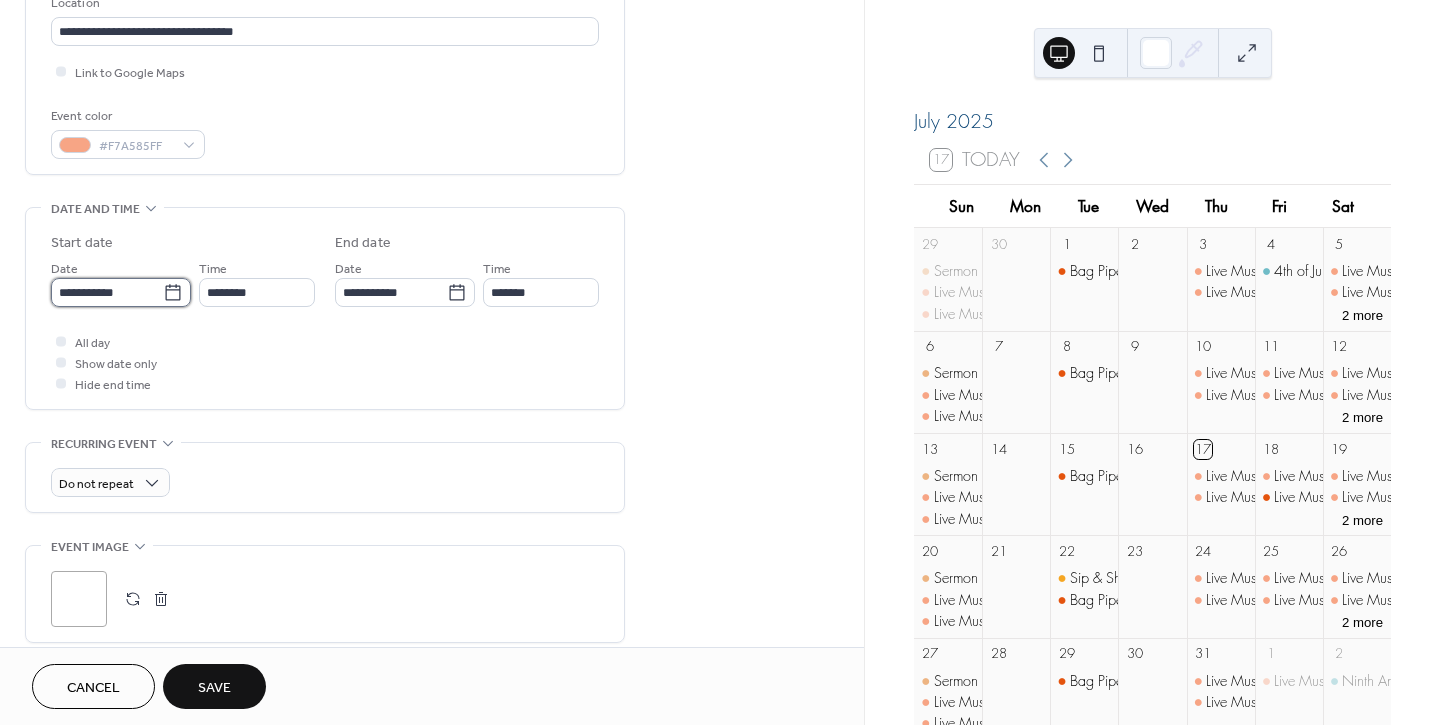 click on "**********" at bounding box center [107, 292] 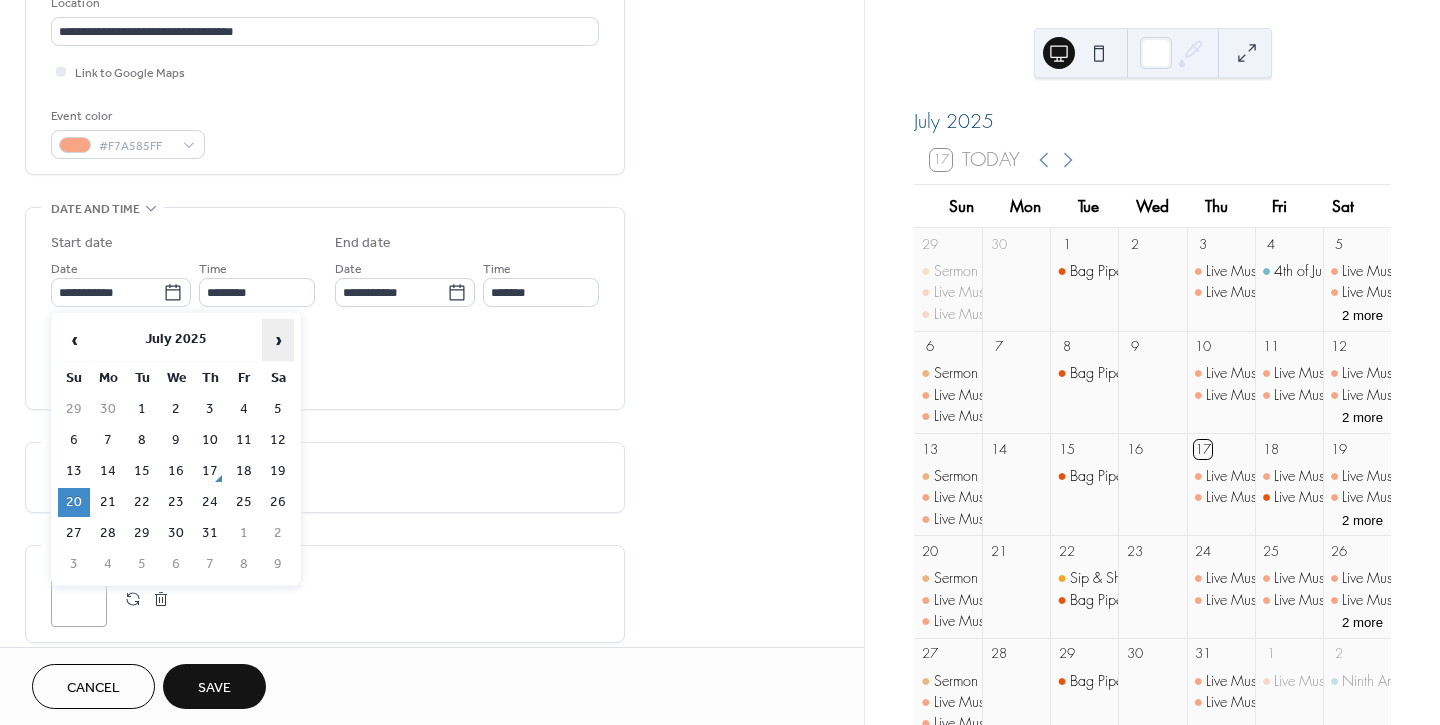 click on "›" at bounding box center [278, 340] 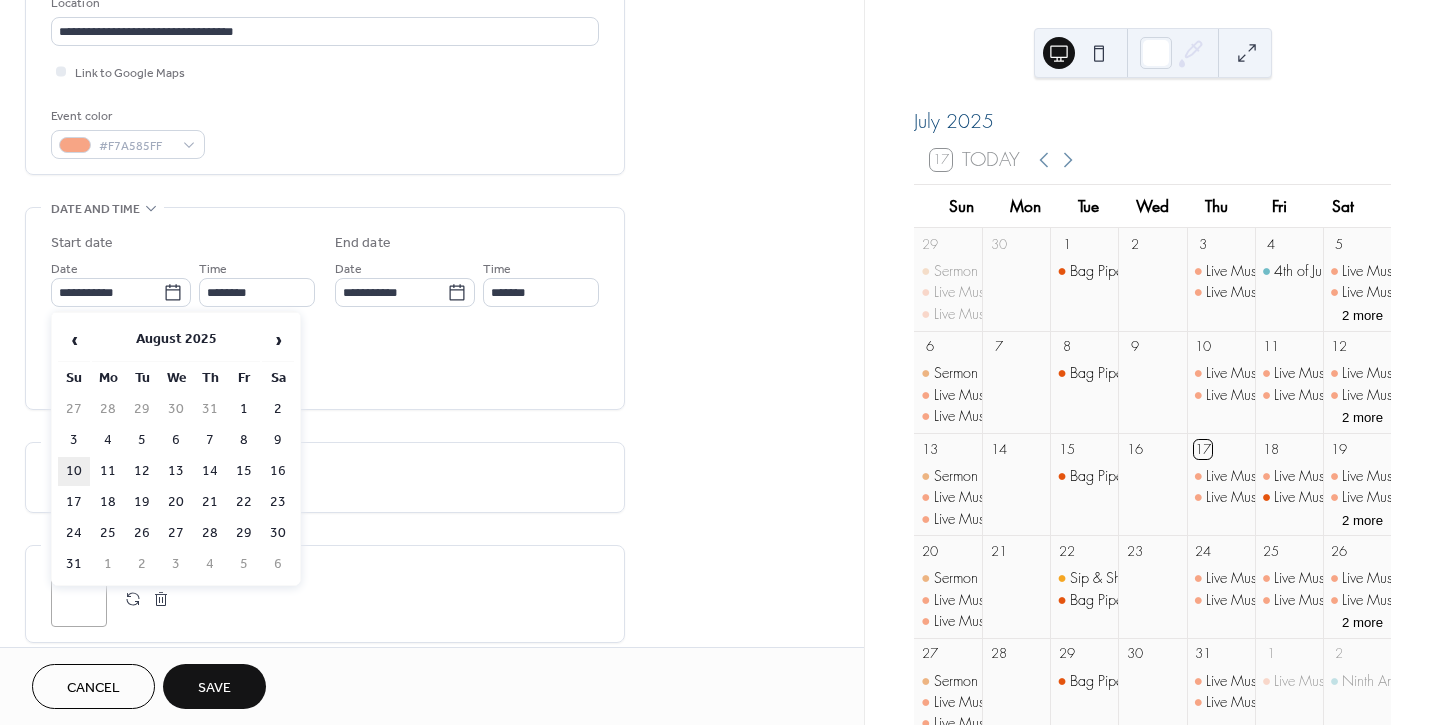 click on "10" at bounding box center (74, 471) 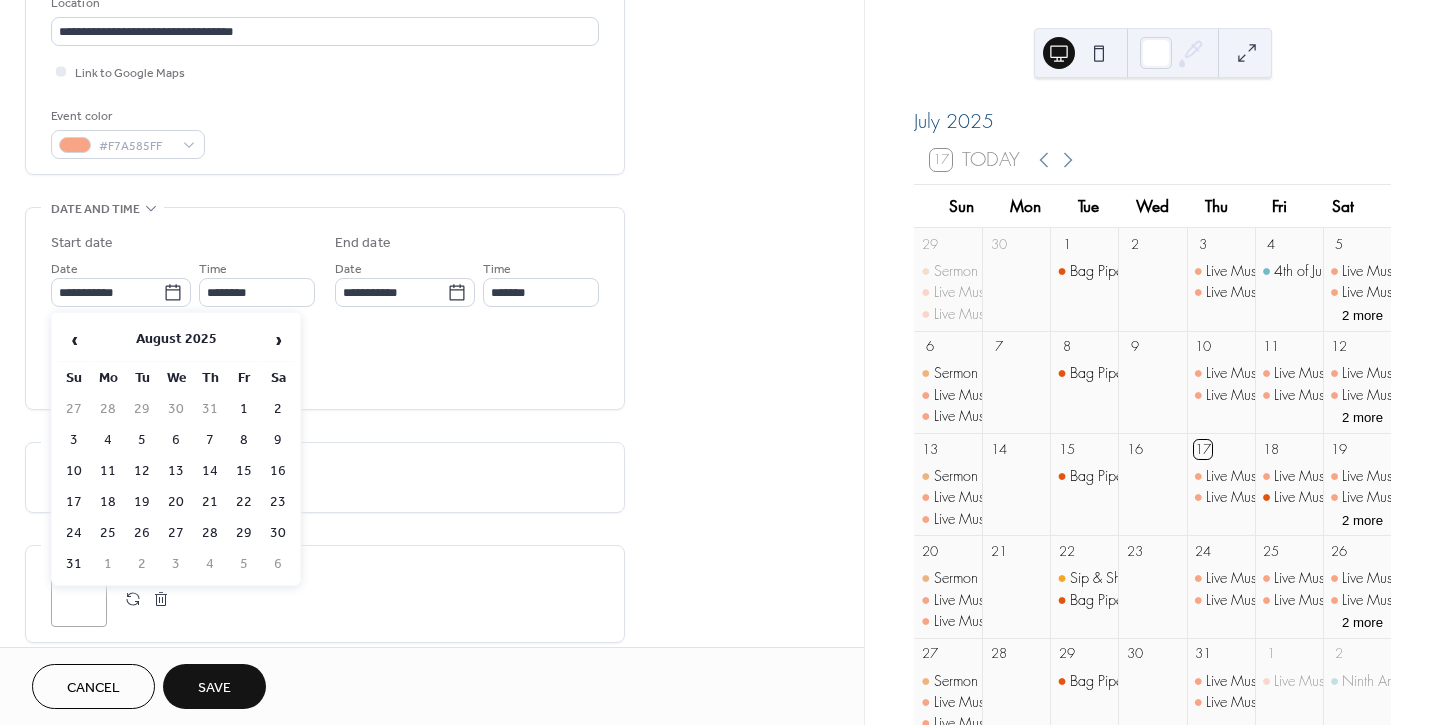 type on "**********" 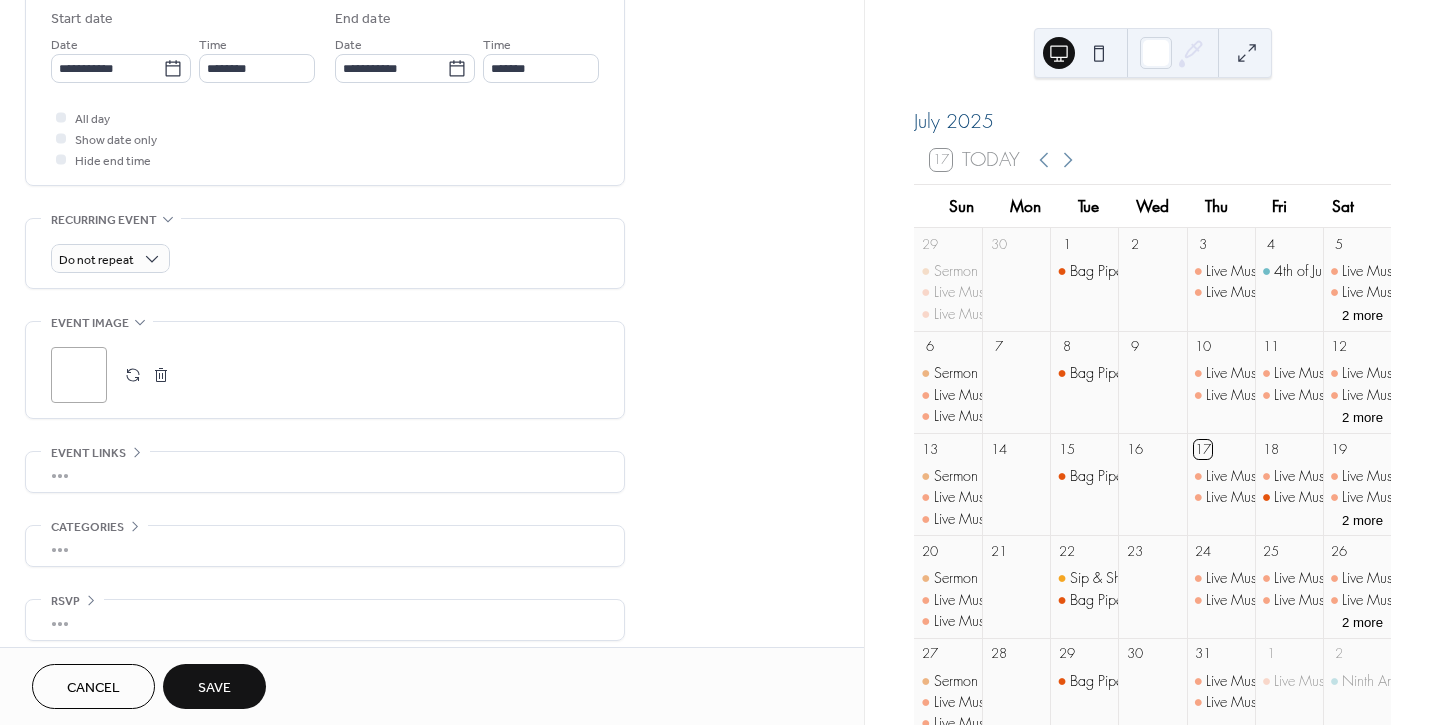 scroll, scrollTop: 682, scrollLeft: 0, axis: vertical 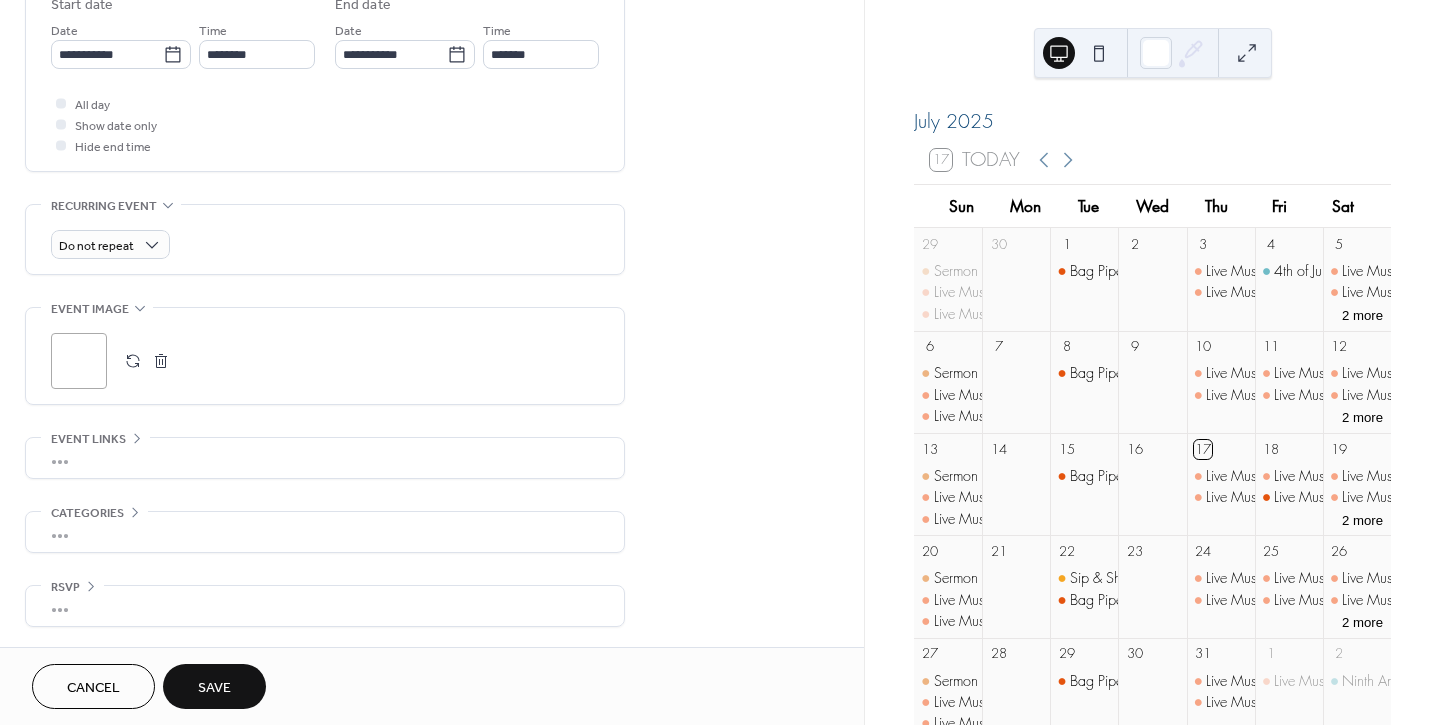 click on "Save" at bounding box center (214, 688) 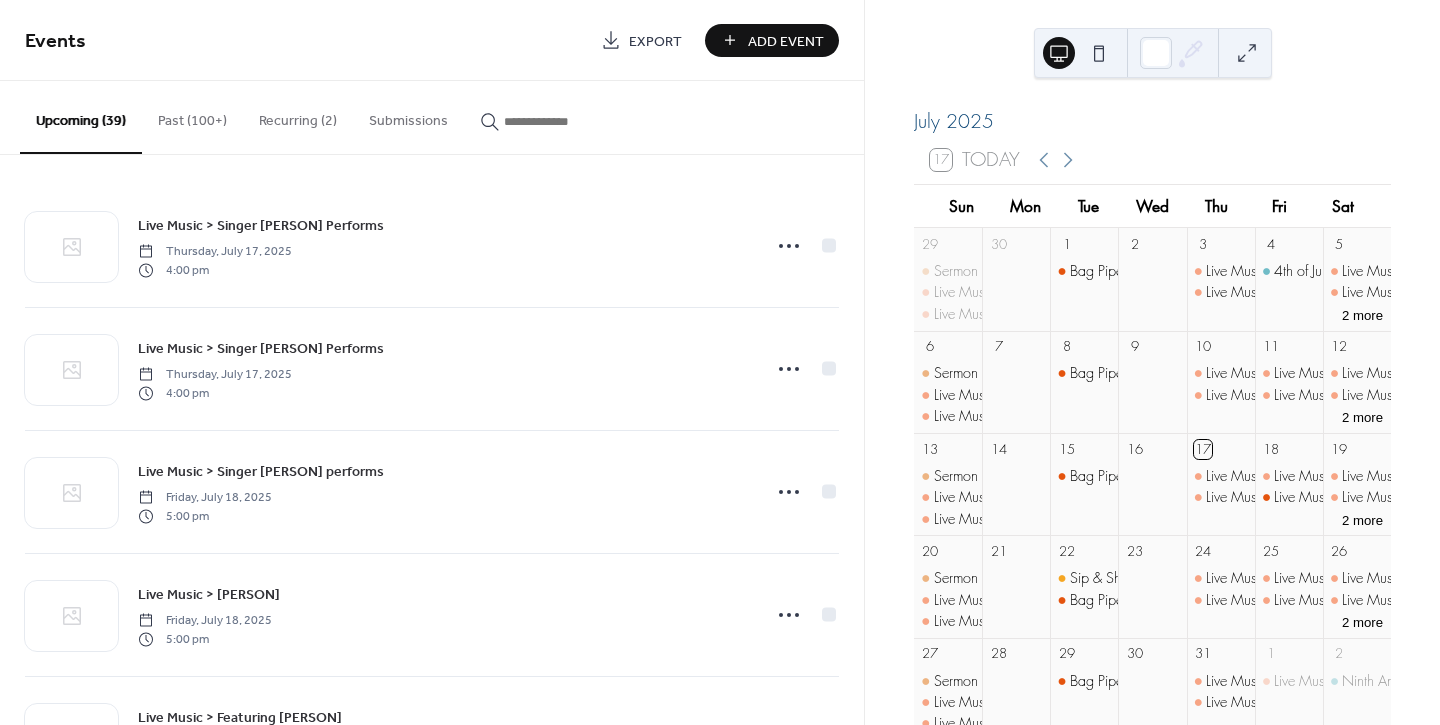 click at bounding box center [564, 121] 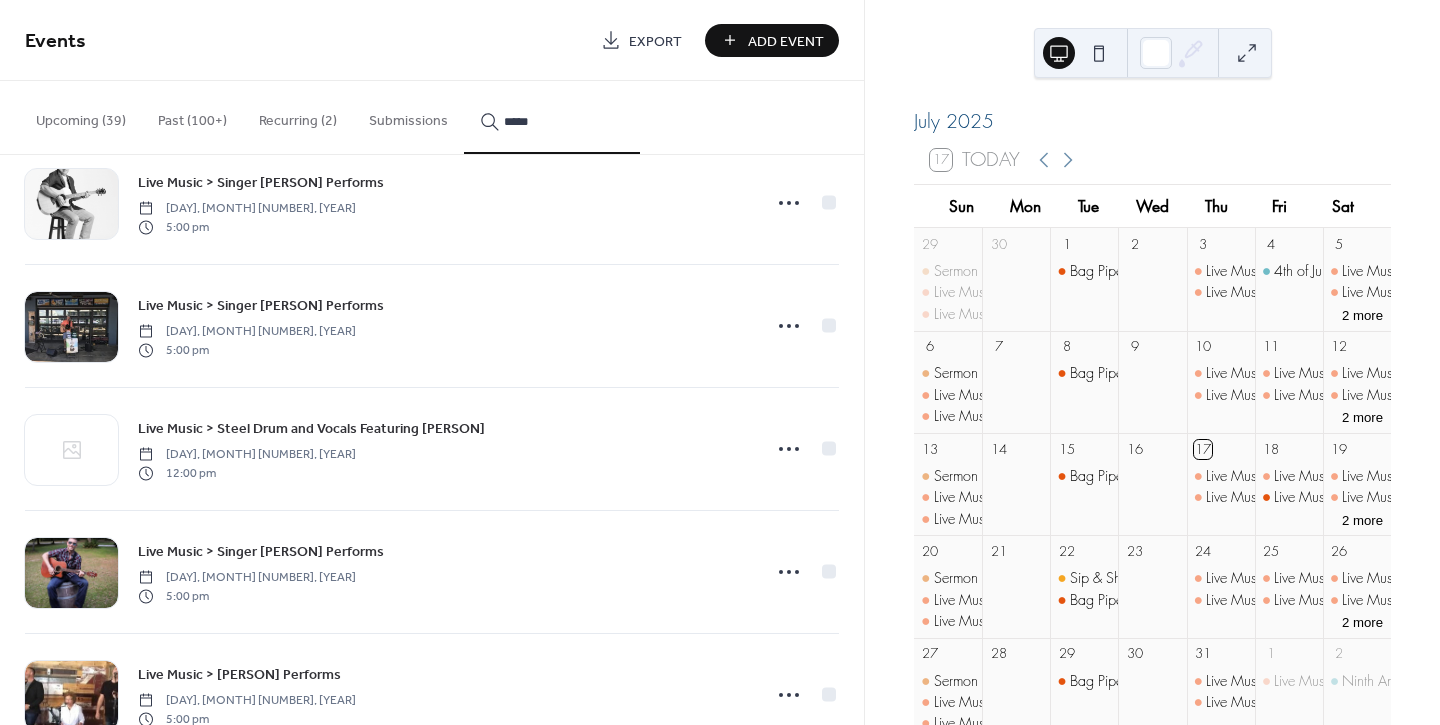 scroll, scrollTop: 888, scrollLeft: 0, axis: vertical 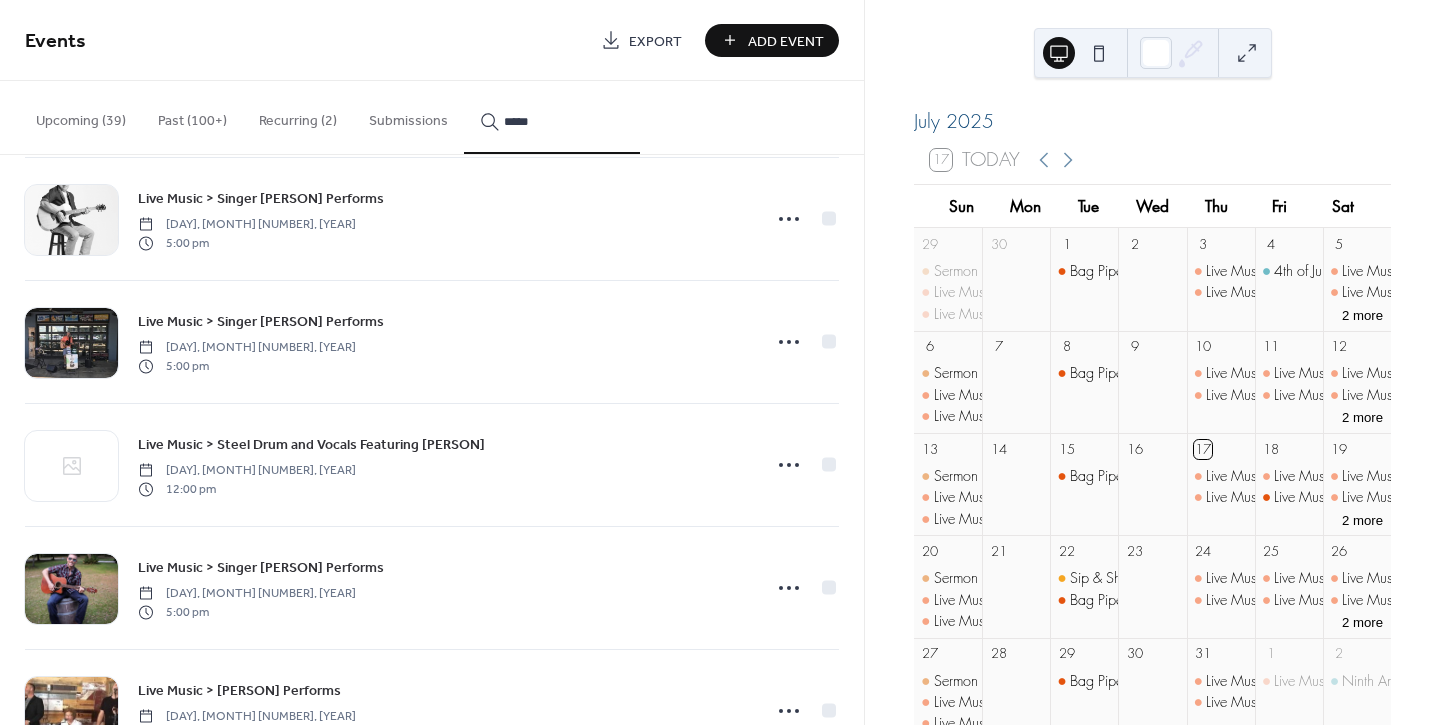 click on "*****" at bounding box center (552, 117) 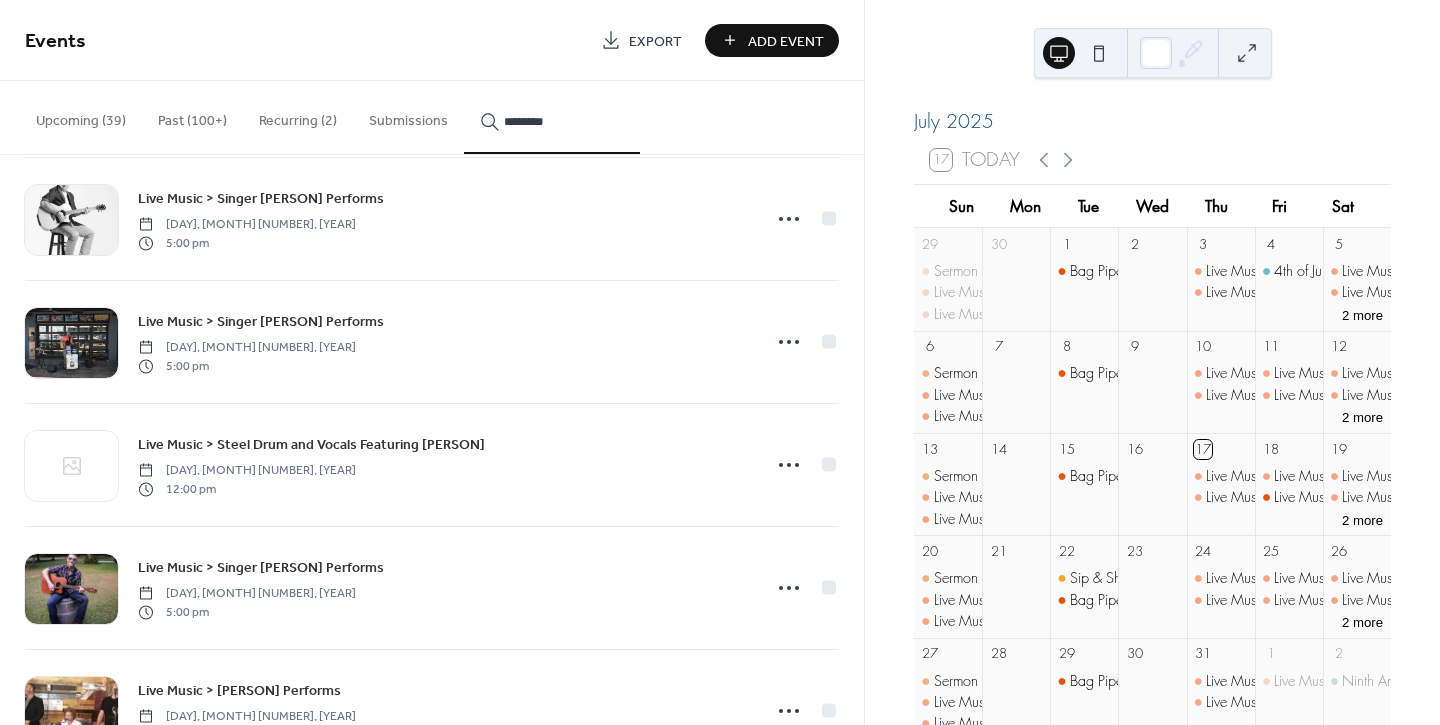 click on "********" at bounding box center (552, 117) 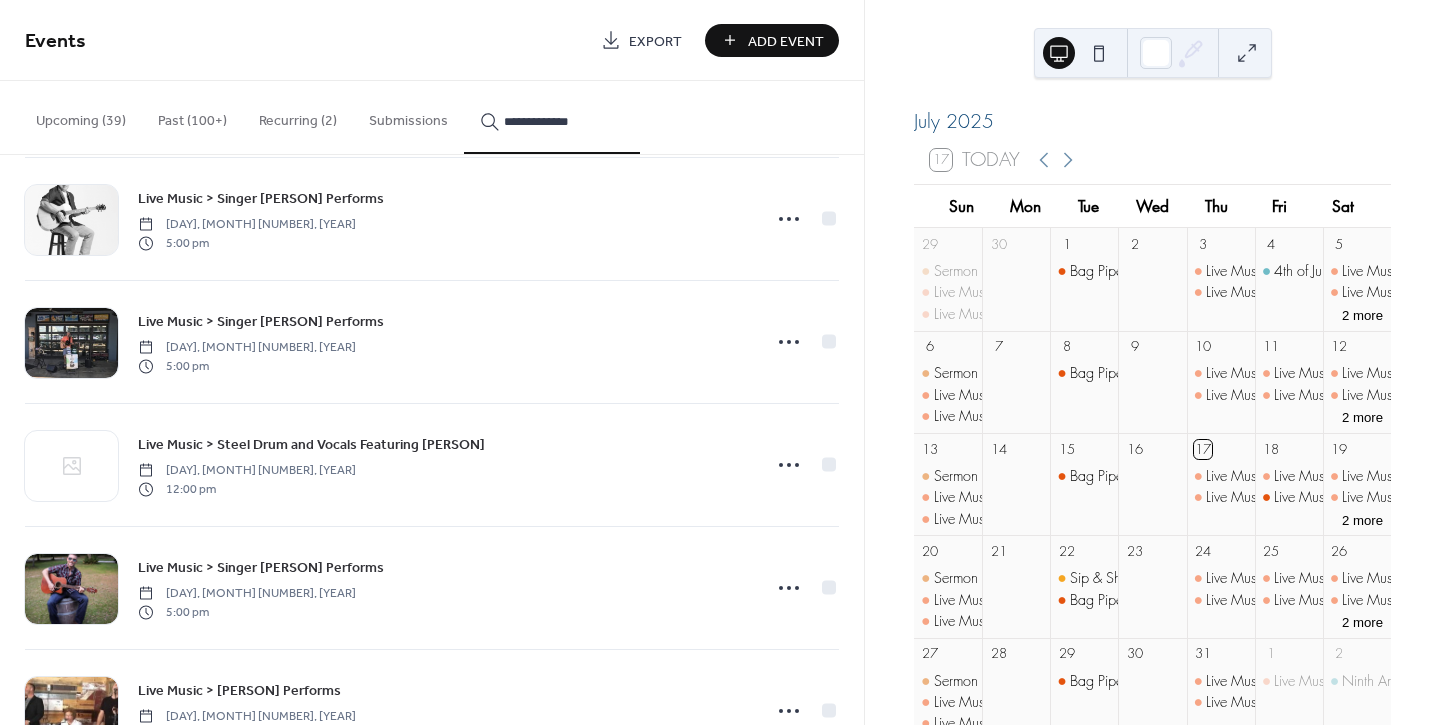 click on "**********" at bounding box center [552, 117] 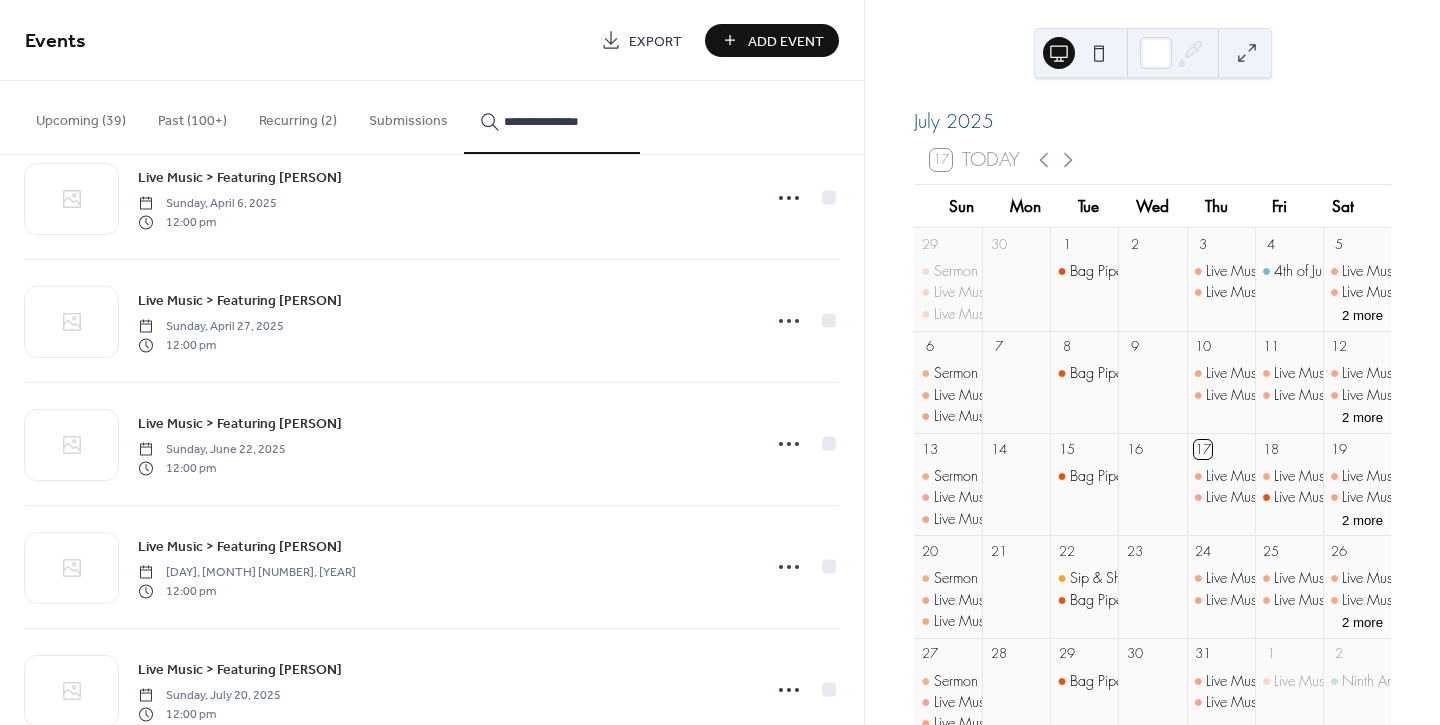 scroll, scrollTop: 5397, scrollLeft: 0, axis: vertical 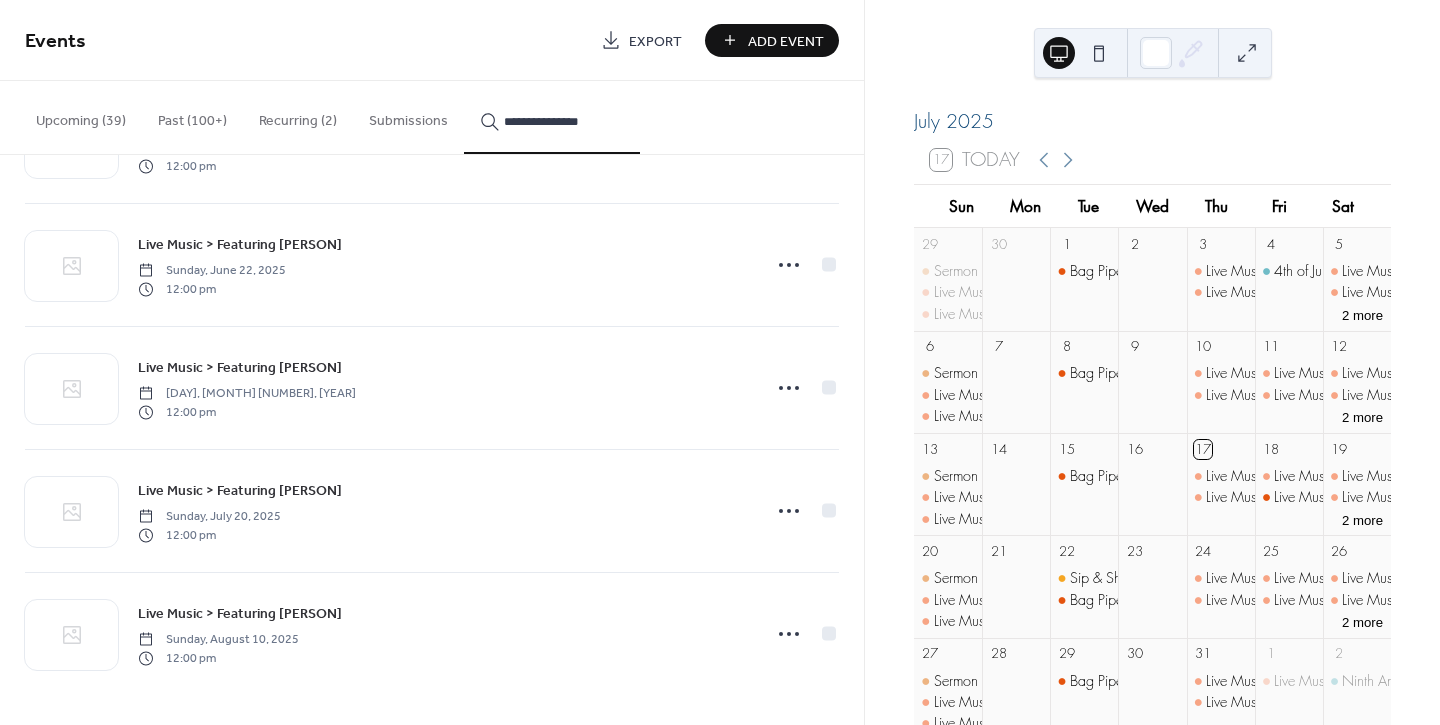 type on "**********" 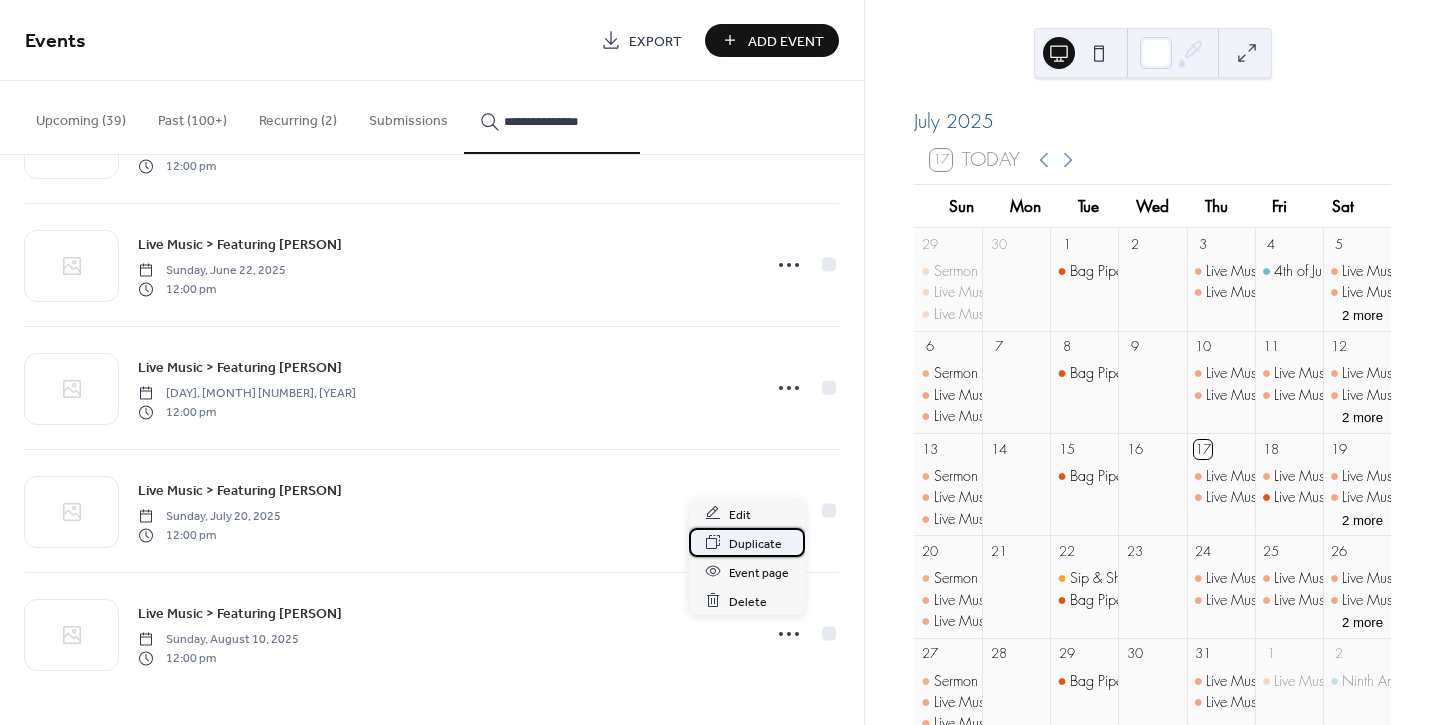 click on "Duplicate" at bounding box center (755, 543) 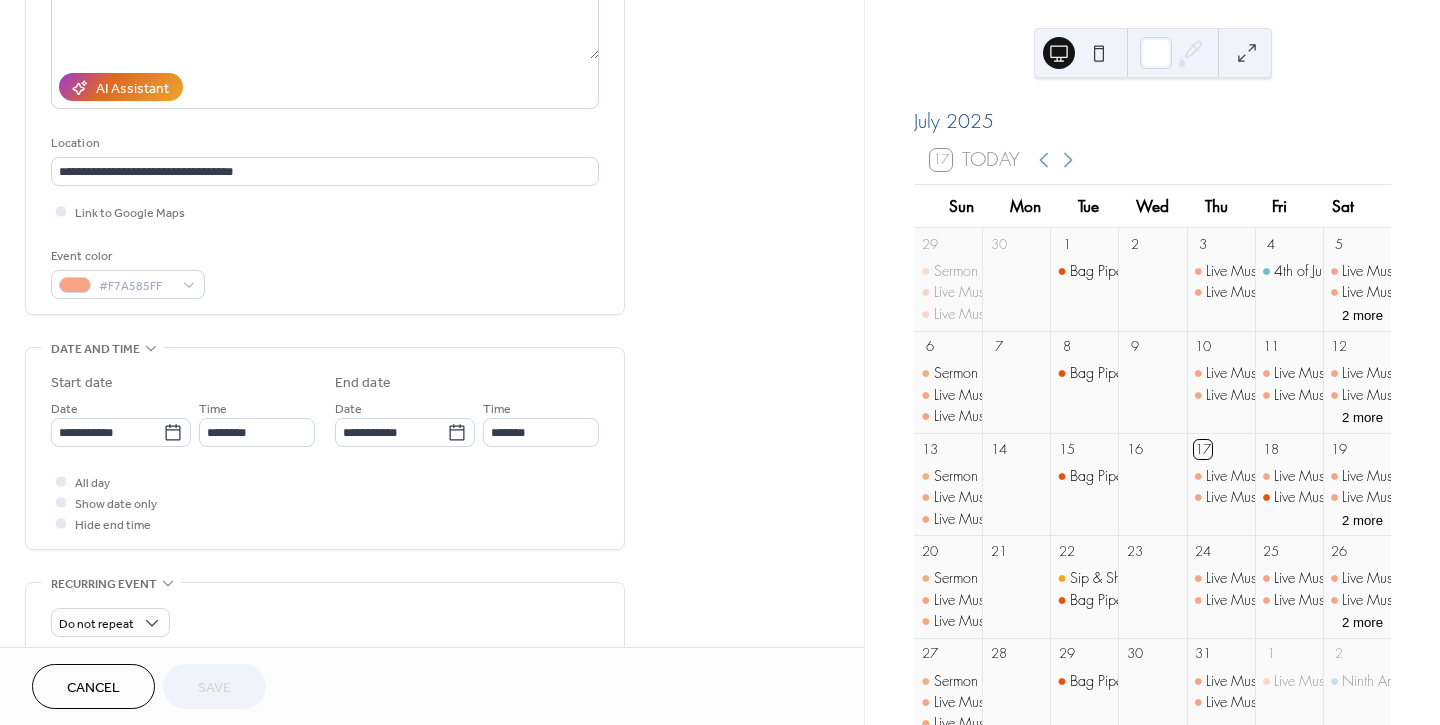 scroll, scrollTop: 555, scrollLeft: 0, axis: vertical 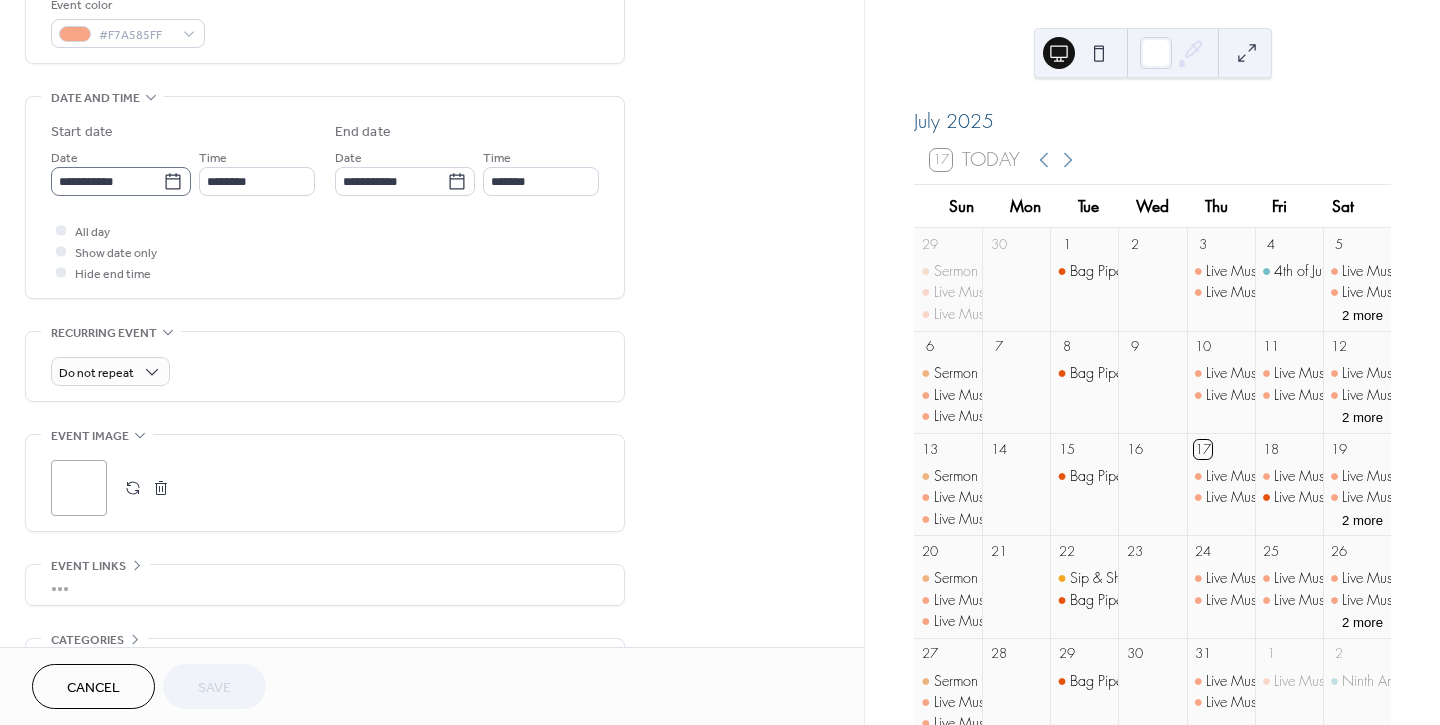 click 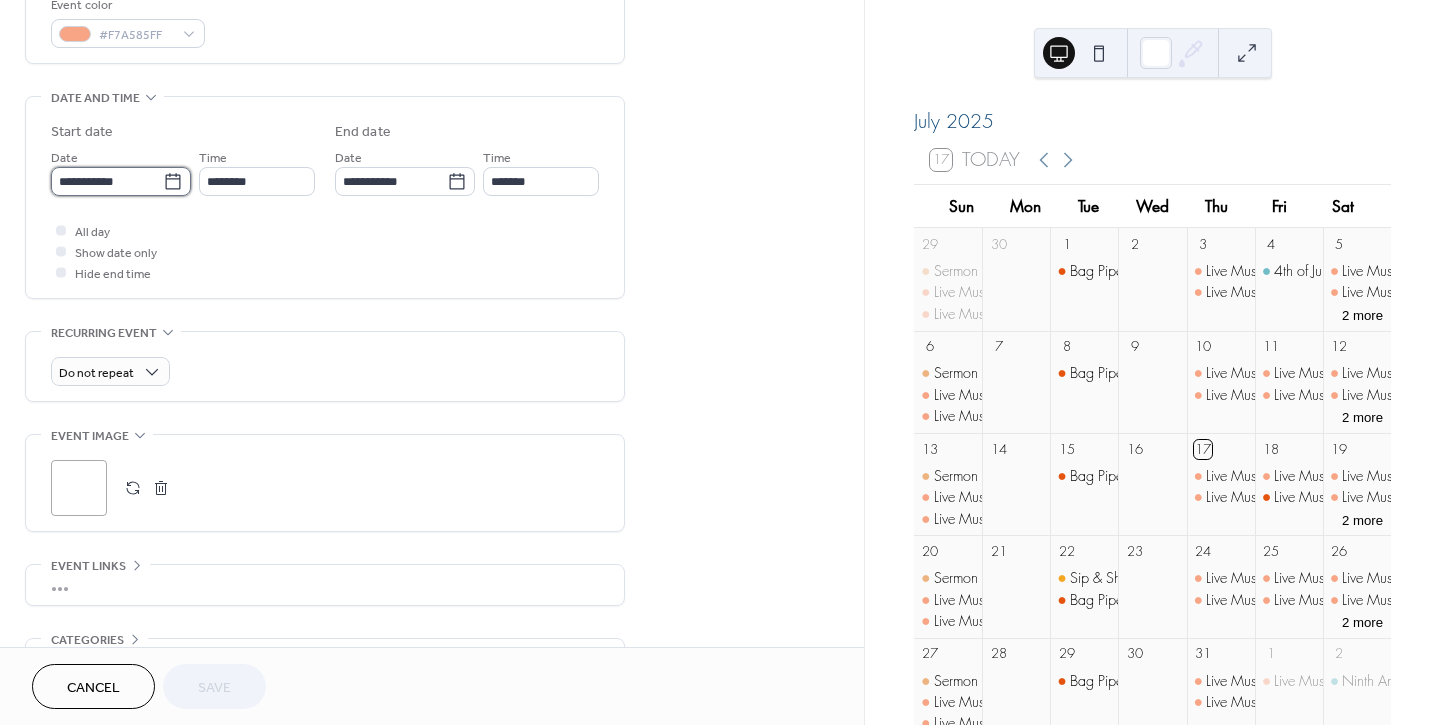 click on "**********" at bounding box center (107, 181) 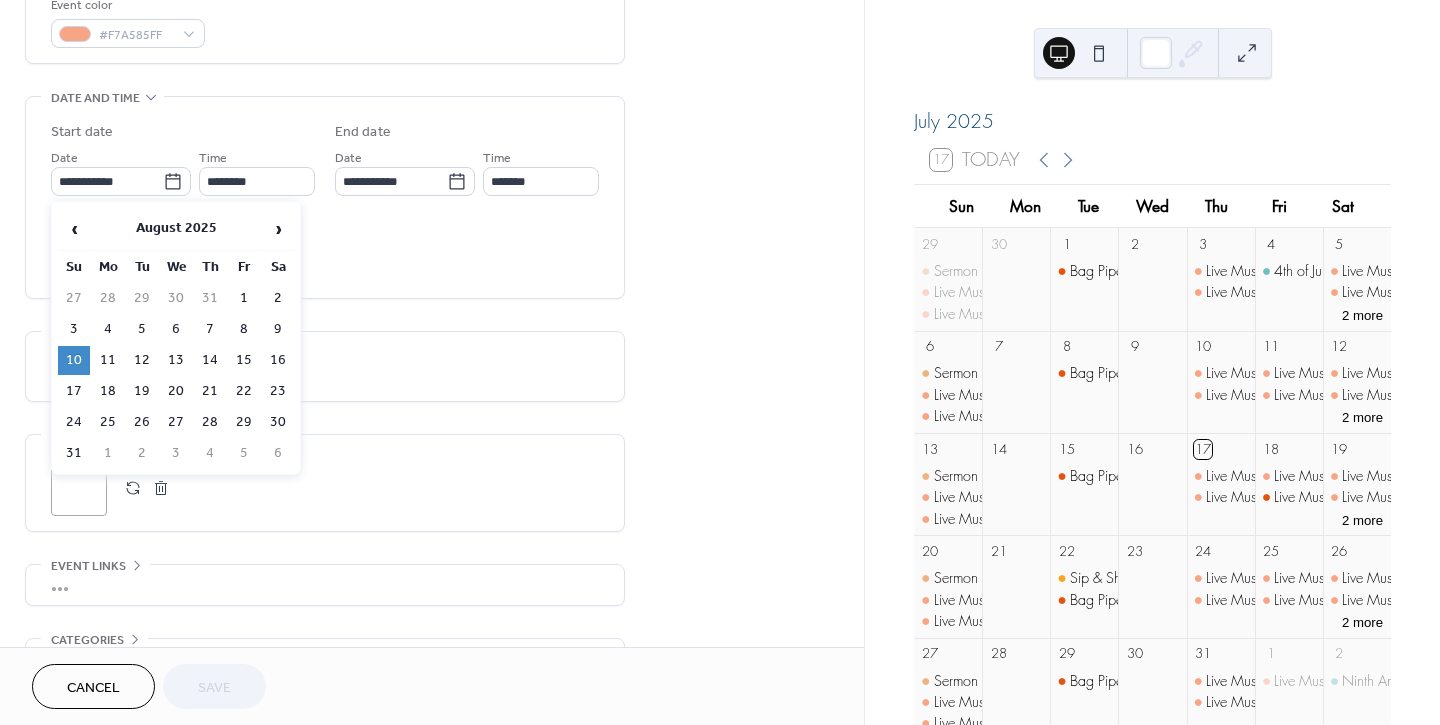 click on "24" at bounding box center [74, 422] 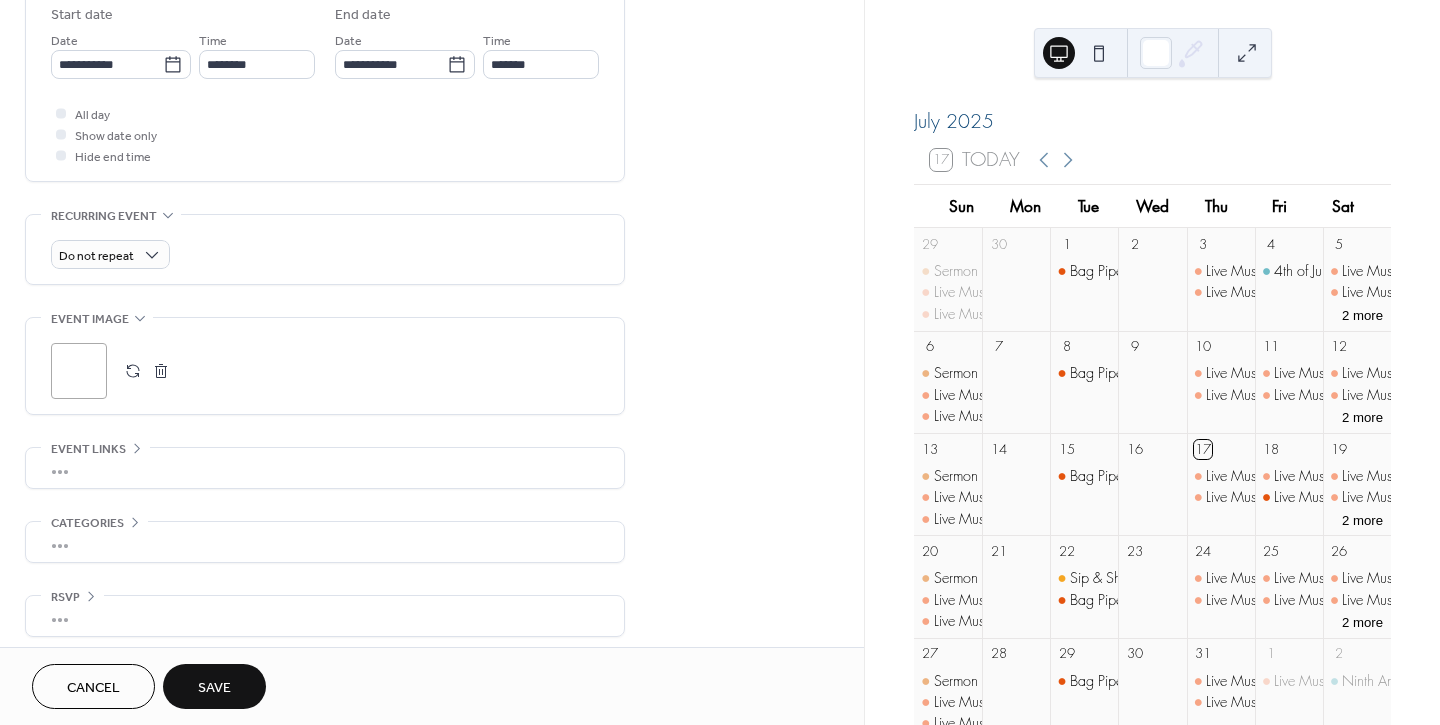 scroll, scrollTop: 682, scrollLeft: 0, axis: vertical 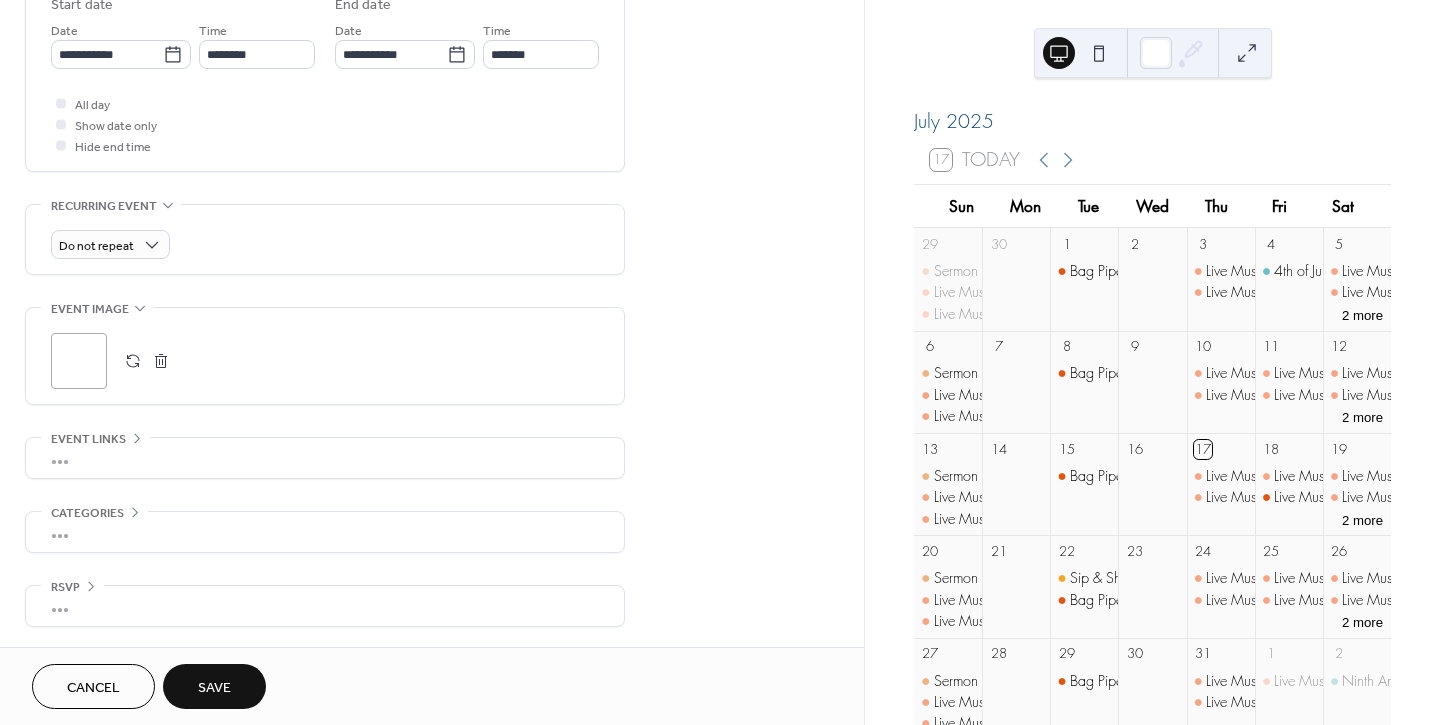 click on "Save" at bounding box center (214, 688) 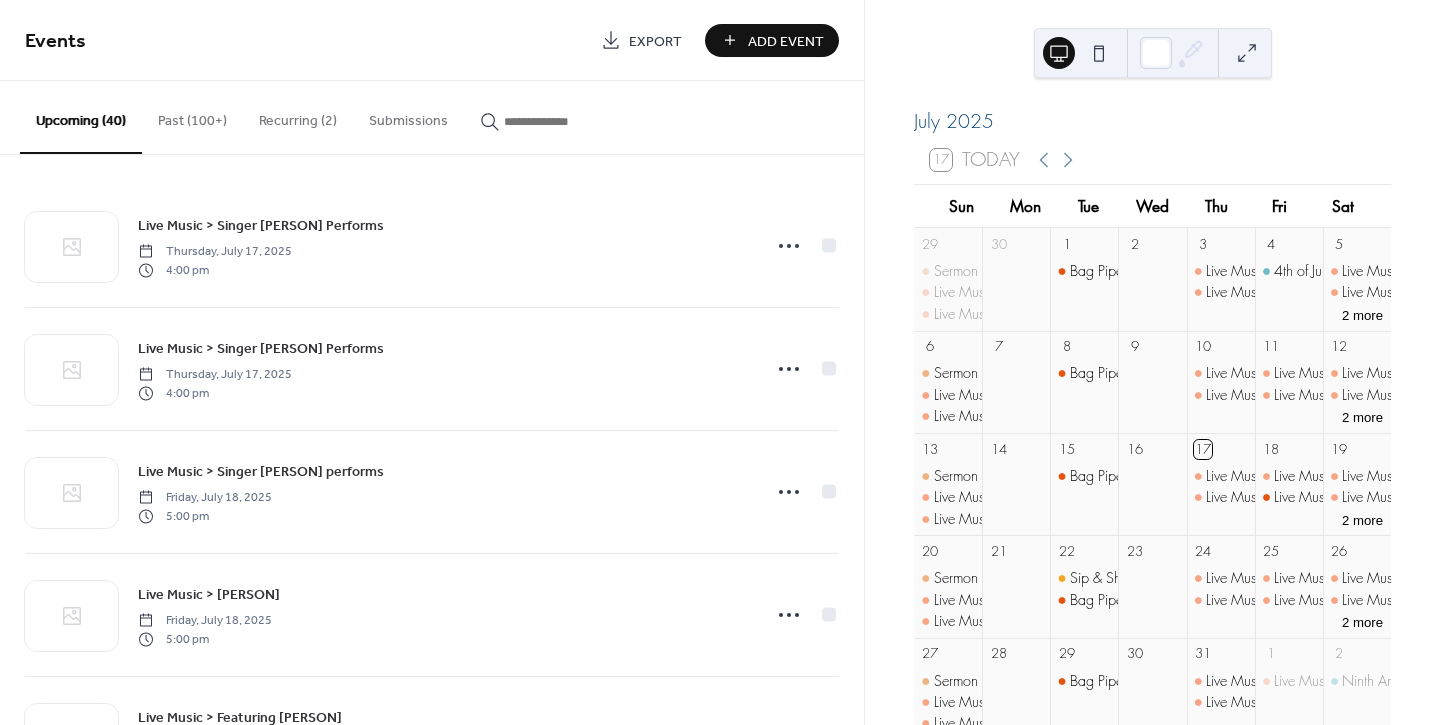 click at bounding box center [564, 121] 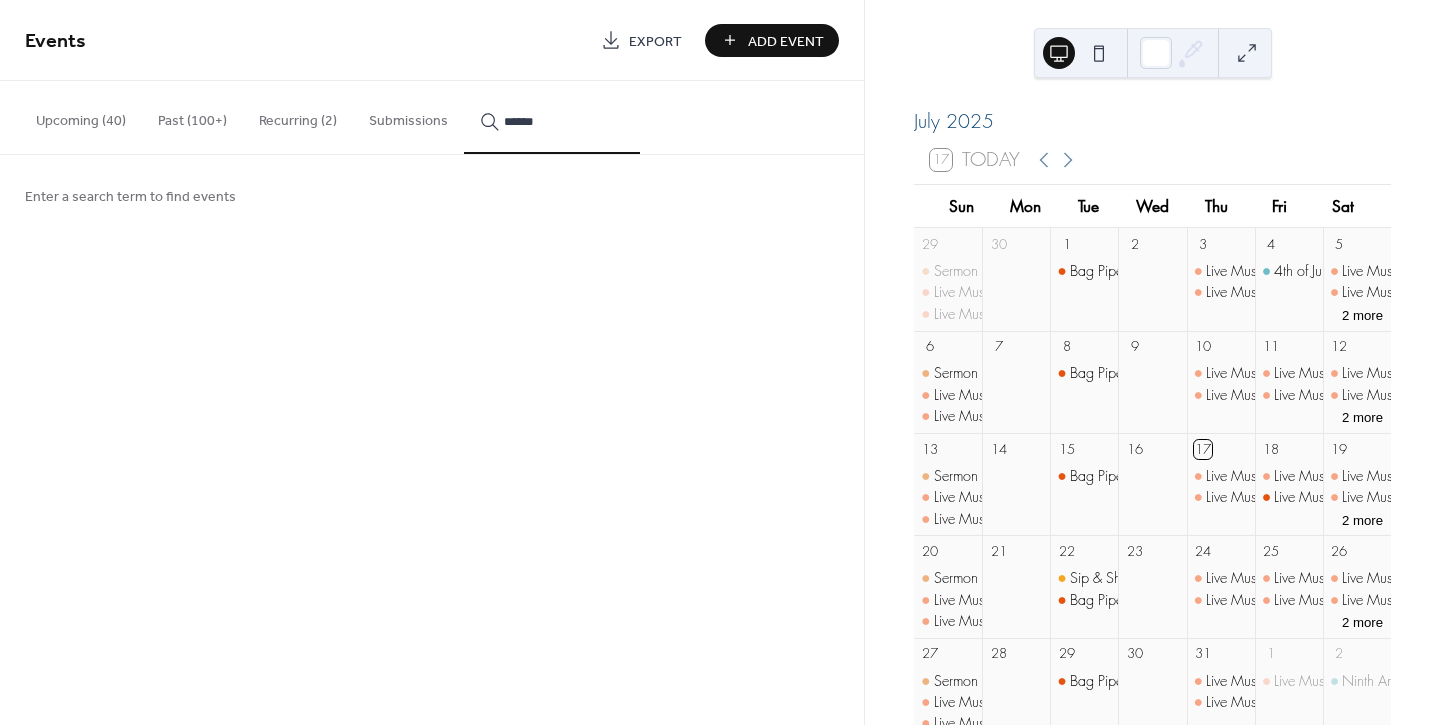 click on "*****" at bounding box center (552, 117) 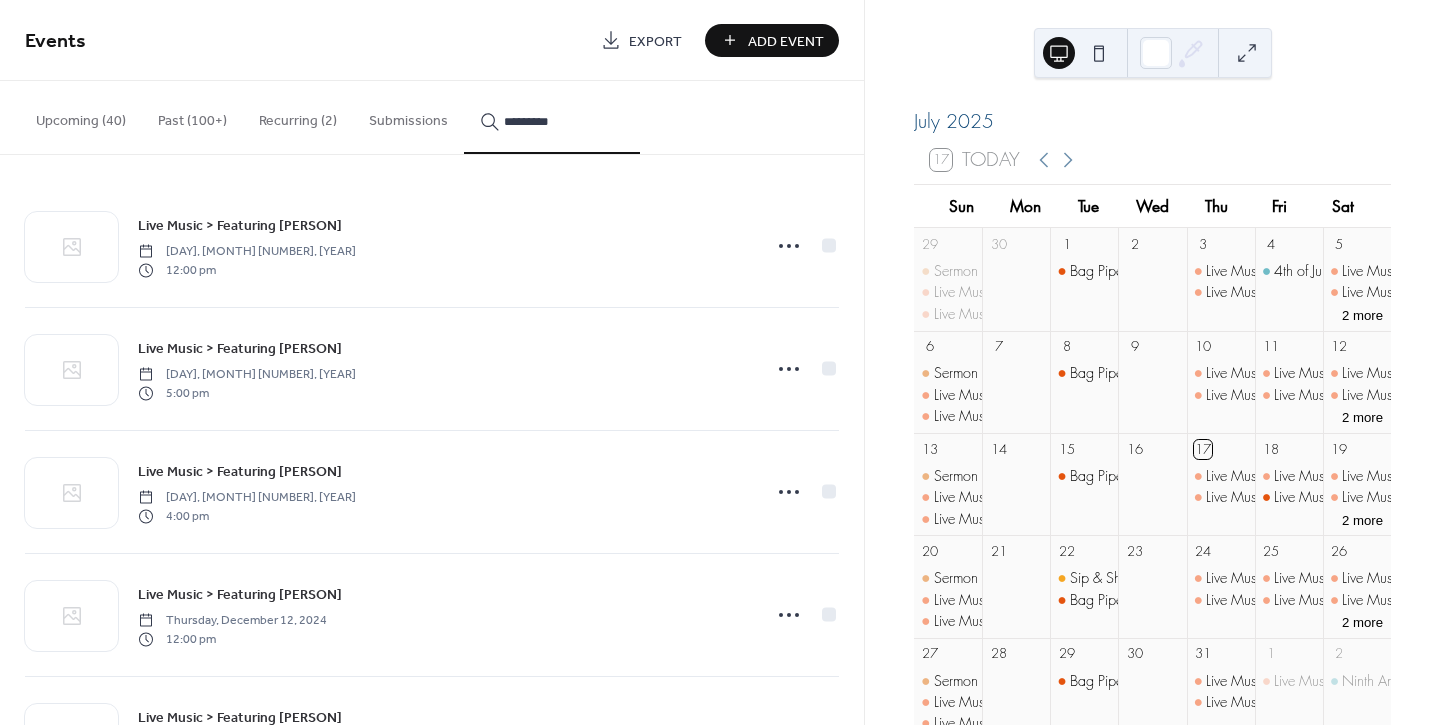 type on "*********" 